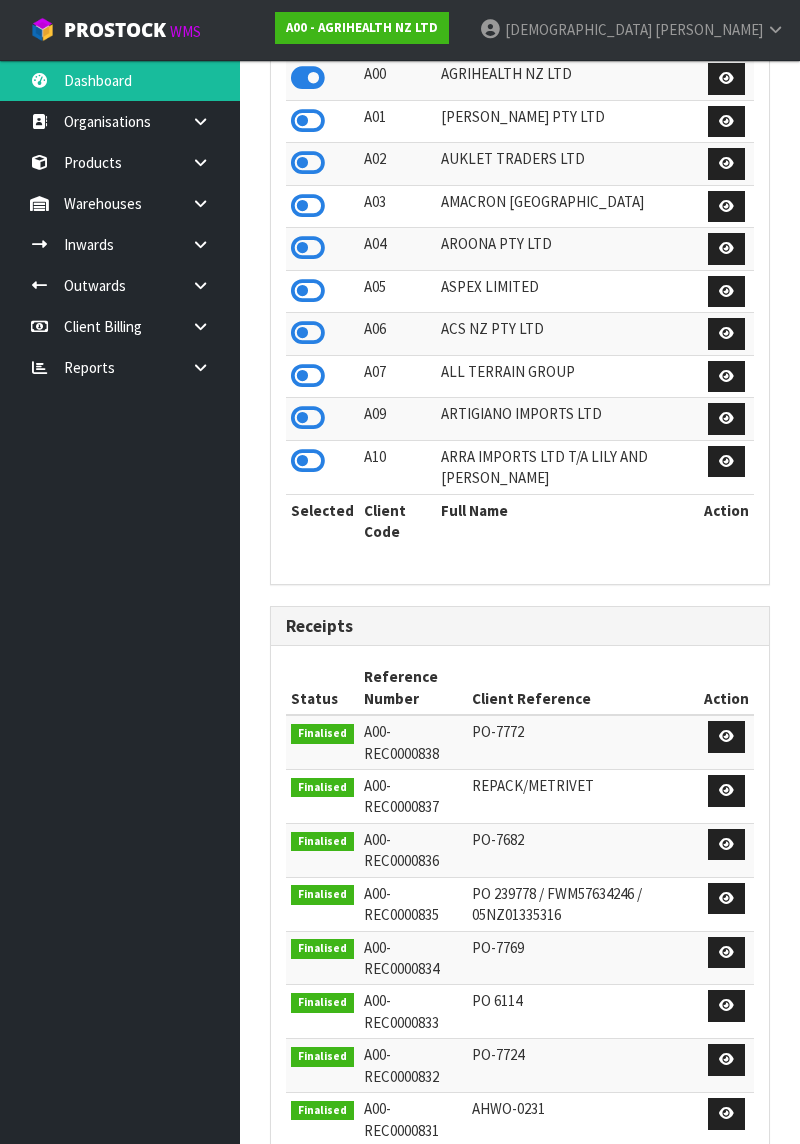 scroll, scrollTop: 528, scrollLeft: 0, axis: vertical 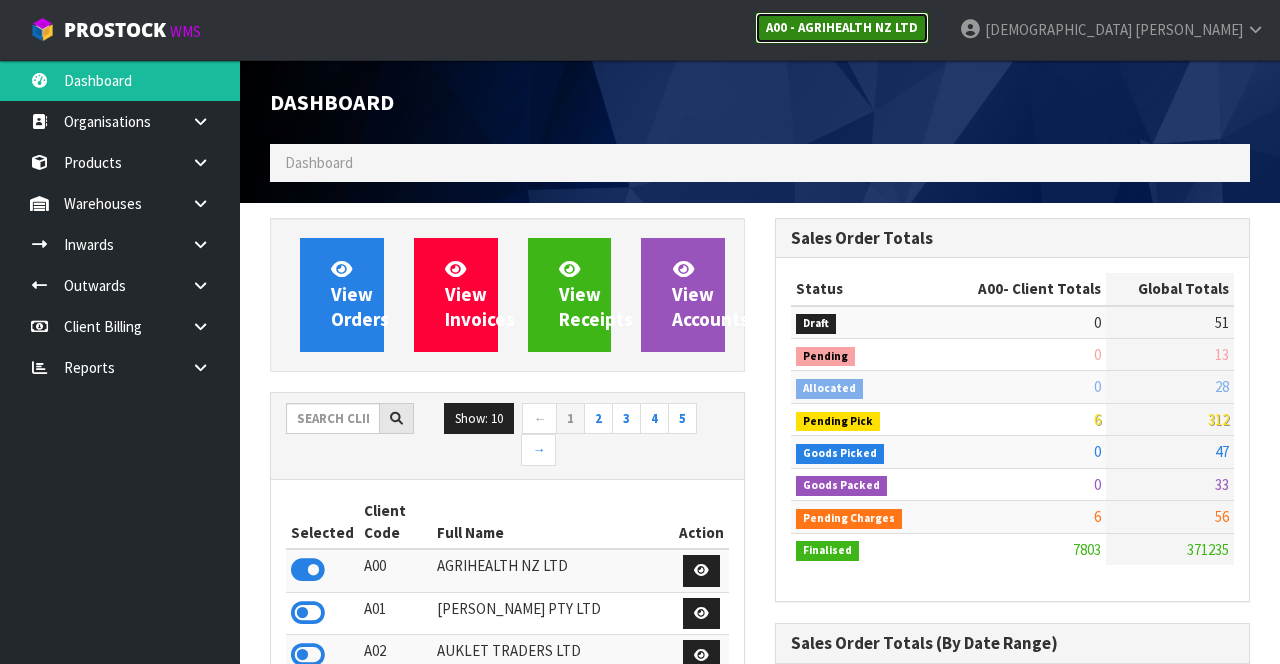click on "A00 - AGRIHEALTH NZ LTD" at bounding box center [842, 28] 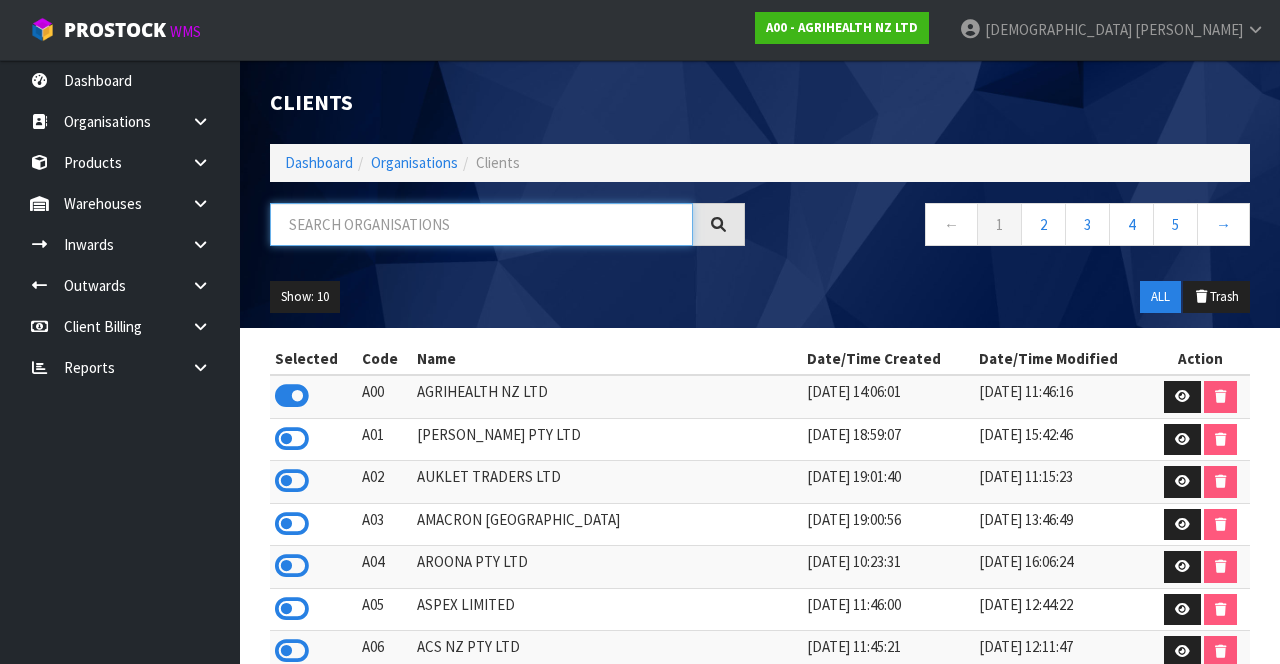 click at bounding box center [481, 224] 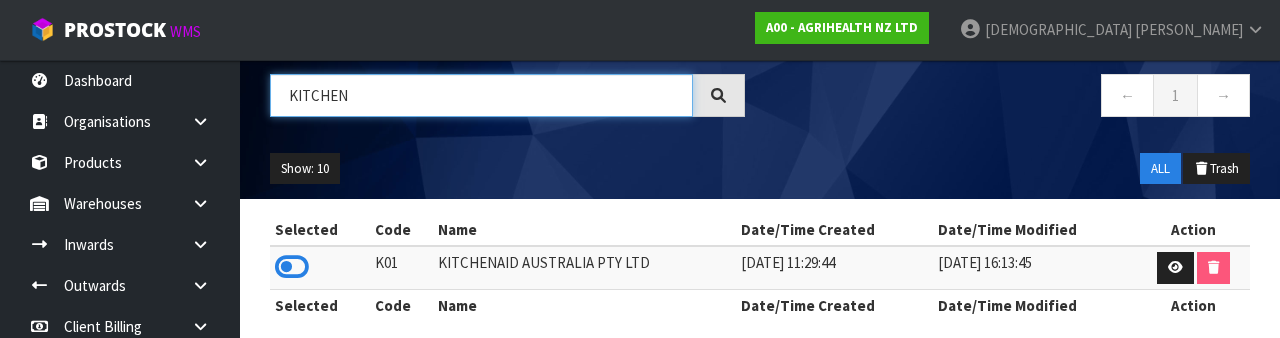 scroll, scrollTop: 136, scrollLeft: 0, axis: vertical 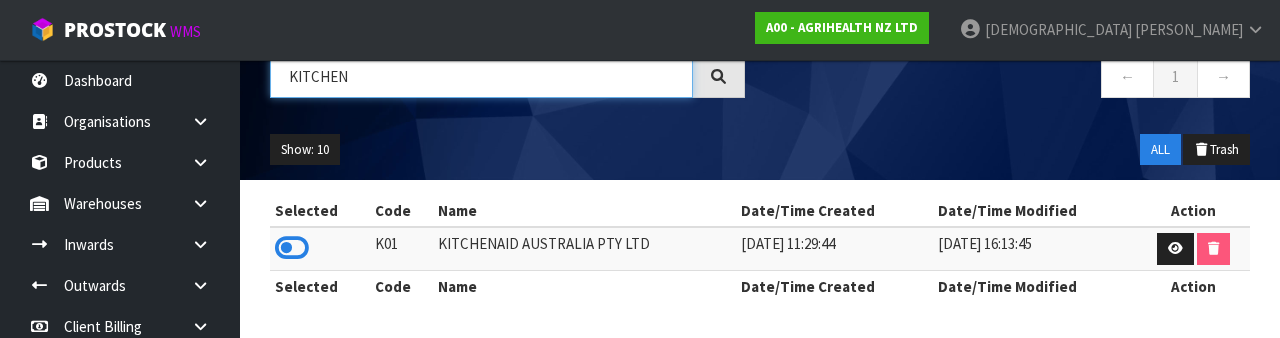 type on "KITCHEN" 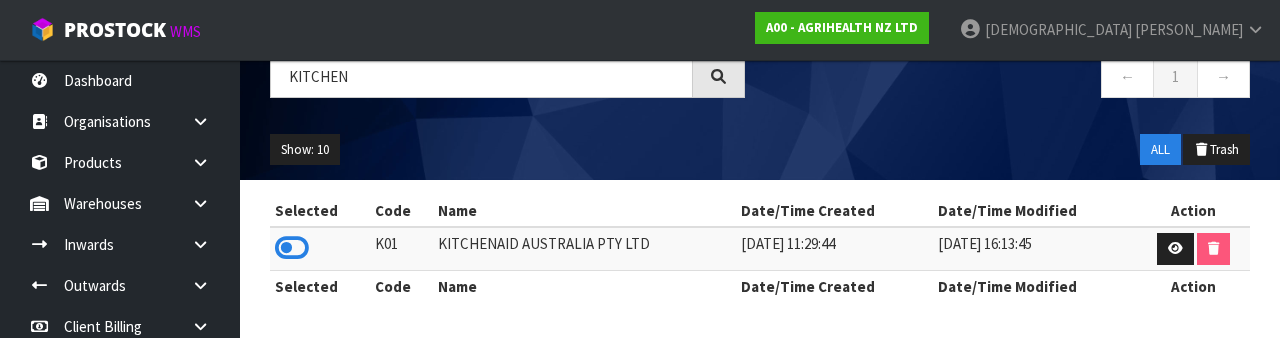 click at bounding box center (292, 248) 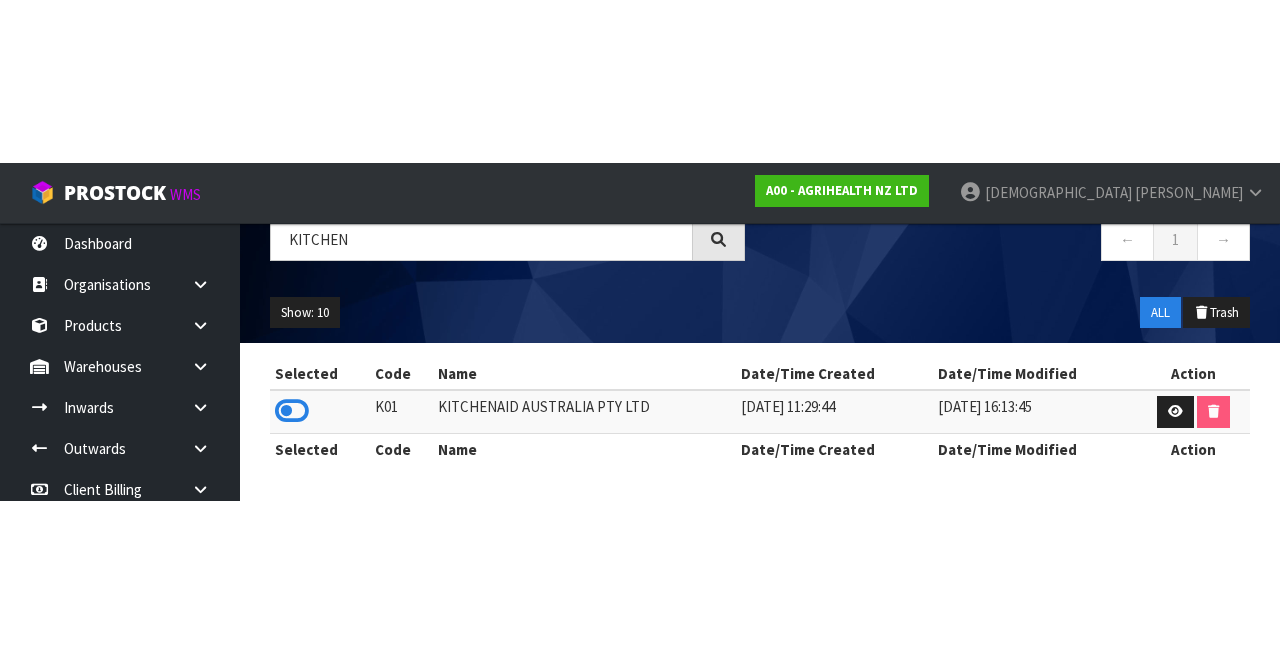 scroll, scrollTop: 0, scrollLeft: 0, axis: both 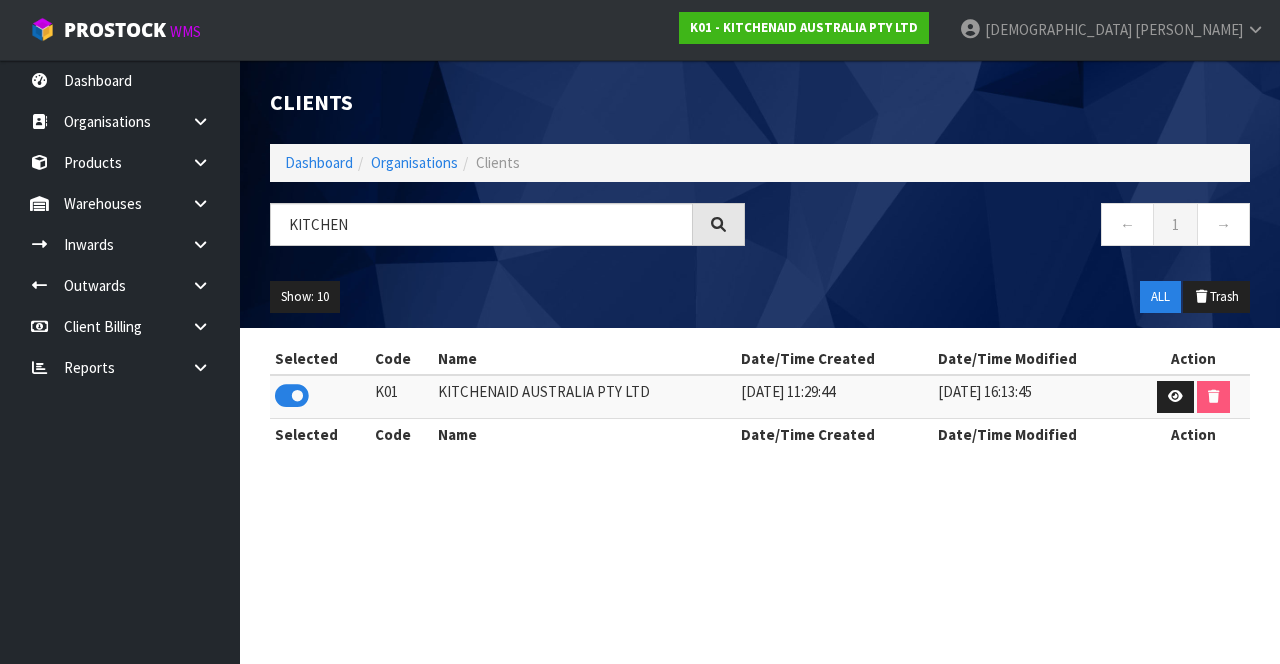 click at bounding box center (208, 203) 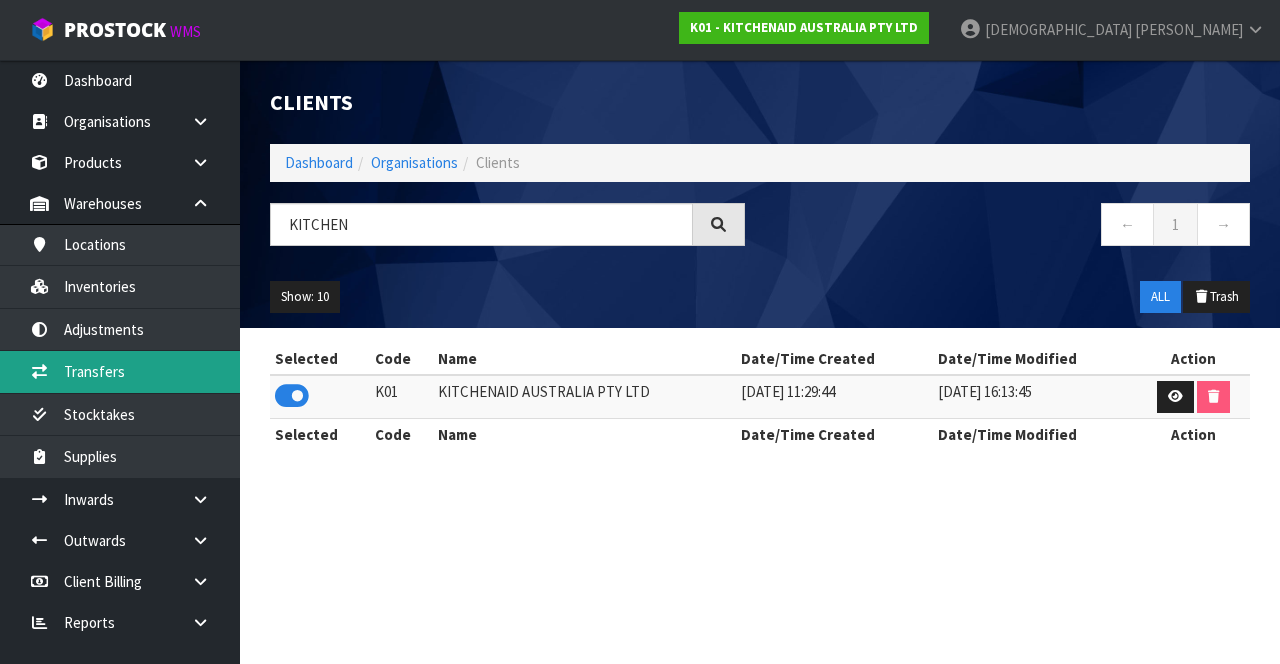 click on "Transfers" at bounding box center (120, 371) 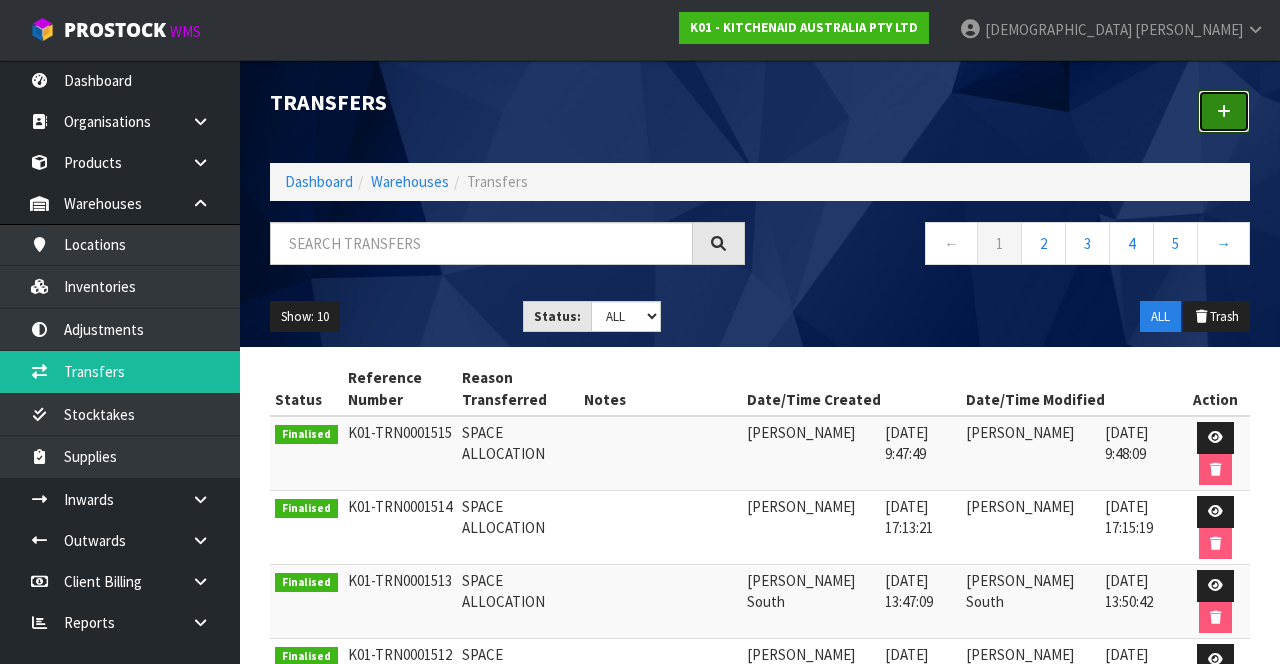click at bounding box center [1224, 111] 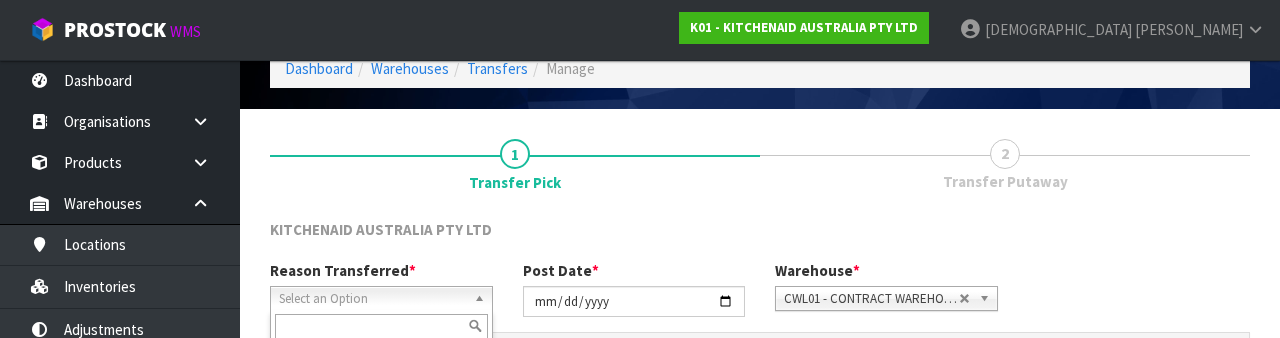 scroll, scrollTop: 239, scrollLeft: 0, axis: vertical 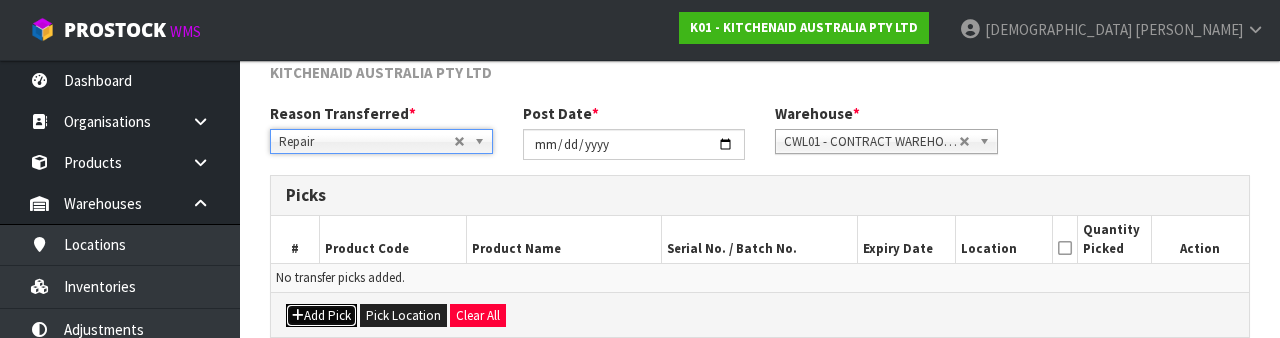 click on "Add Pick" at bounding box center (321, 316) 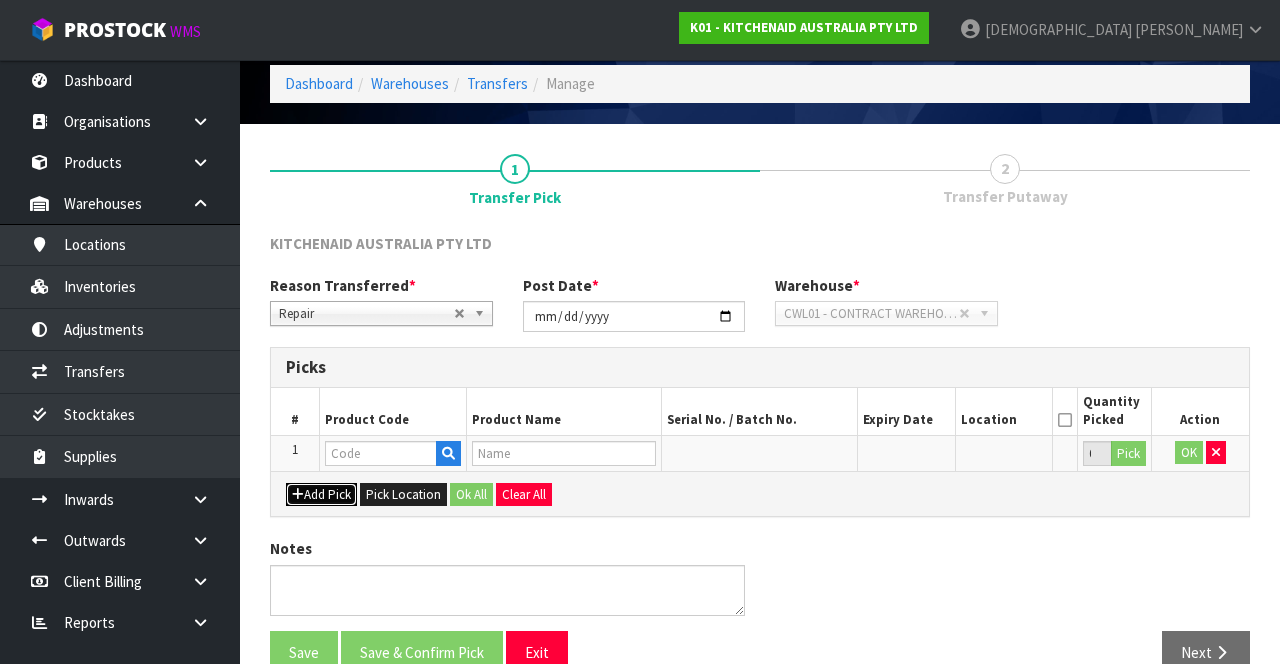 scroll, scrollTop: 114, scrollLeft: 0, axis: vertical 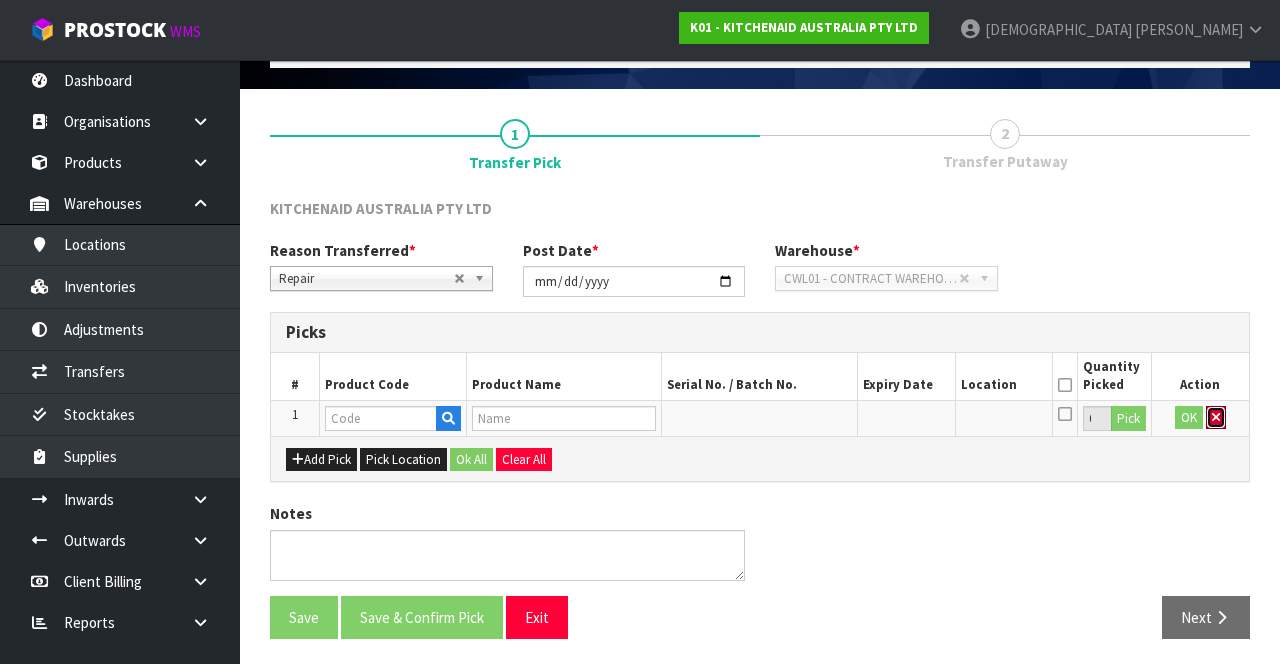 click at bounding box center [1216, 418] 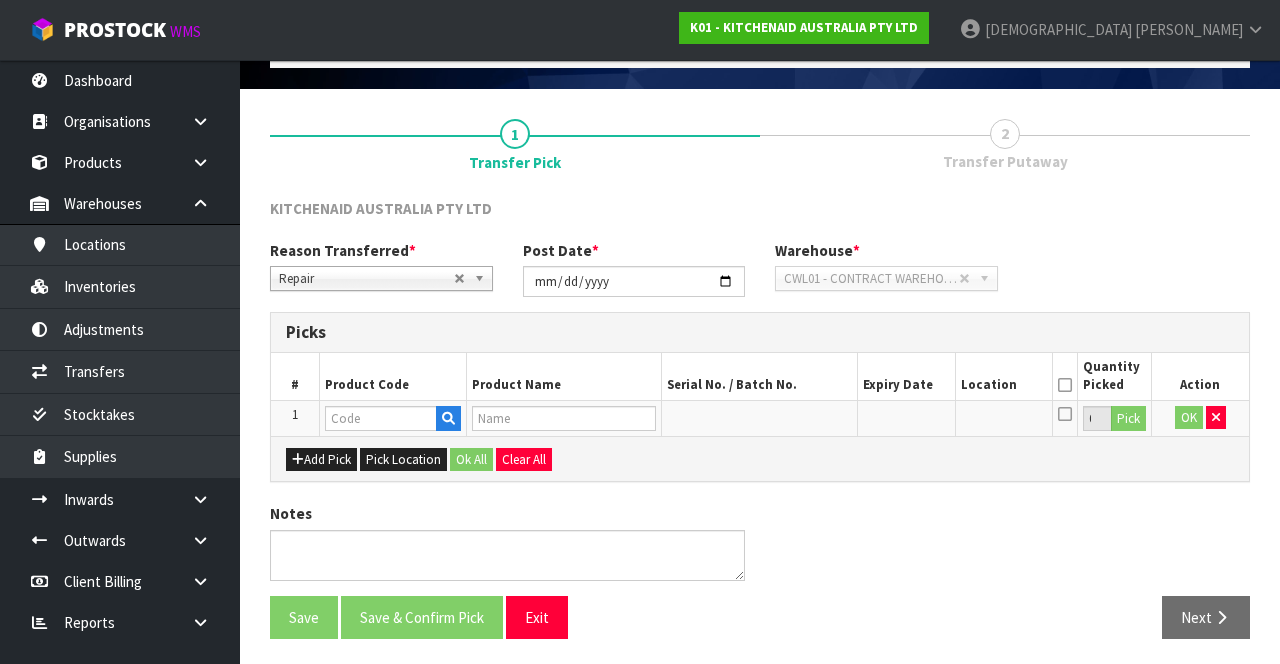 scroll, scrollTop: 108, scrollLeft: 0, axis: vertical 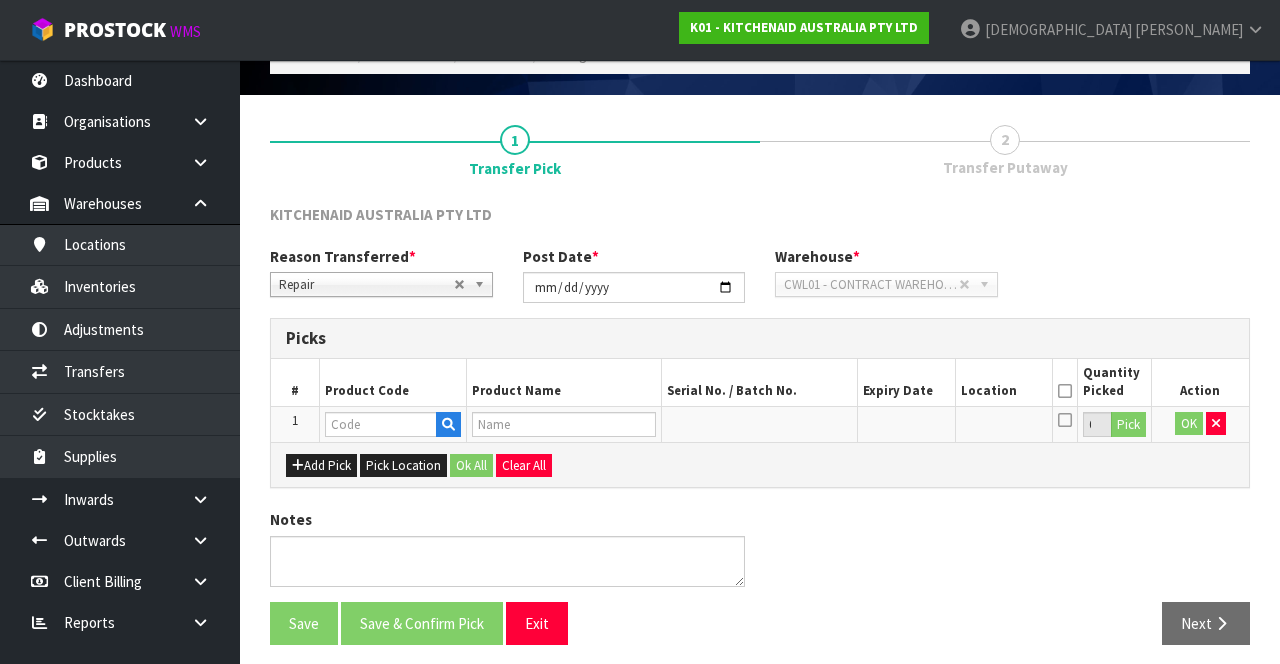 click on "Action" at bounding box center (1200, 382) 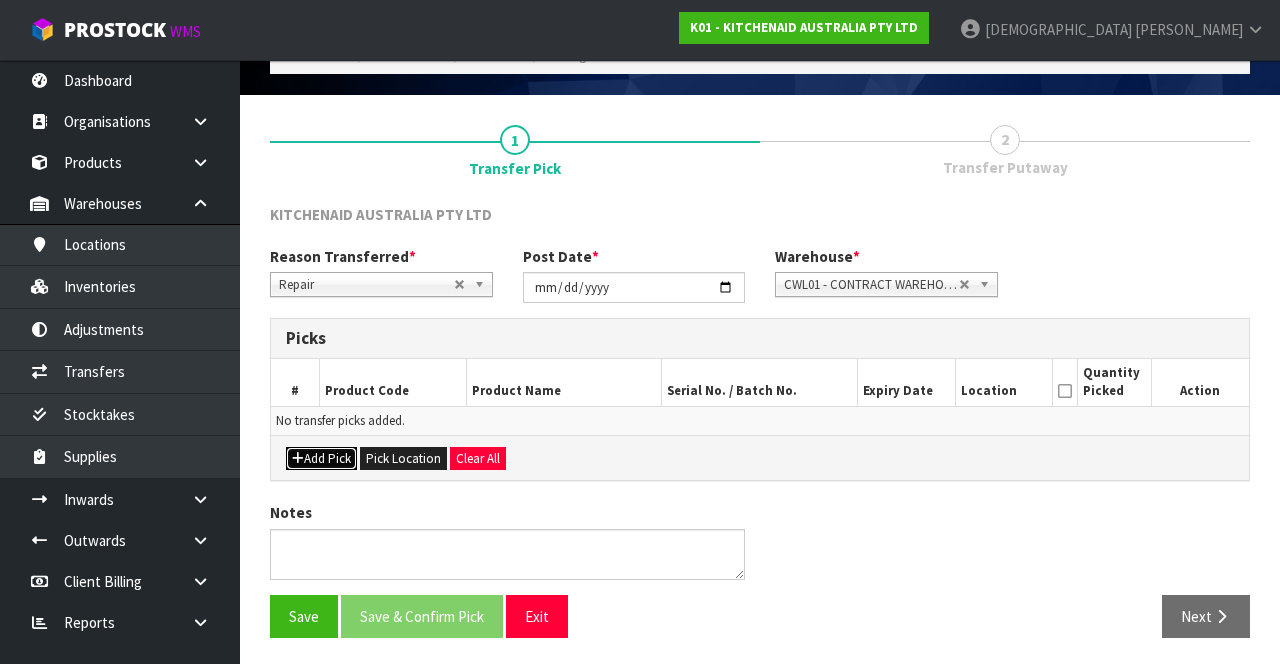click on "Add Pick" at bounding box center [321, 459] 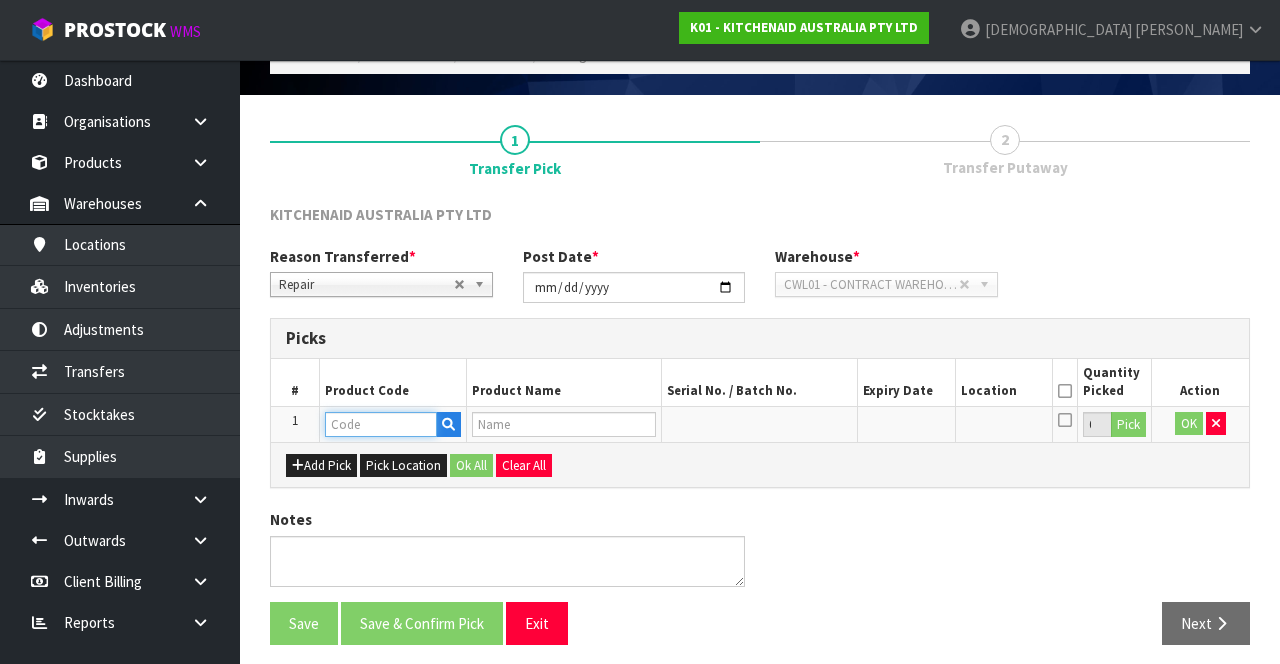 click at bounding box center (381, 424) 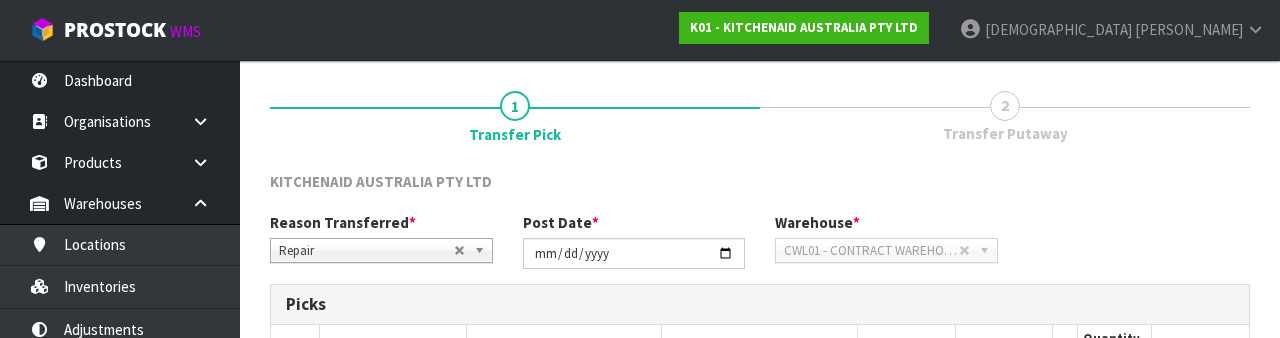 scroll, scrollTop: 350, scrollLeft: 0, axis: vertical 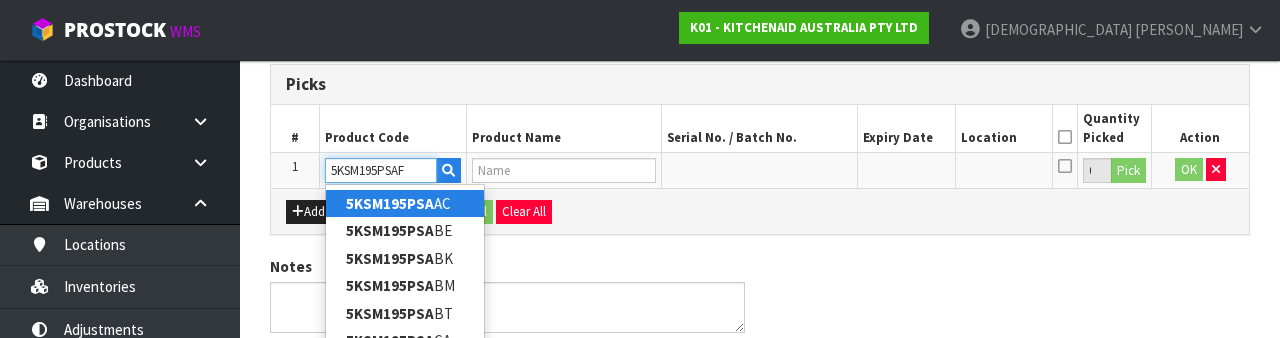 type on "5KSM195PSAFT" 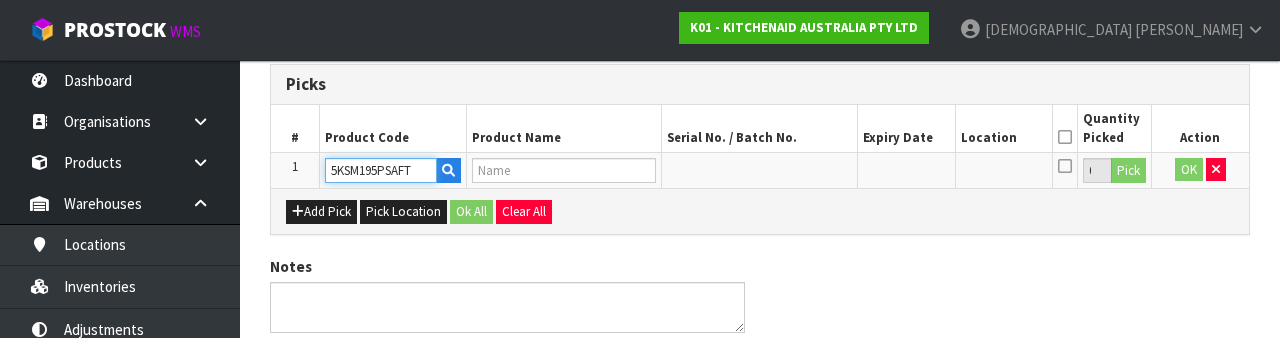 type on "KSM195 FEATHER PINK MIXER" 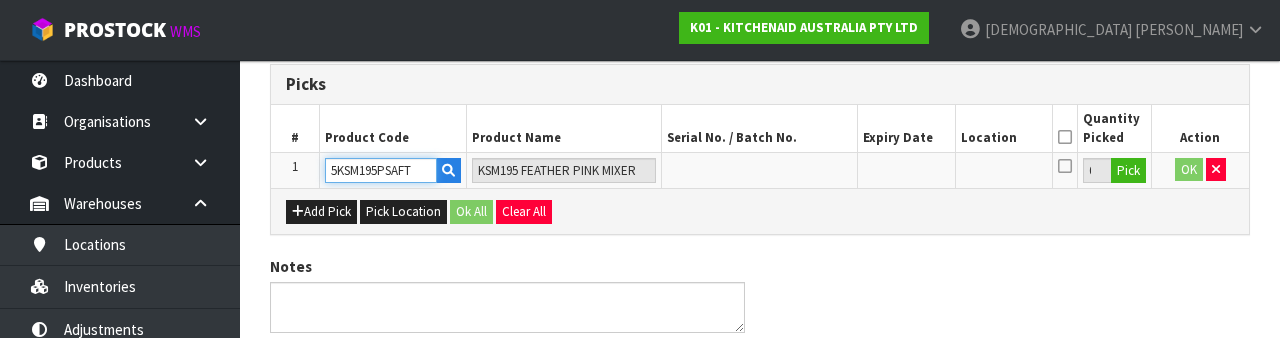 type on "5KSM195PSAFT" 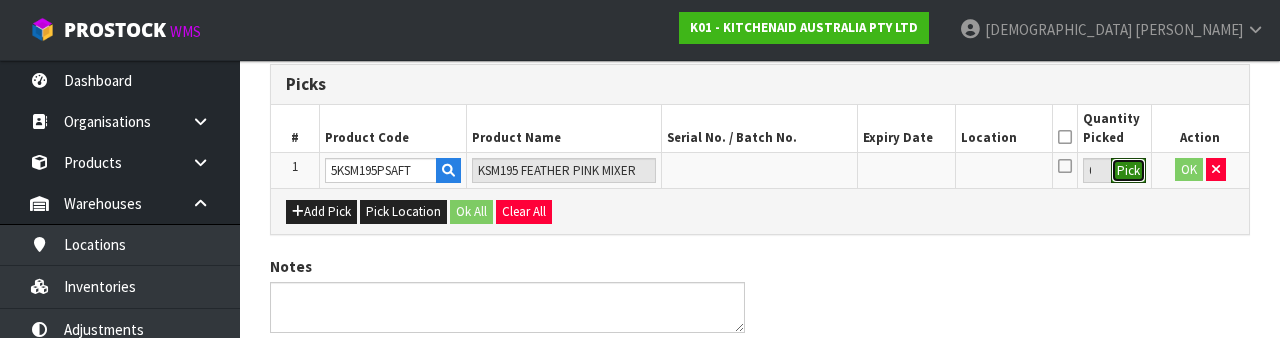click on "Pick" at bounding box center [1128, 171] 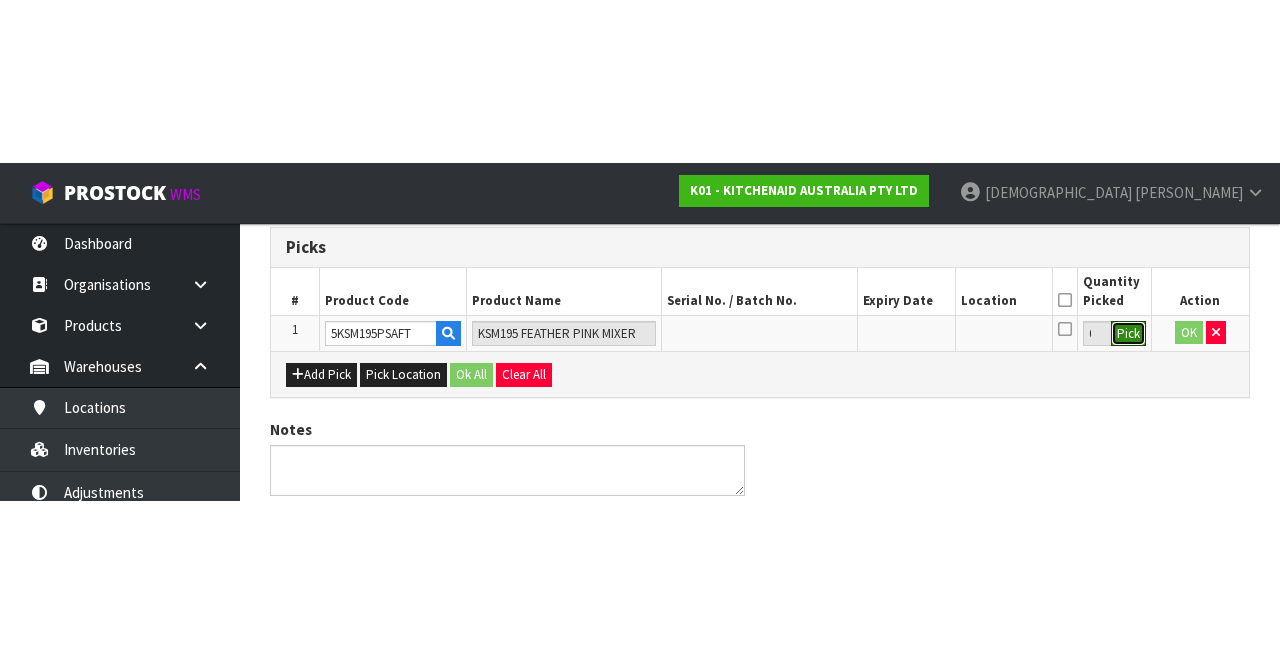 scroll, scrollTop: 114, scrollLeft: 0, axis: vertical 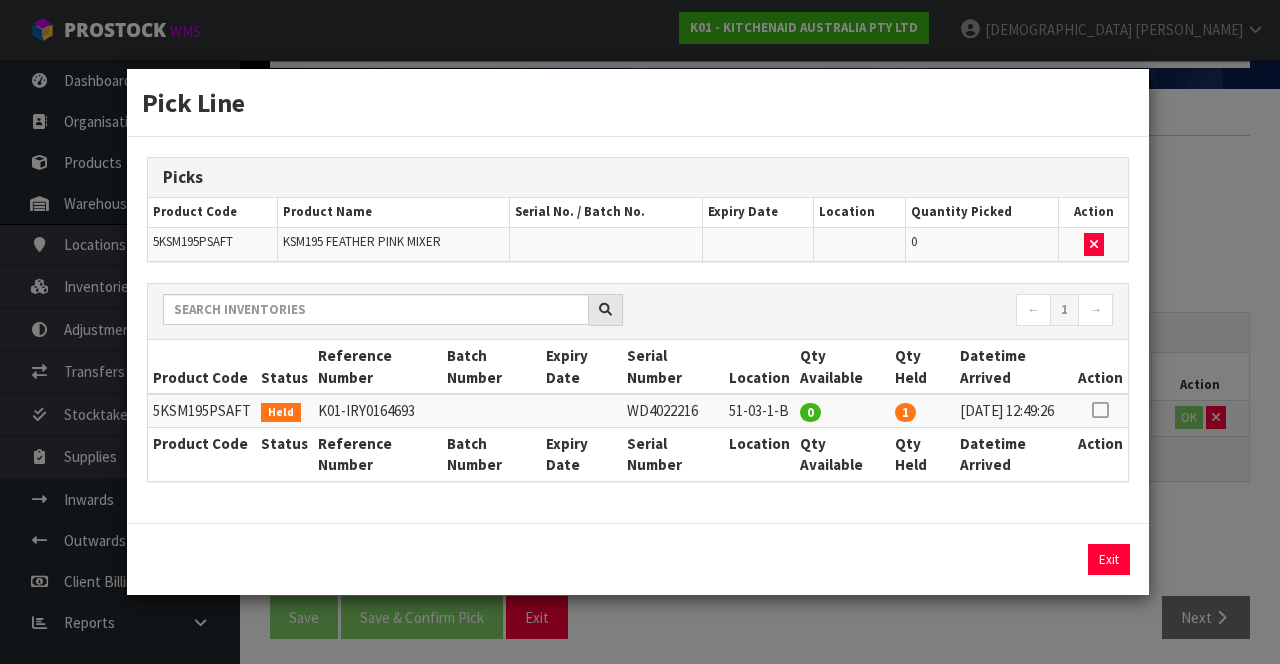 click at bounding box center (1100, 410) 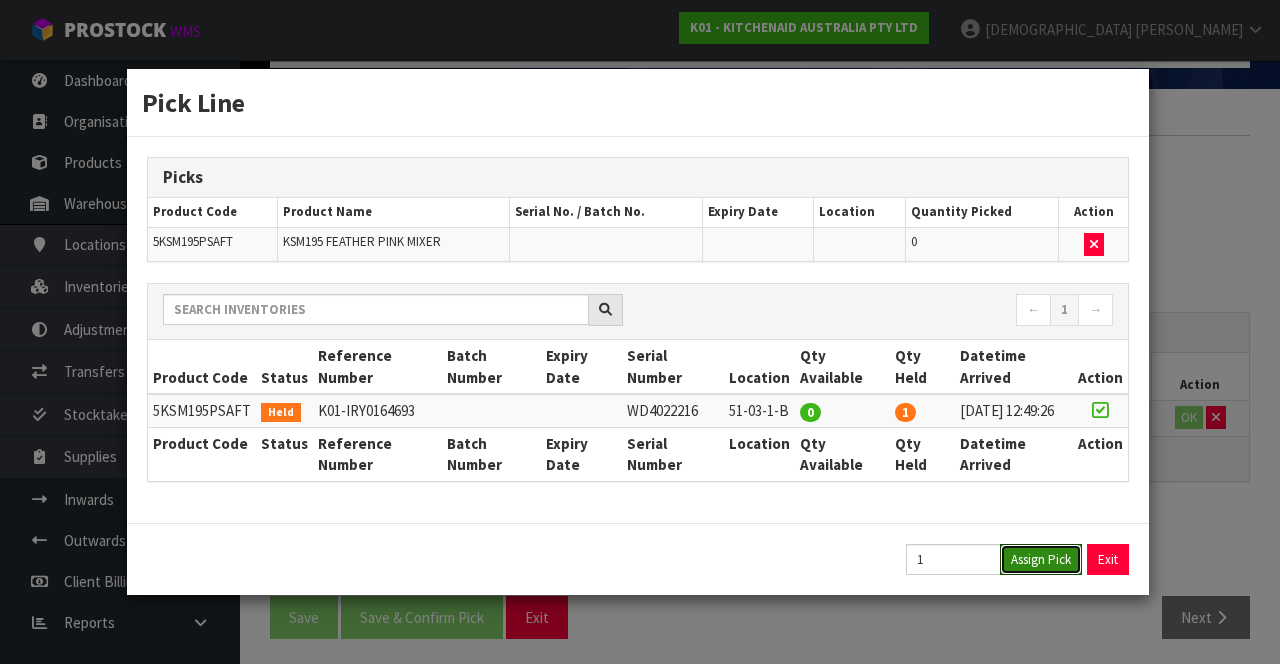 click on "Assign Pick" at bounding box center [1041, 559] 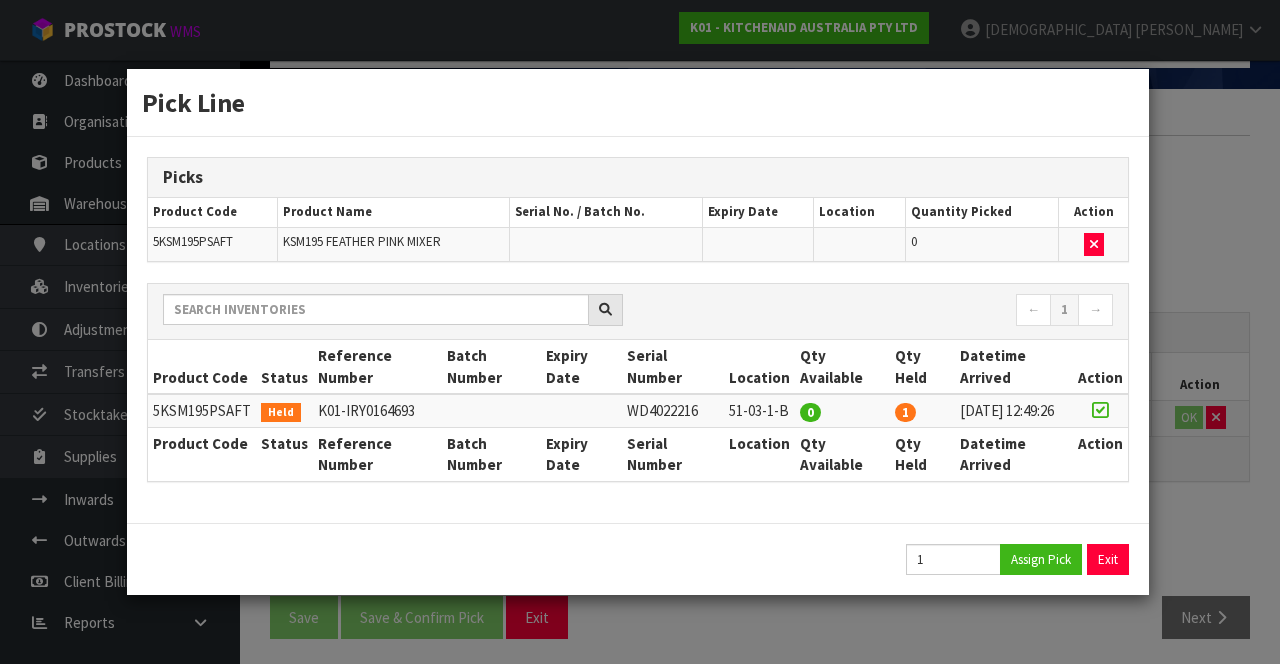 type on "1" 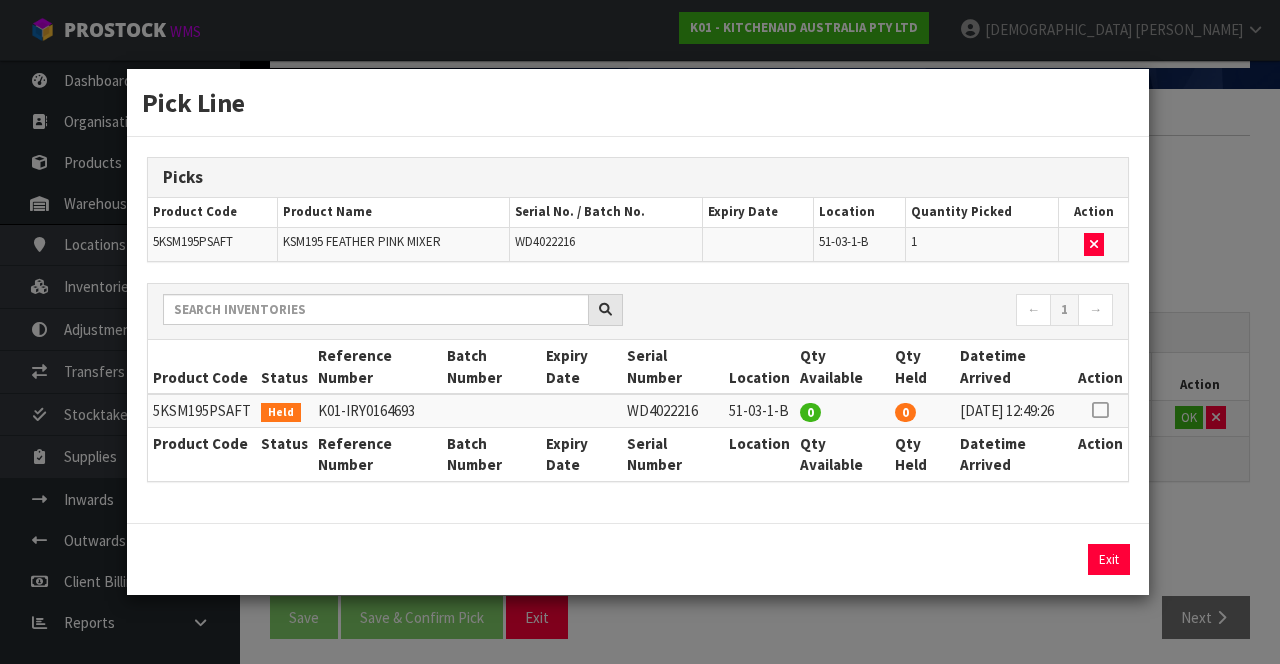 click on "Pick Line
Picks
Product Code
Product Name
Serial No. / Batch No.
Expiry Date
Location
Quantity Picked
Action
5KSM195PSAFT
KSM195 FEATHER PINK MIXER
WD4022216
51-03-1-B
1
←
1
→
Product Code
Status
Reference Number
Batch Number
Expiry Date
Serial Number
Location
Qty Available
Qty Held
Datetime Arrived
Action
Held 0" at bounding box center (640, 332) 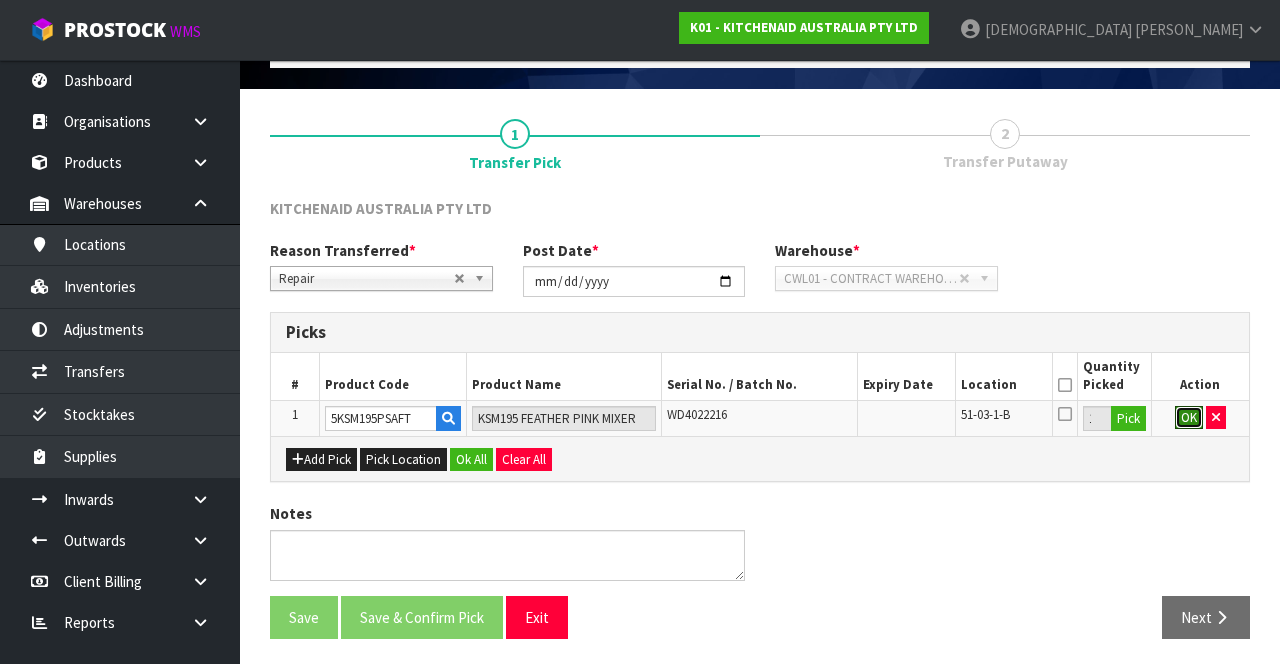 click on "OK" at bounding box center [1189, 418] 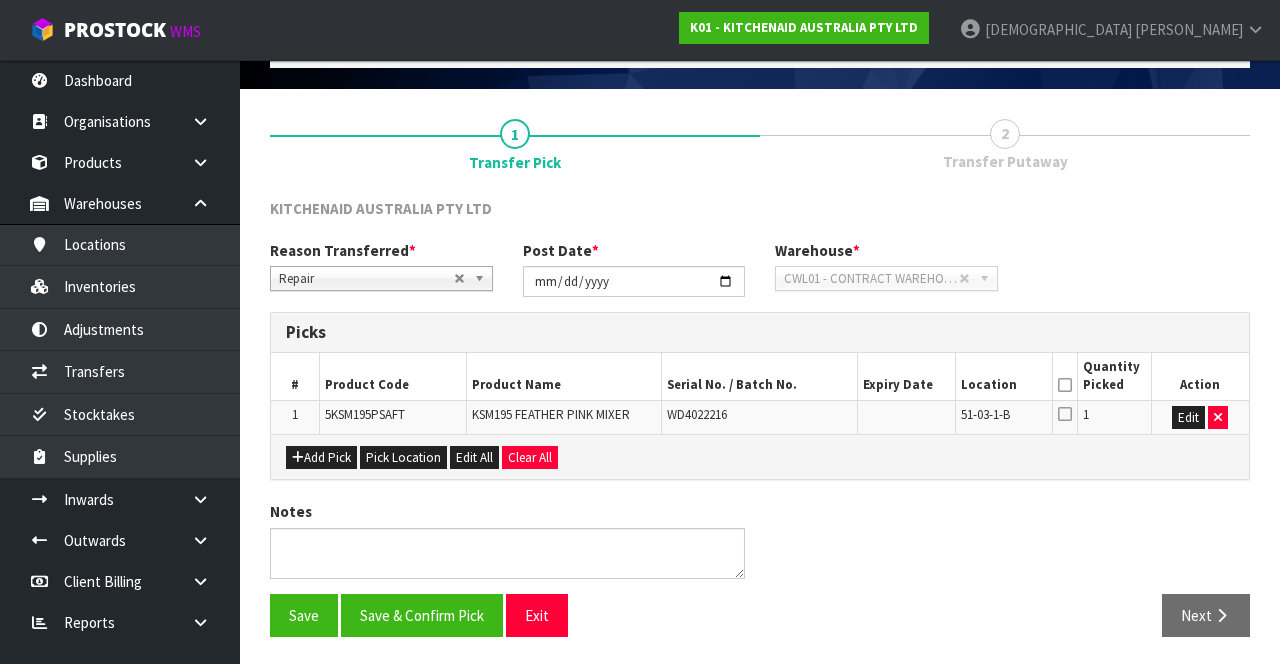 scroll, scrollTop: 112, scrollLeft: 0, axis: vertical 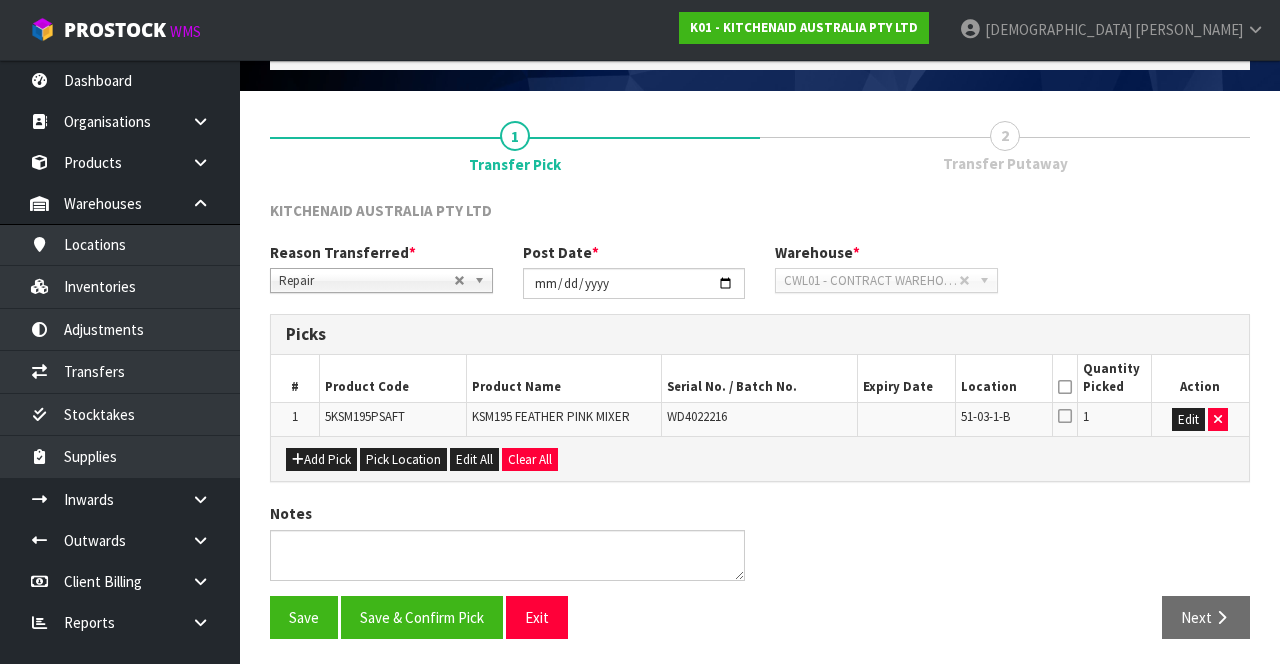 click on "5KSM195PSAFT" at bounding box center [393, 419] 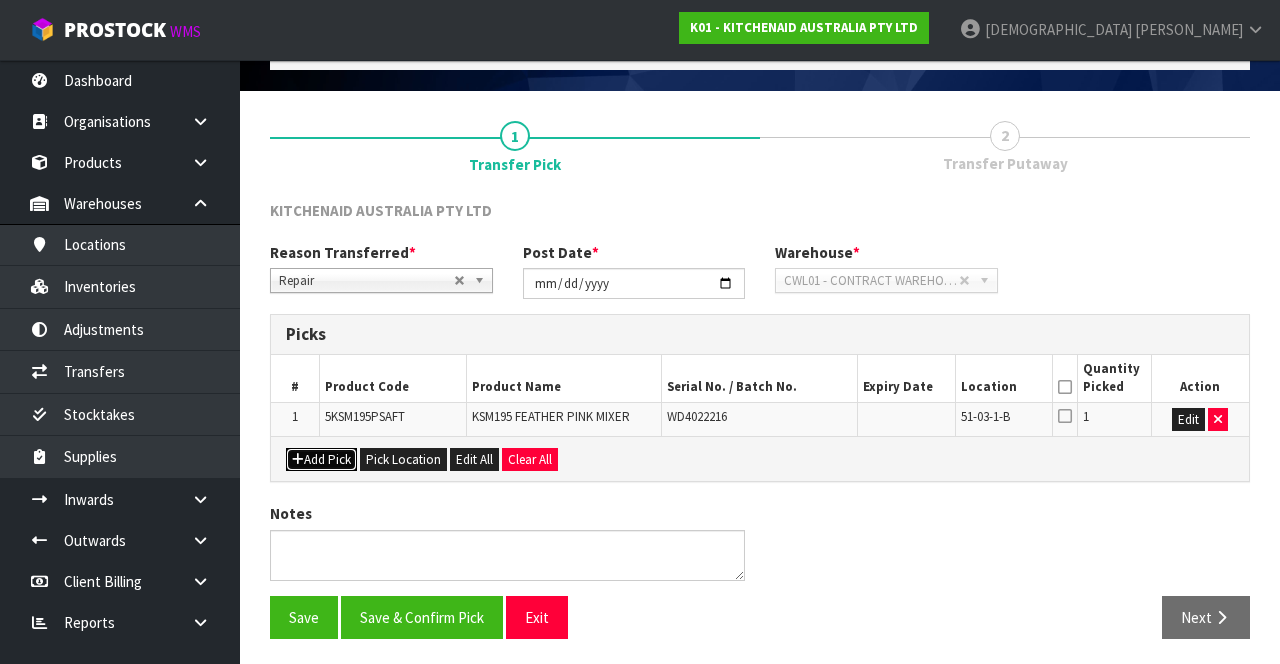 click on "Add Pick" at bounding box center (321, 460) 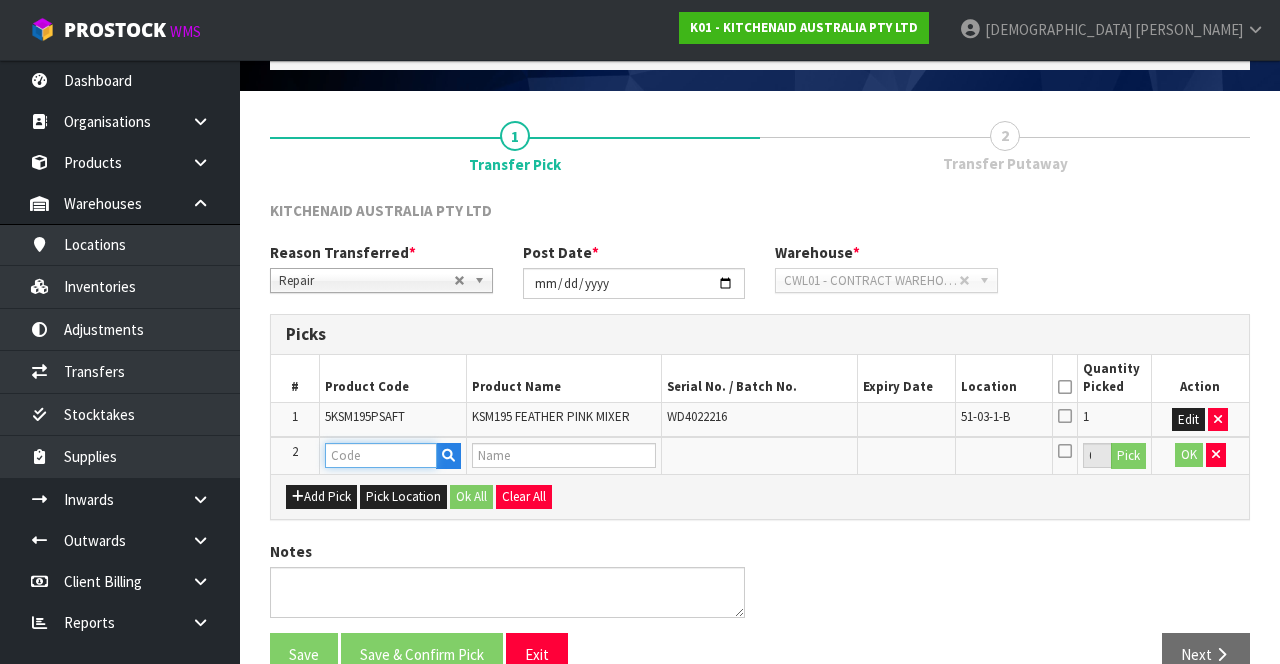 click at bounding box center [381, 455] 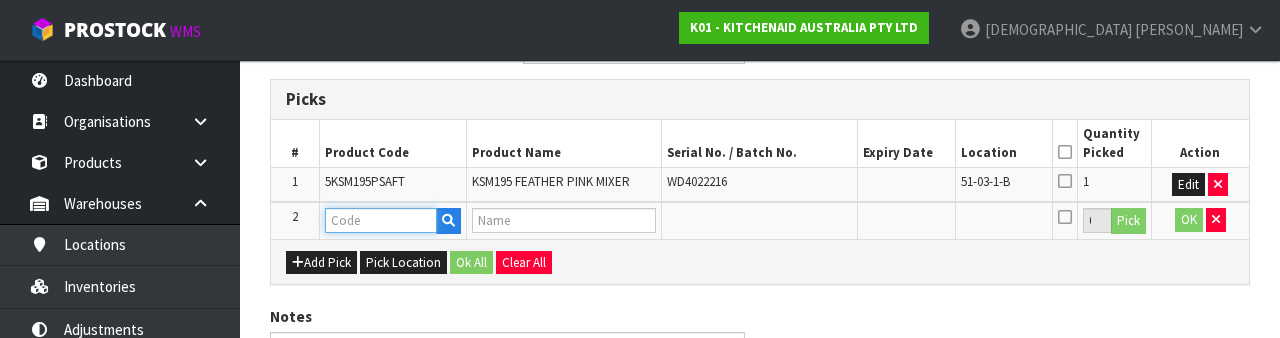 scroll, scrollTop: 385, scrollLeft: 0, axis: vertical 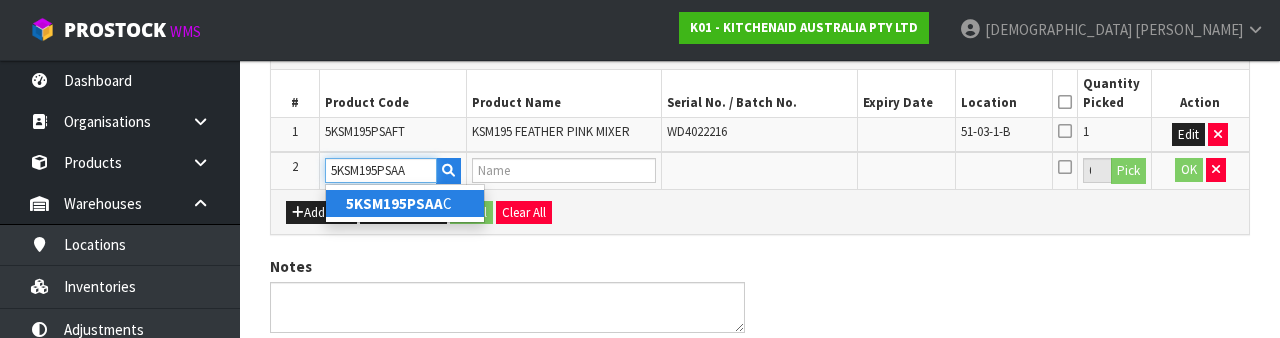 type on "5KSM195PSAAC" 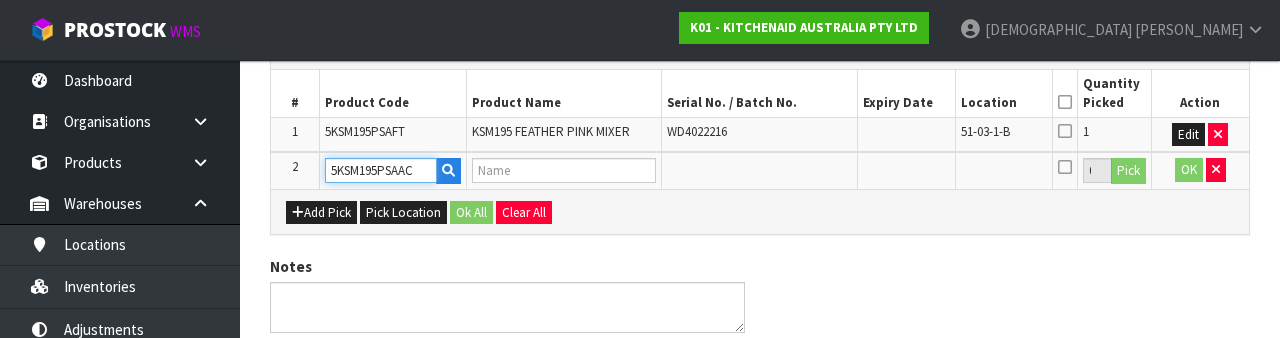 type on "KSM195 ALMOND CREAM MIXER" 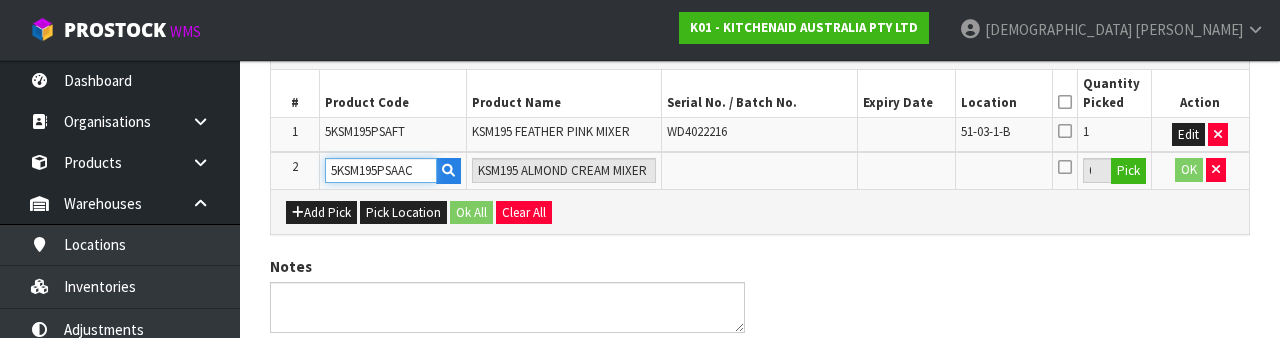 type on "5KSM195PSAAC" 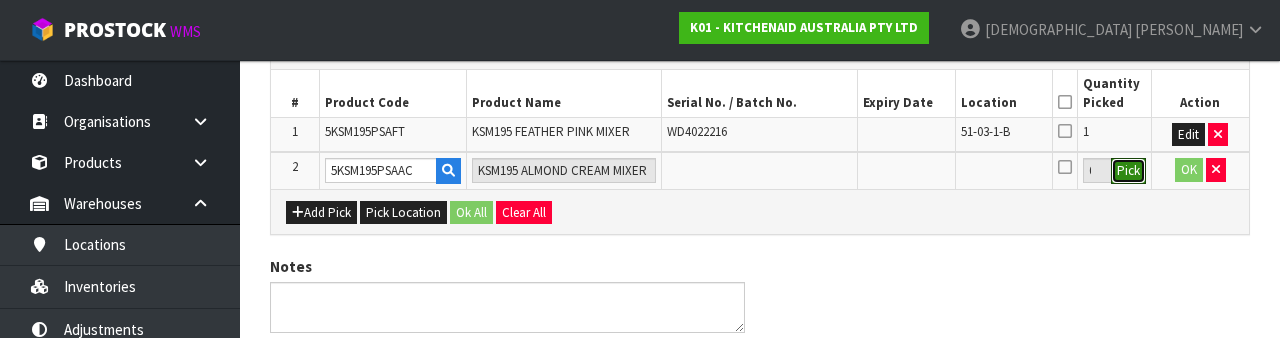 click on "Pick" at bounding box center (1128, 171) 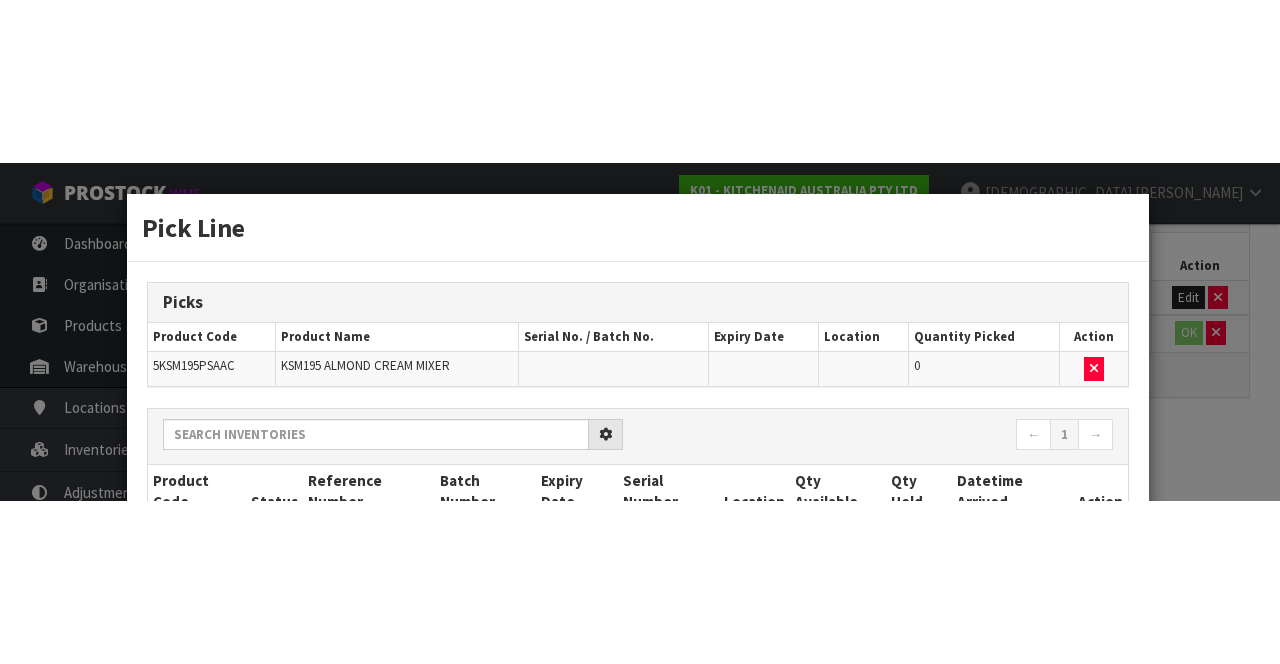 scroll, scrollTop: 149, scrollLeft: 0, axis: vertical 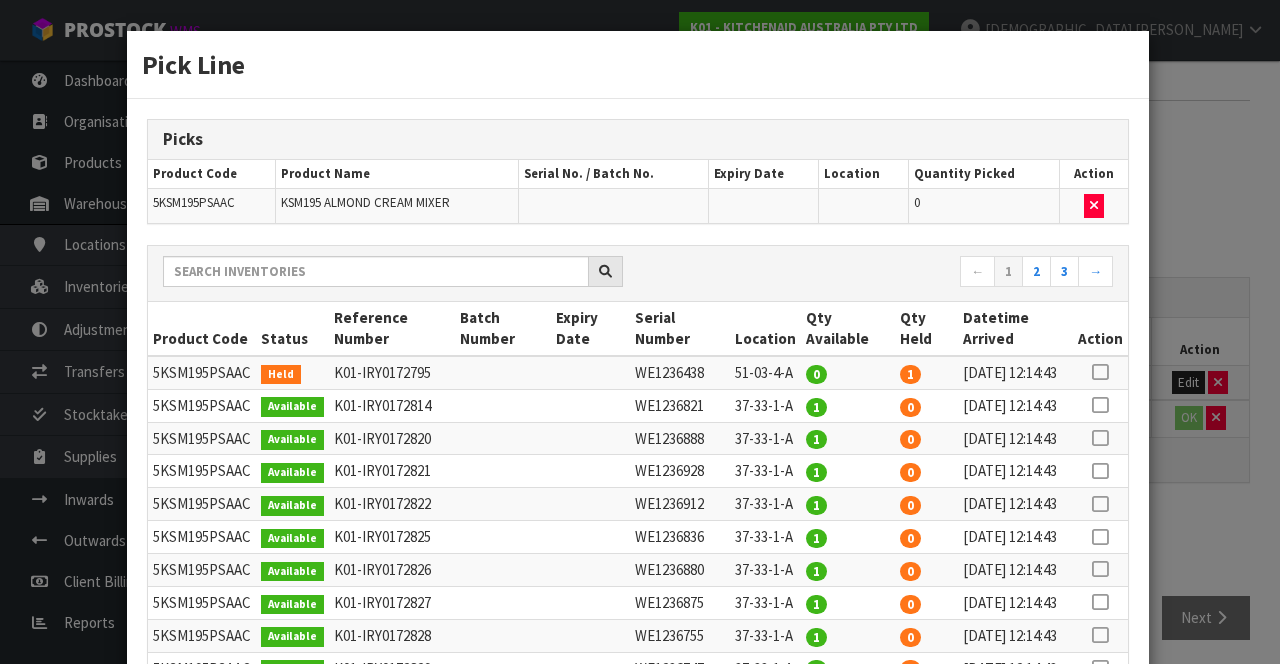 click at bounding box center (1100, 372) 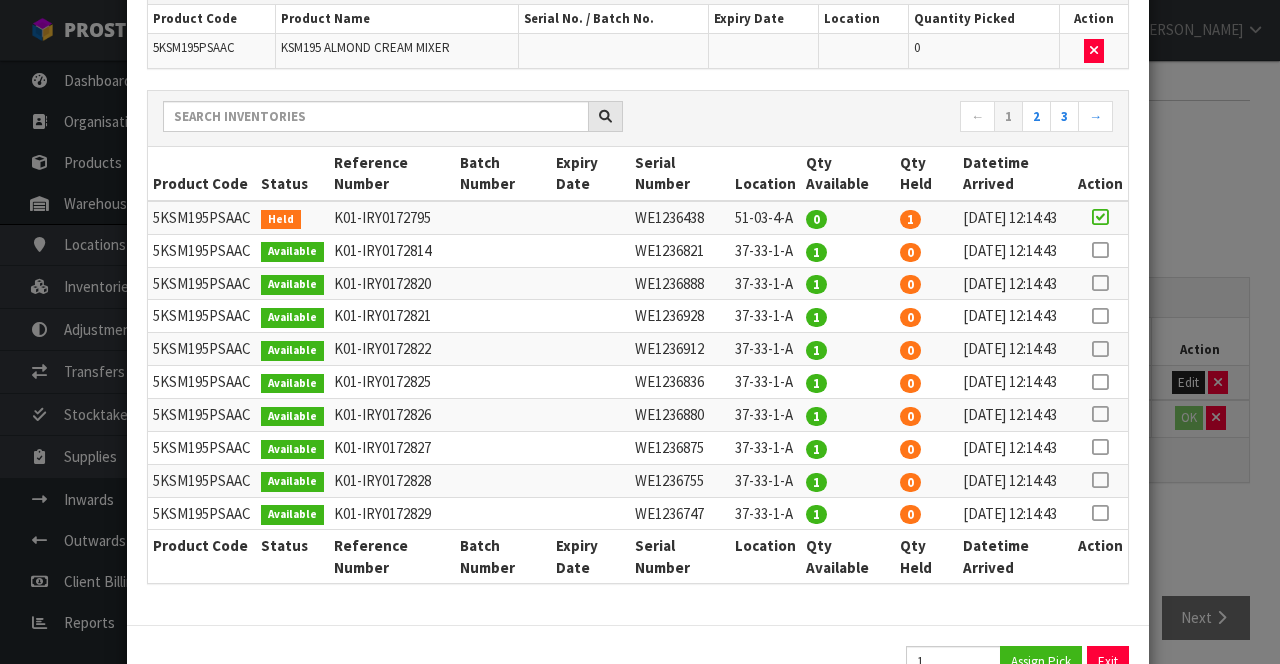 scroll, scrollTop: 420, scrollLeft: 0, axis: vertical 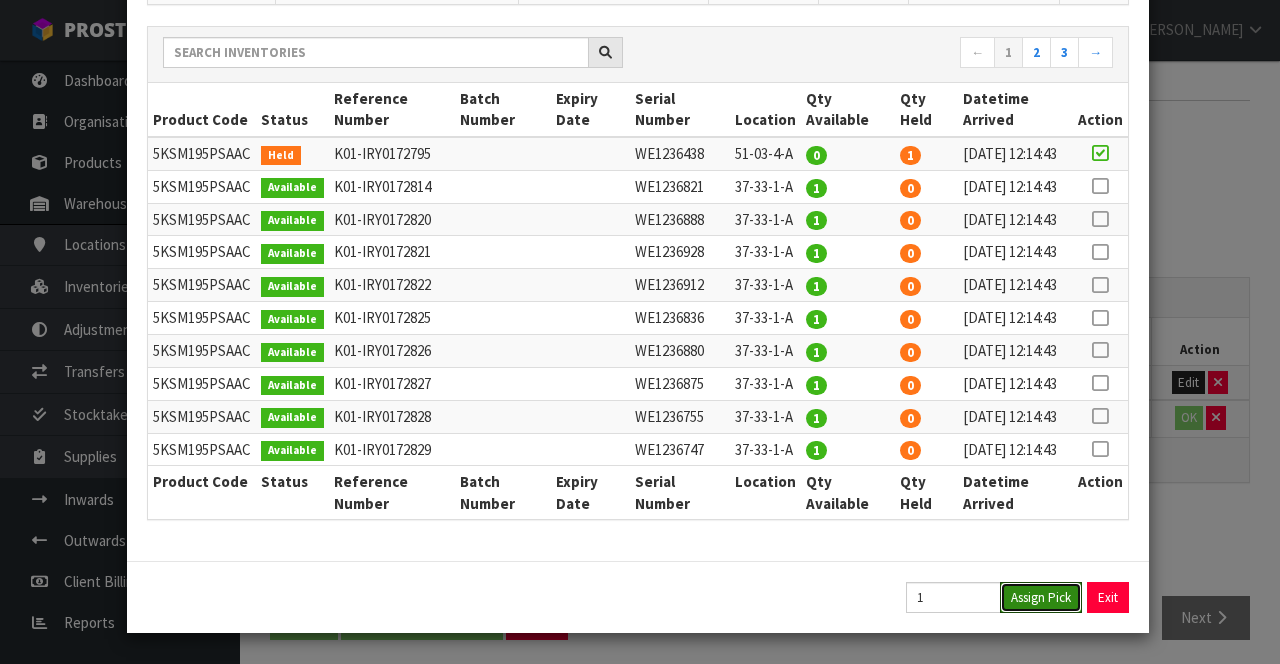 click on "Assign Pick" at bounding box center [1041, 597] 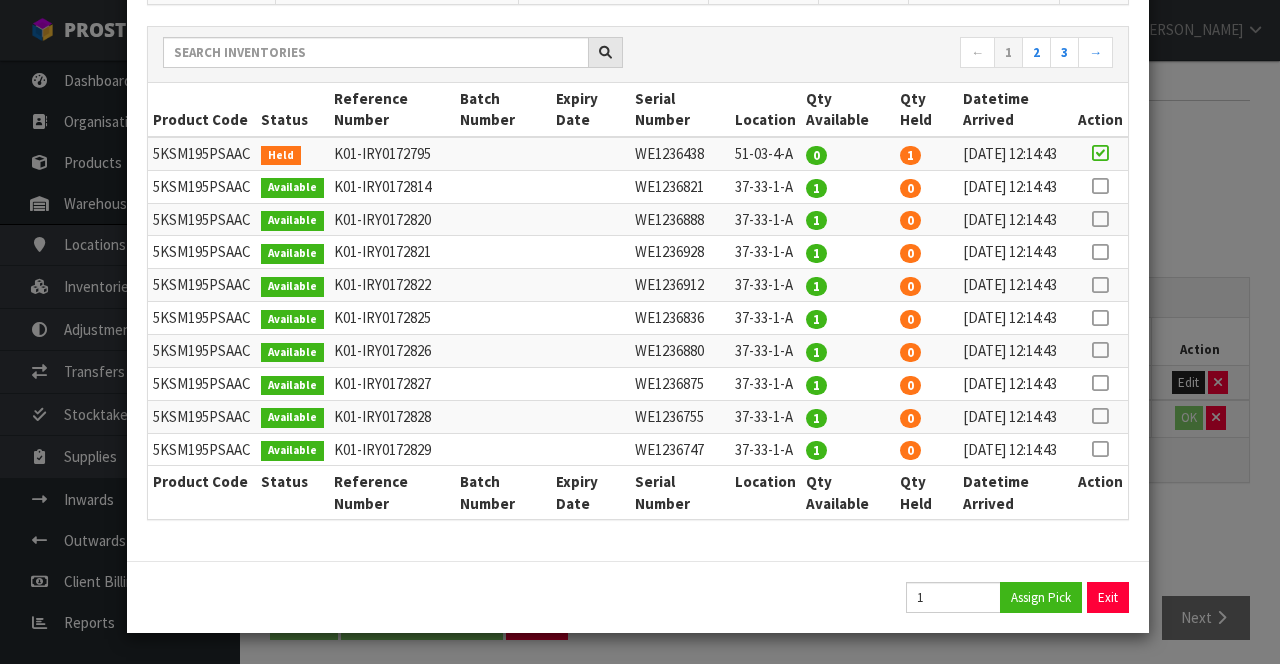 type on "1" 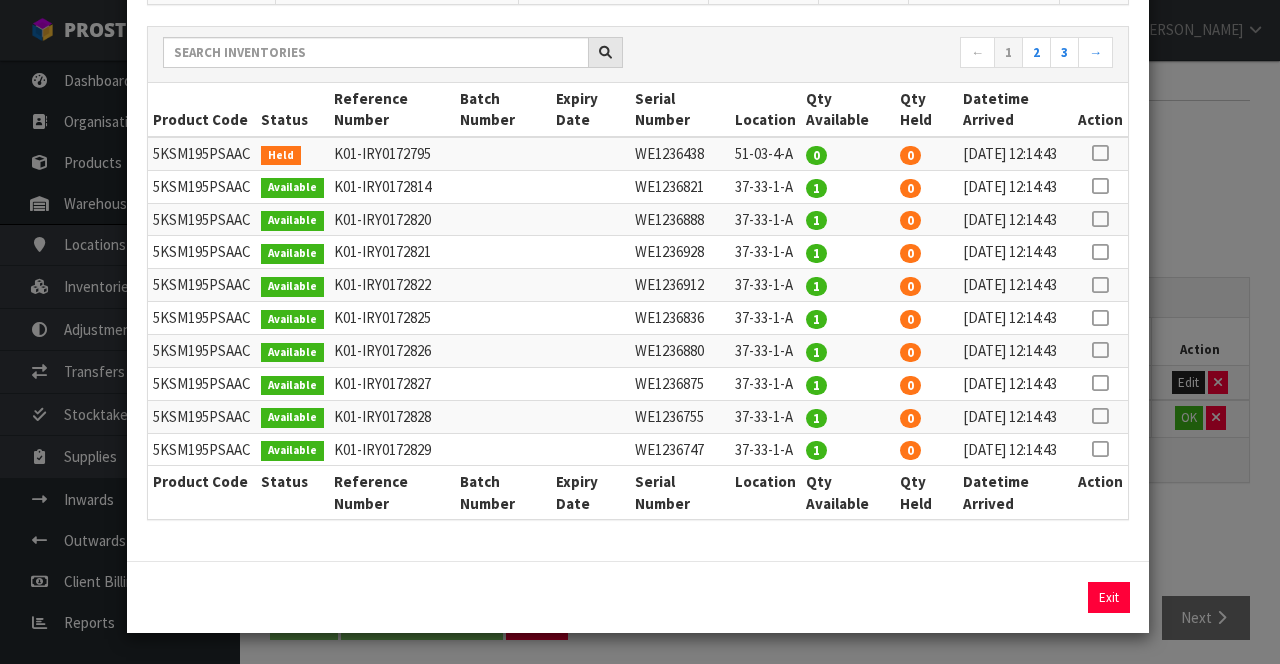 click on "Pick Line
Picks
Product Code
Product Name
Serial No. / Batch No.
Expiry Date
Location
Quantity Picked
Action
5KSM195PSAAC
KSM195 ALMOND CREAM MIXER
WE1236438
51-03-4-A
1
←
1 2 3
→
Product Code
Status
Reference Number
Batch Number
Expiry Date
Serial Number
Location
Qty Available
Qty Held
Datetime Arrived
Action
0" at bounding box center [640, 332] 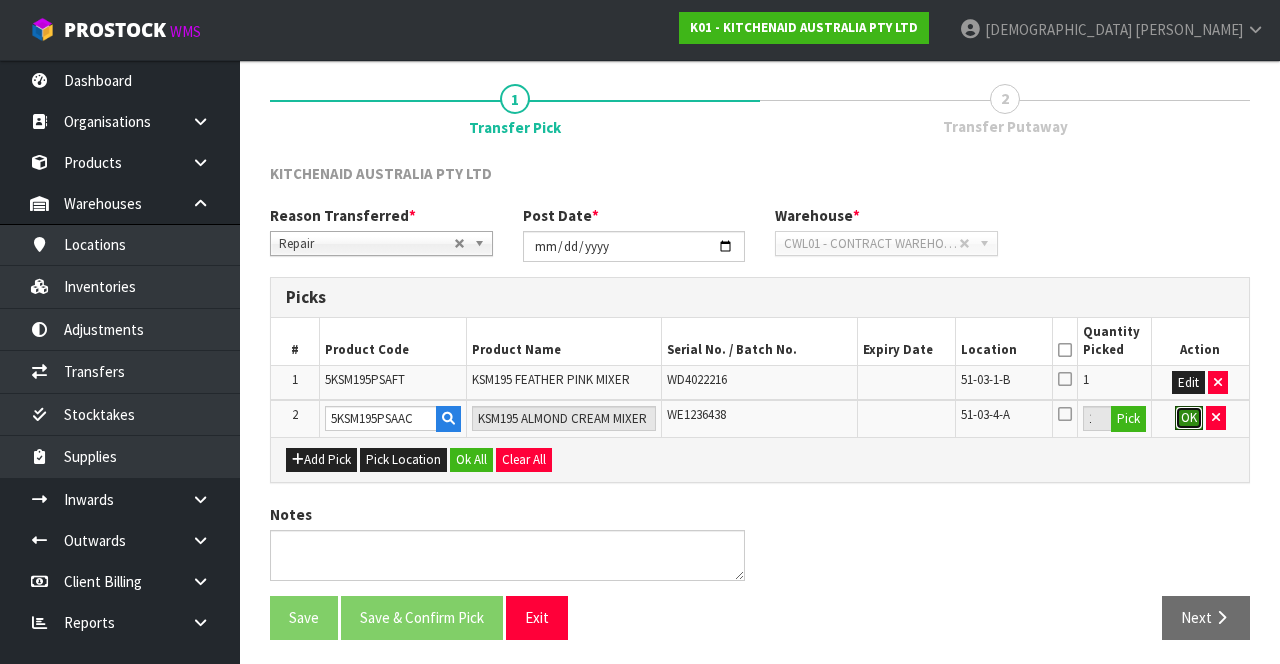 click on "OK" at bounding box center [1189, 418] 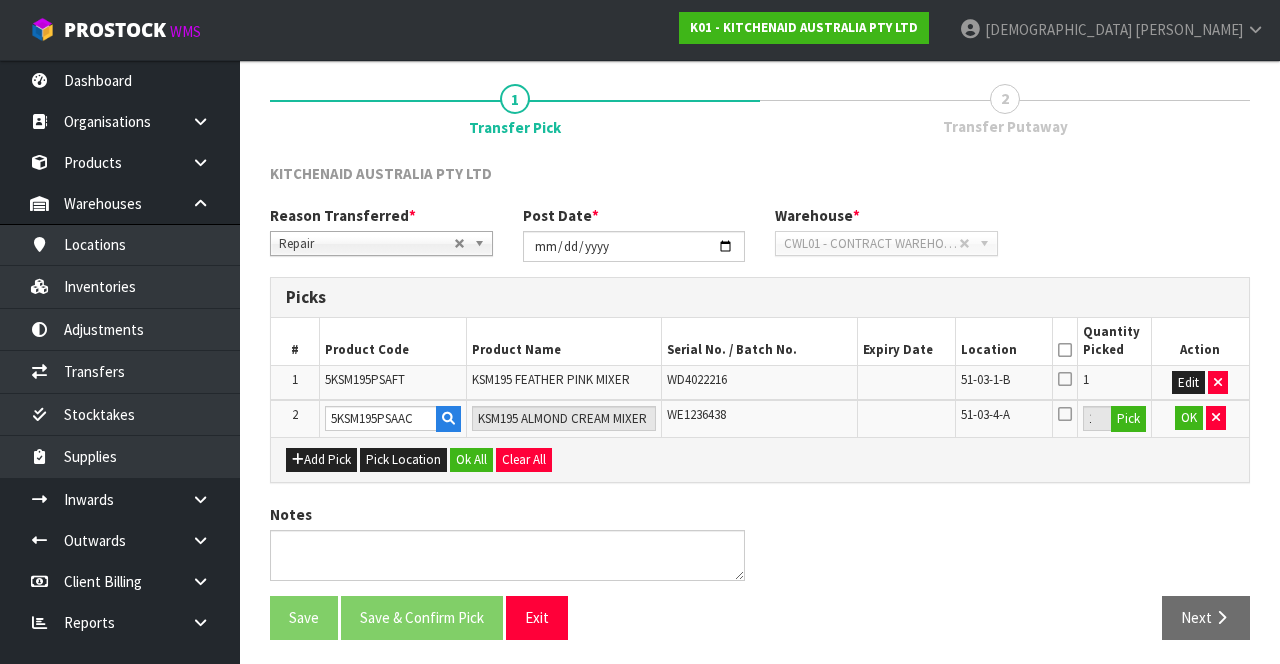 scroll, scrollTop: 147, scrollLeft: 0, axis: vertical 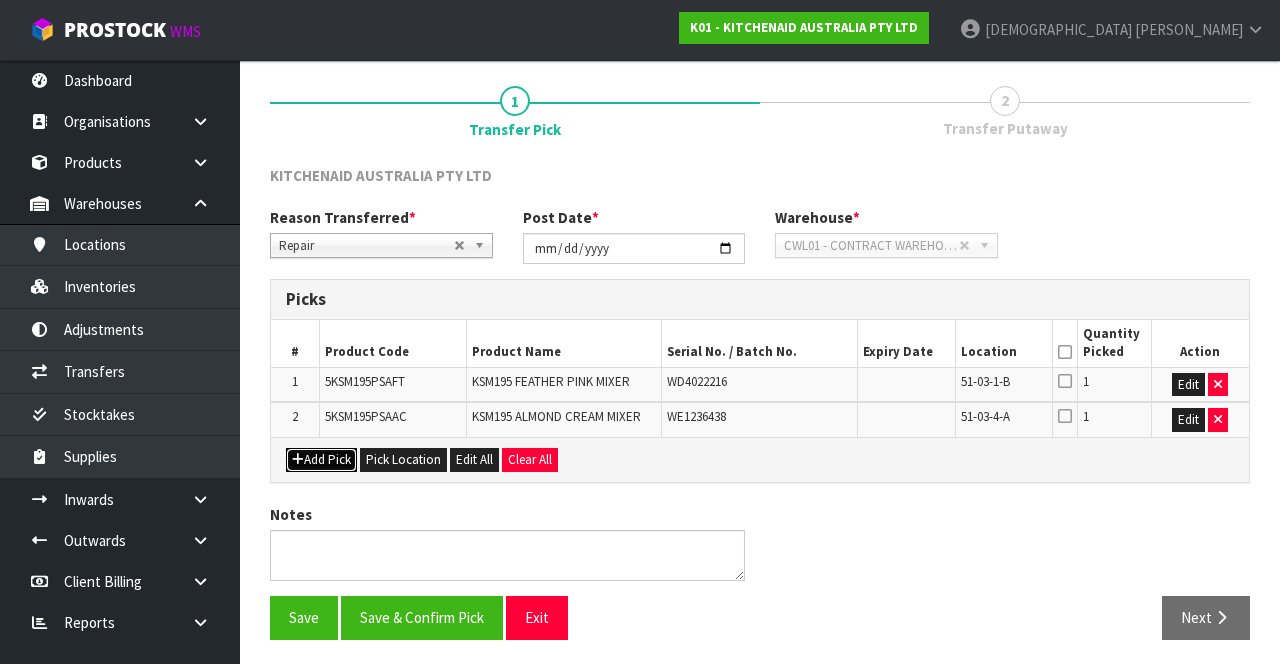 click on "Add Pick" at bounding box center [321, 460] 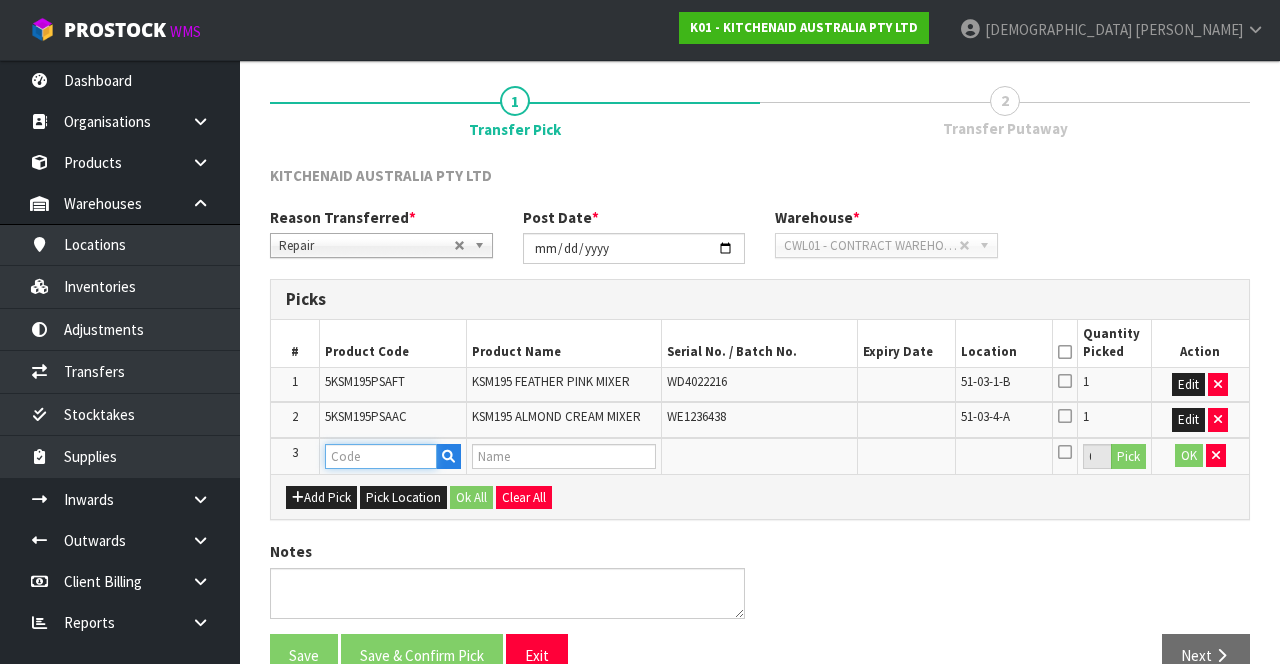 click at bounding box center (381, 456) 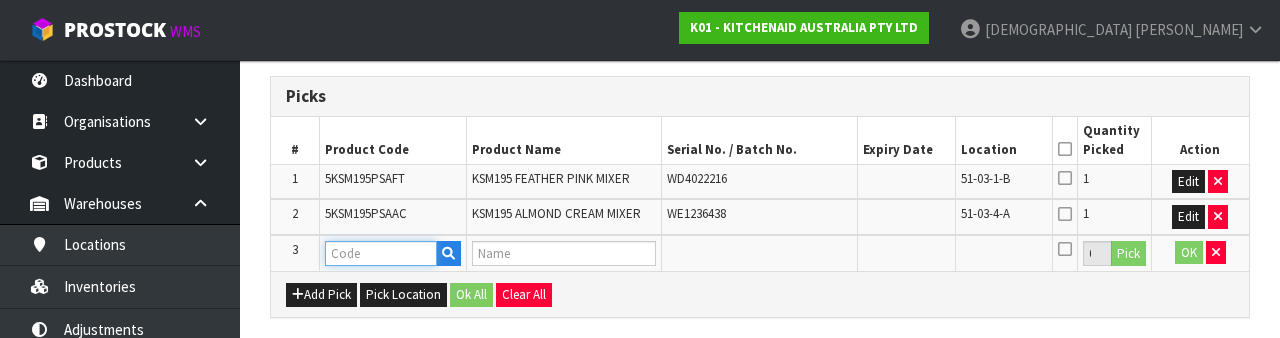 scroll, scrollTop: 420, scrollLeft: 0, axis: vertical 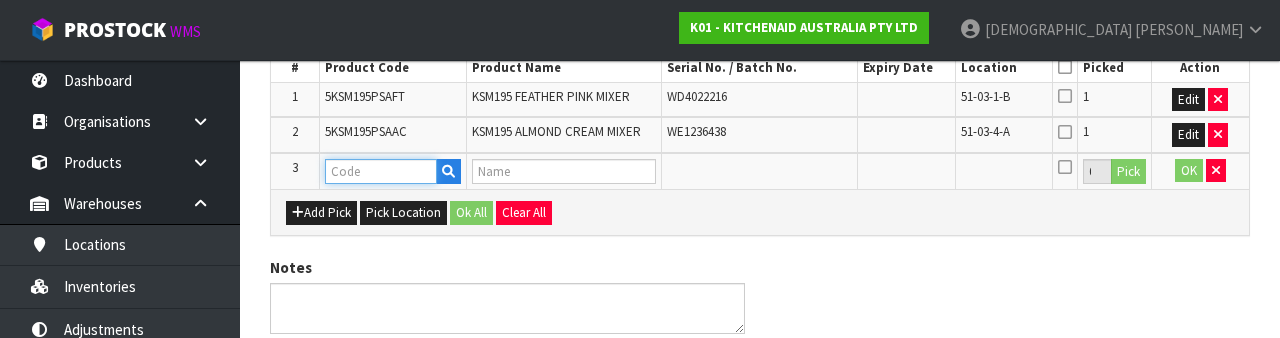 type on "S" 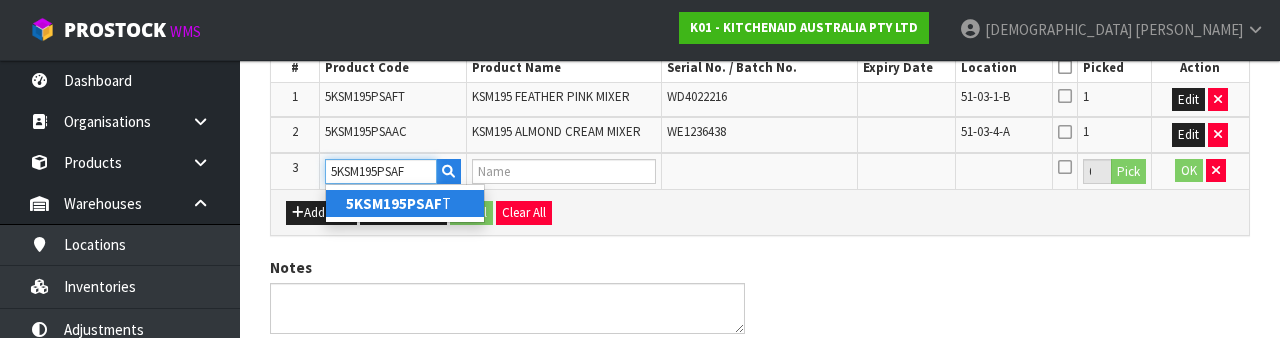 type on "5KSM195PSAFT" 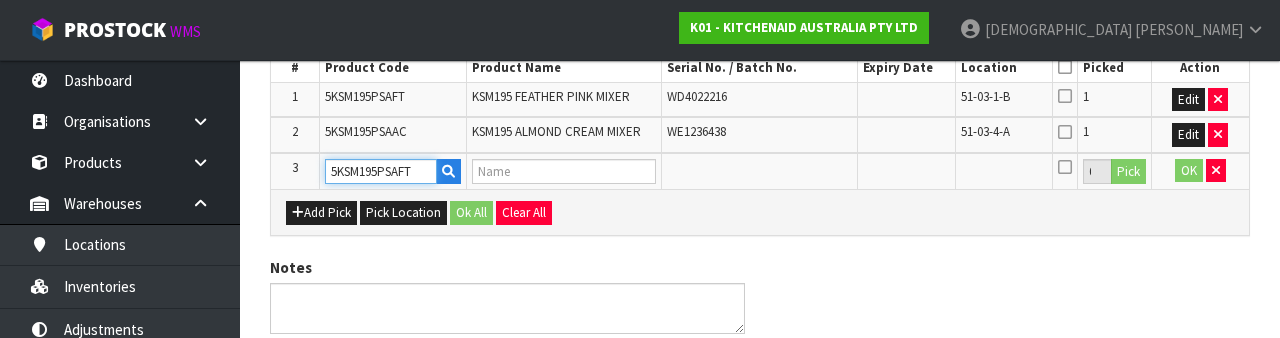 type on "KSM195 FEATHER PINK MIXER" 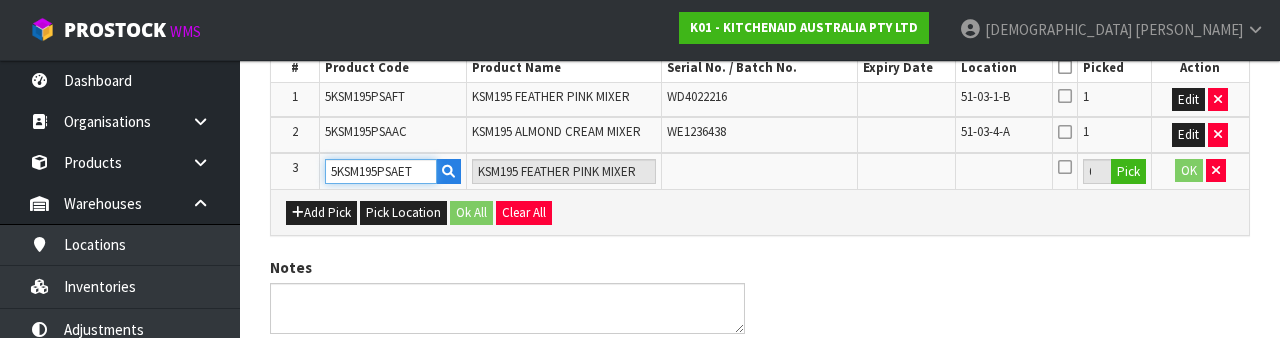 type on "5KSM195PSAET" 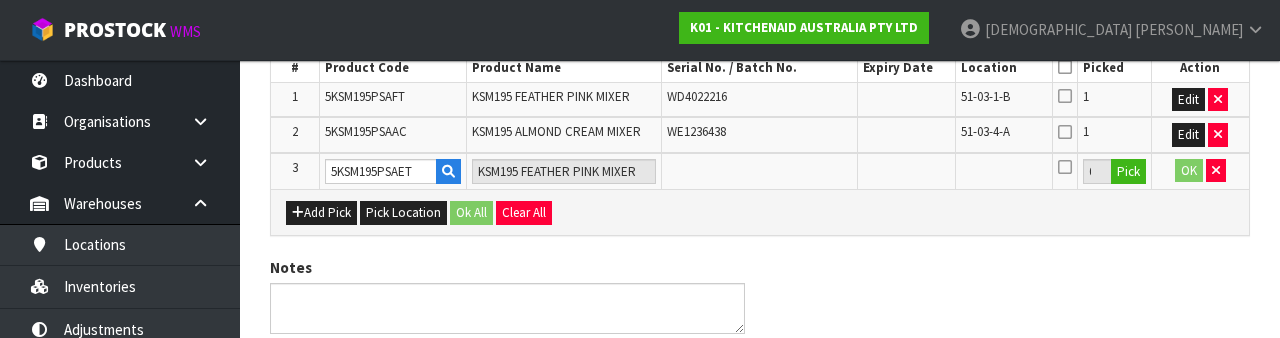 type 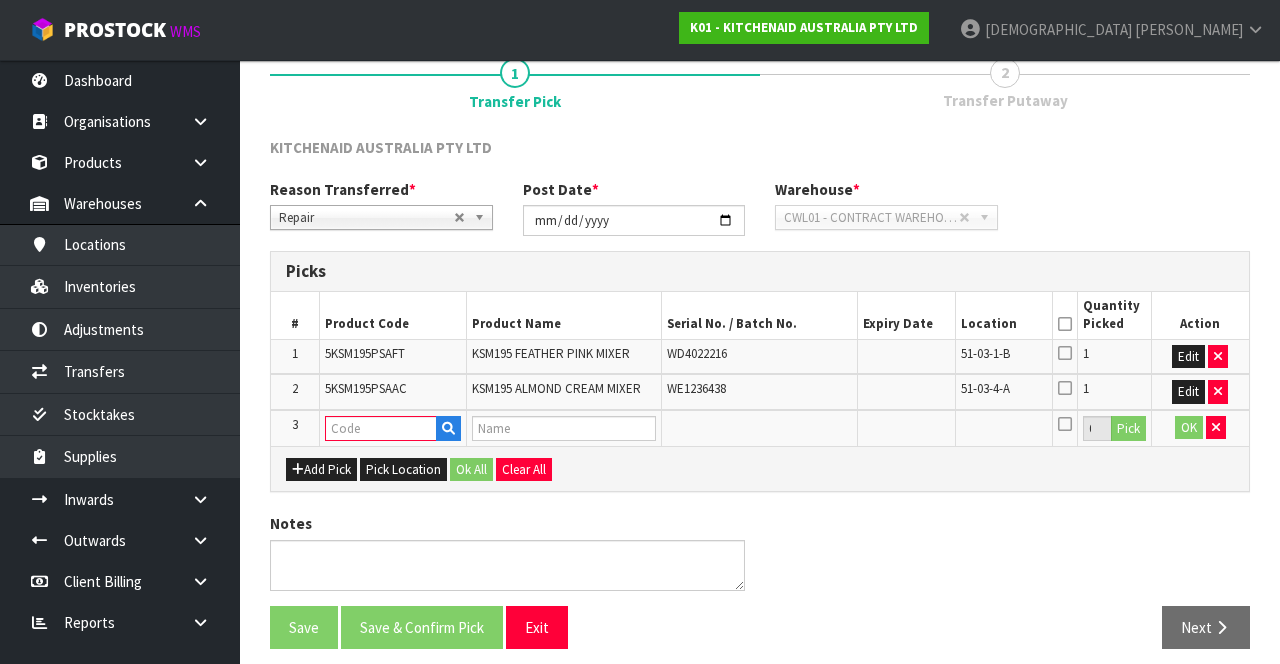 scroll, scrollTop: 184, scrollLeft: 0, axis: vertical 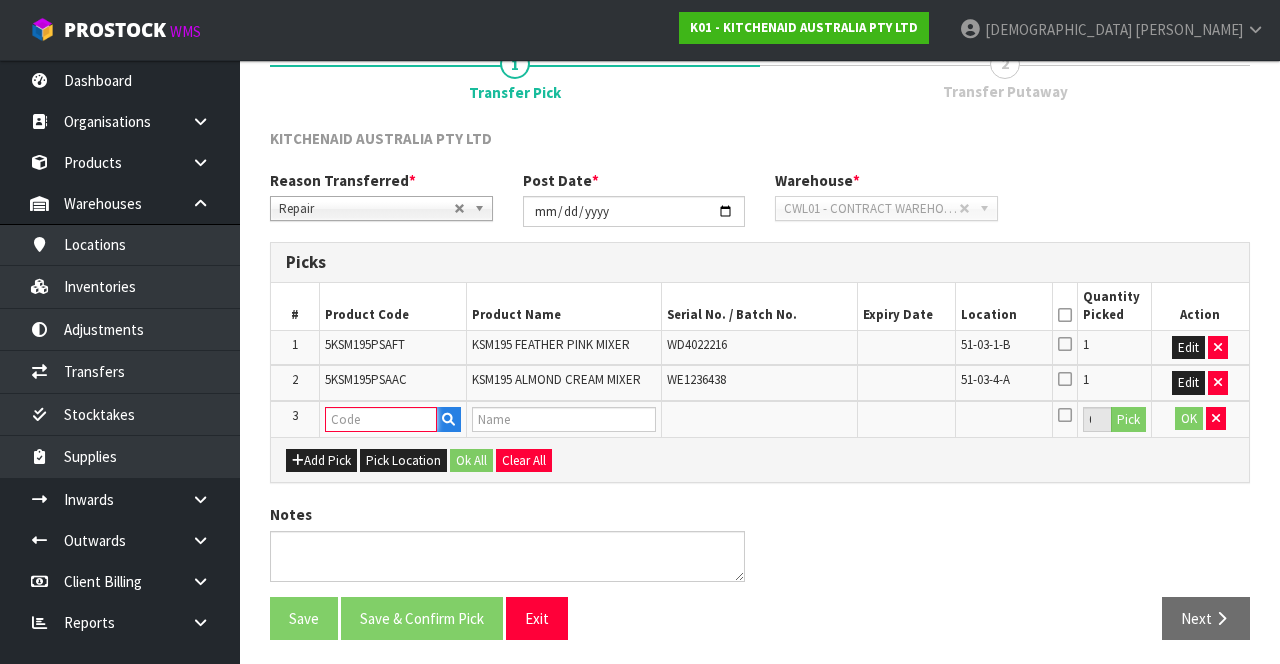 click at bounding box center [381, 419] 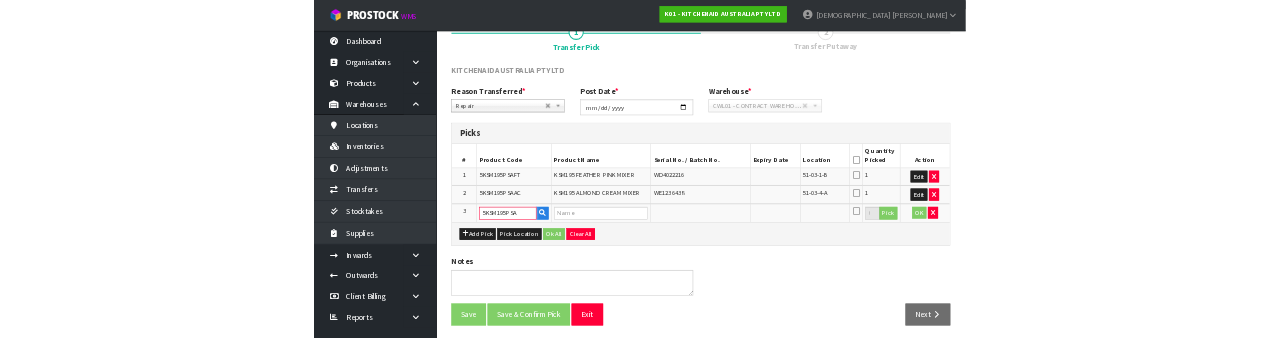 scroll, scrollTop: 352, scrollLeft: 0, axis: vertical 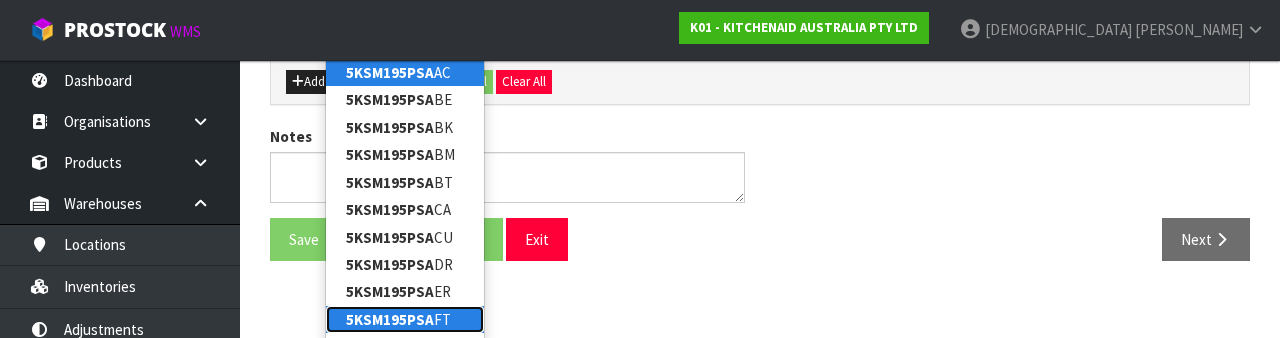 click on "5KSM195PSA" at bounding box center (390, 319) 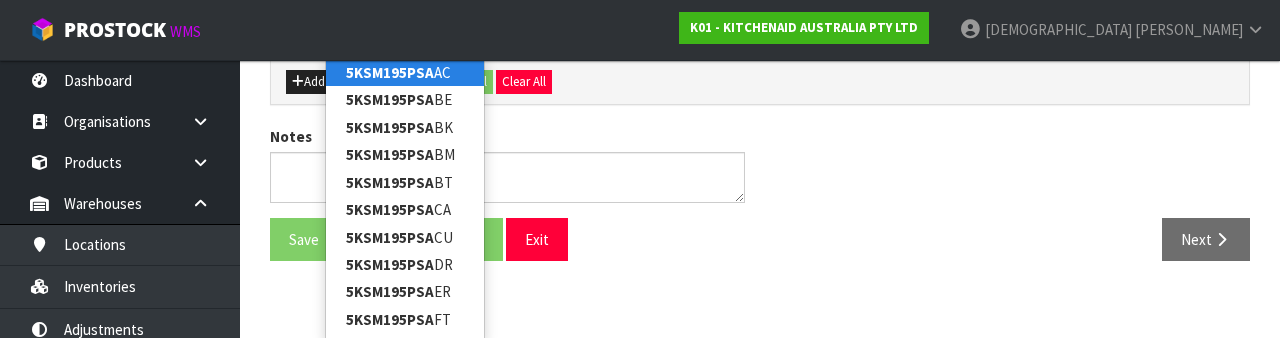 type on "5KSM195PSAFT" 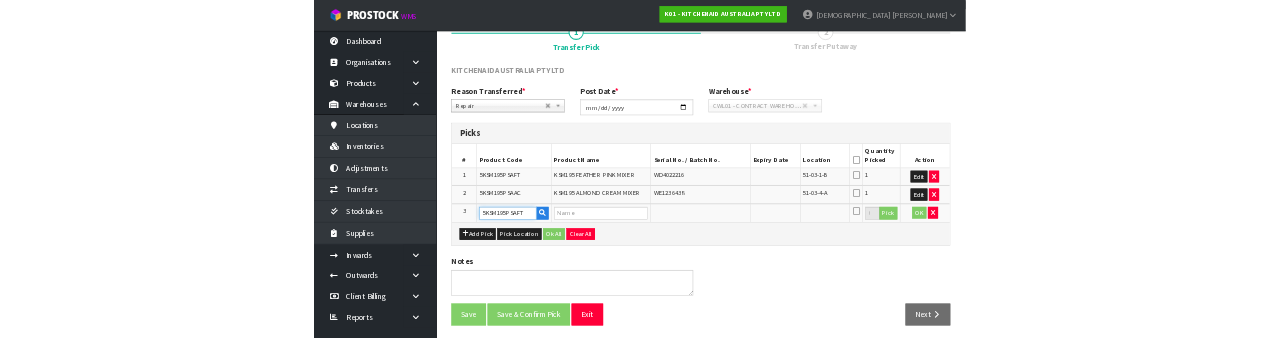 scroll, scrollTop: 498, scrollLeft: 0, axis: vertical 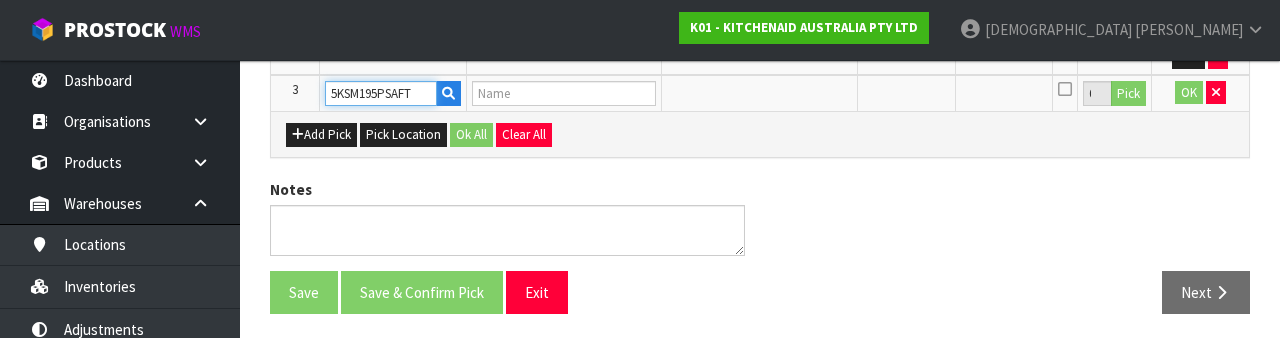 type on "KSM195 FEATHER PINK MIXER" 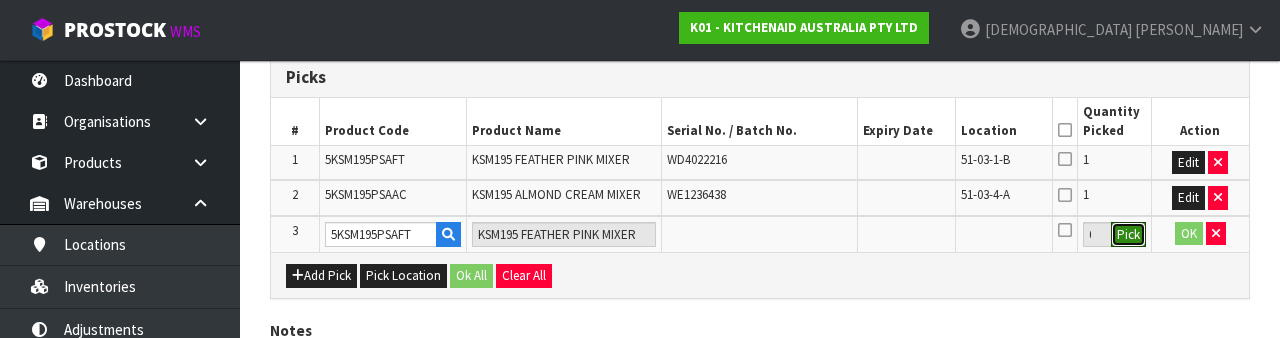 click on "Pick" at bounding box center (1128, 235) 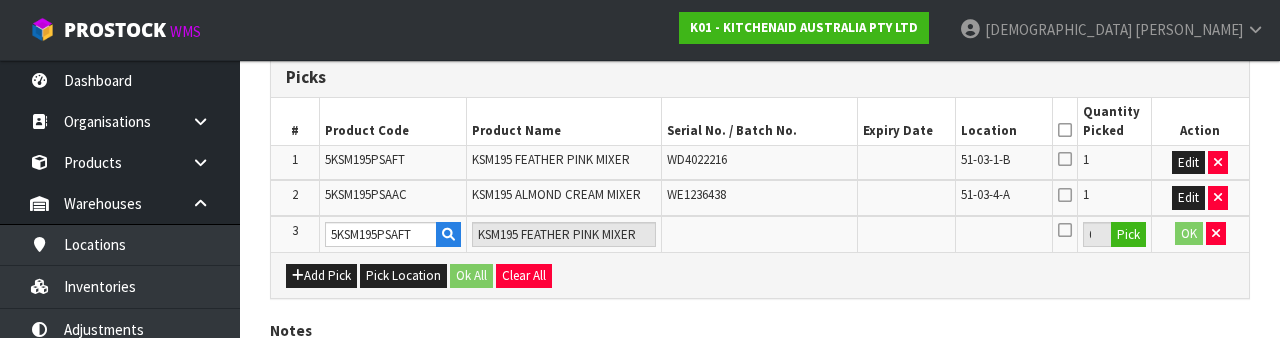 scroll, scrollTop: 184, scrollLeft: 0, axis: vertical 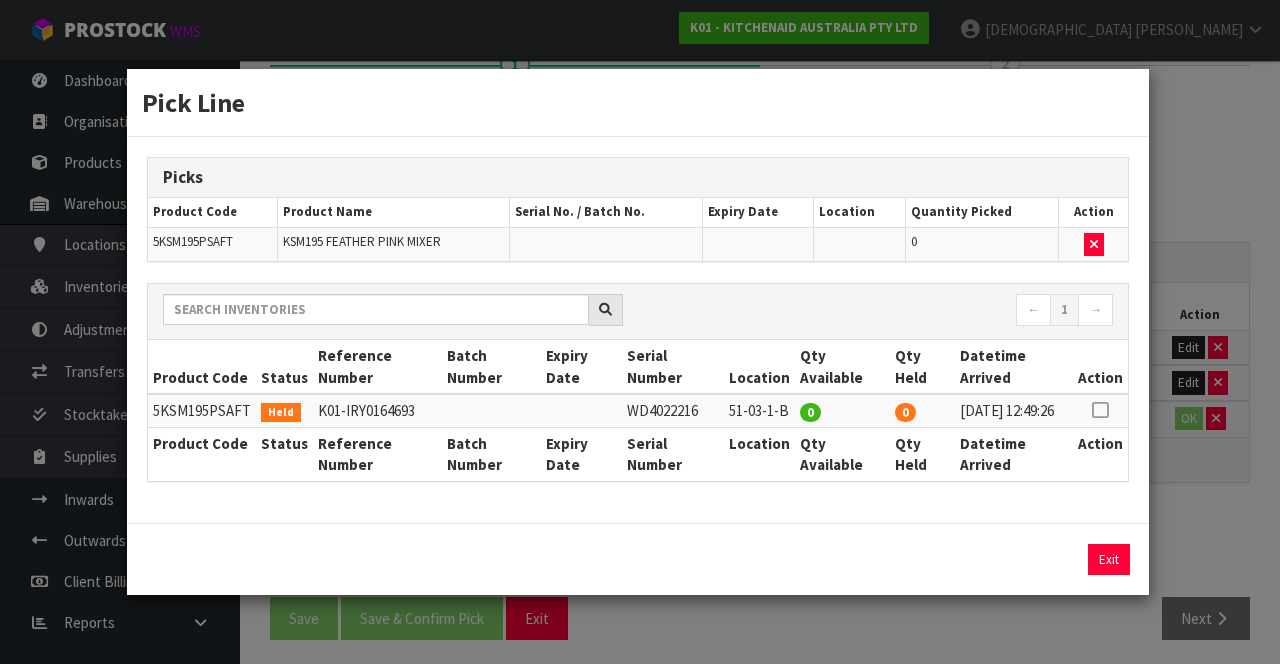 click on "Pick Line
Picks
Product Code
Product Name
Serial No. / Batch No.
Expiry Date
Location
Quantity Picked
Action
5KSM195PSAFT
KSM195 FEATHER PINK MIXER
0
←
1
→
Product Code
Status
Reference Number
Batch Number
Expiry Date
Serial Number
Location
Qty Available
Qty Held
Datetime Arrived
Action
Held" at bounding box center (640, 332) 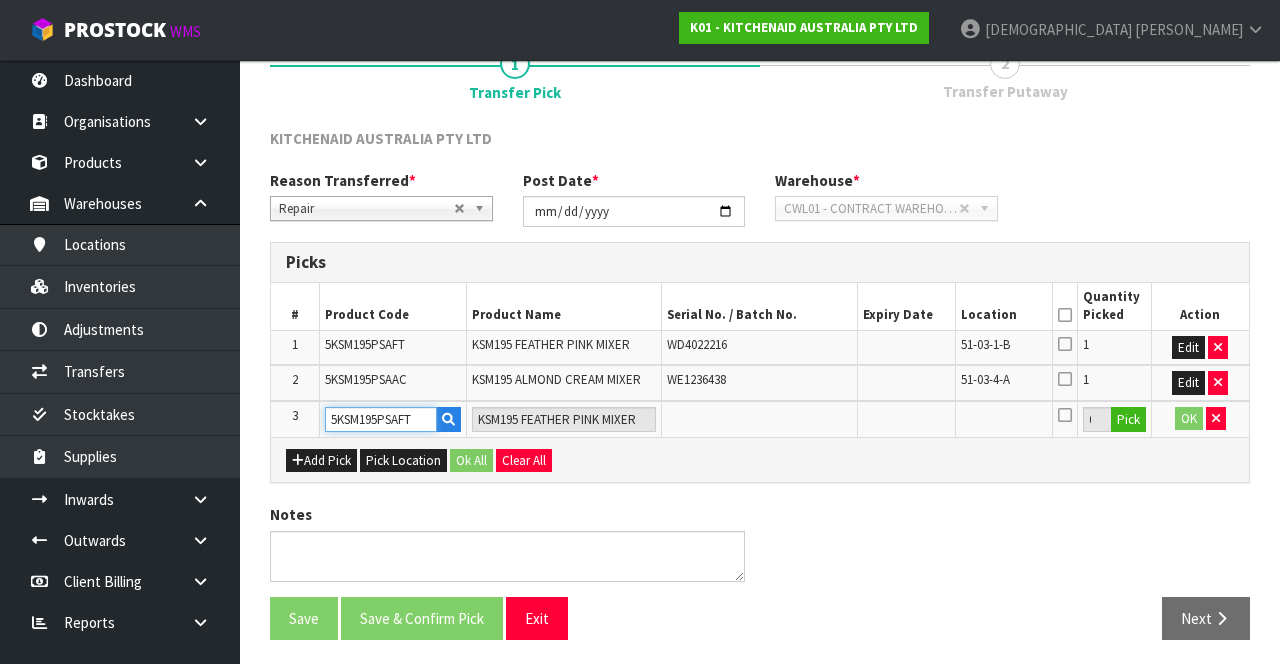 click on "5KSM195PSAFT" at bounding box center [381, 419] 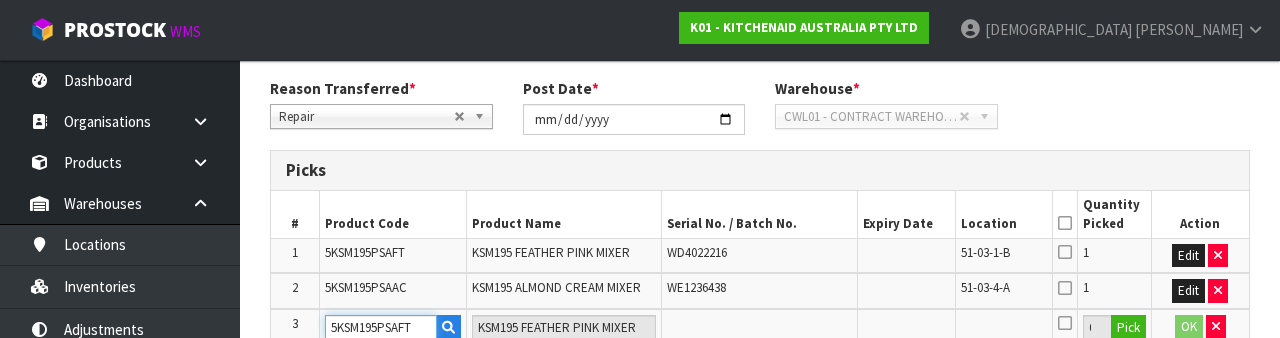 scroll, scrollTop: 420, scrollLeft: 0, axis: vertical 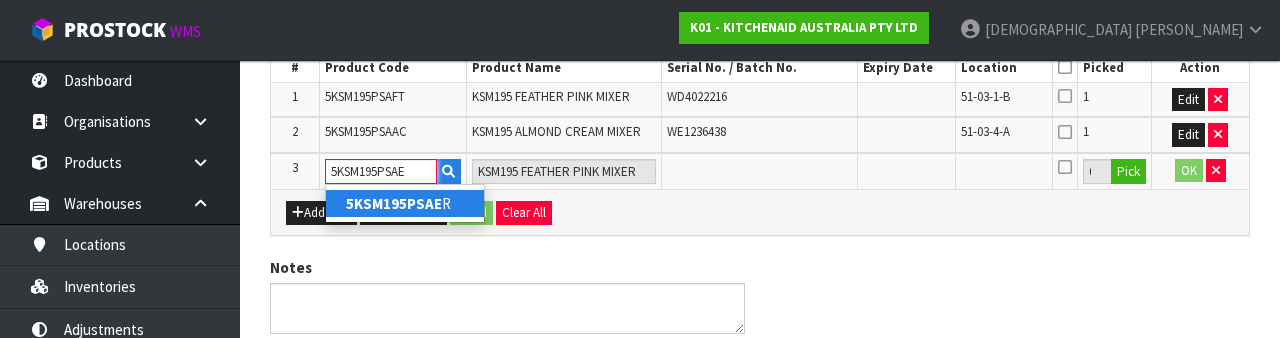 type on "5KSM195PSAER" 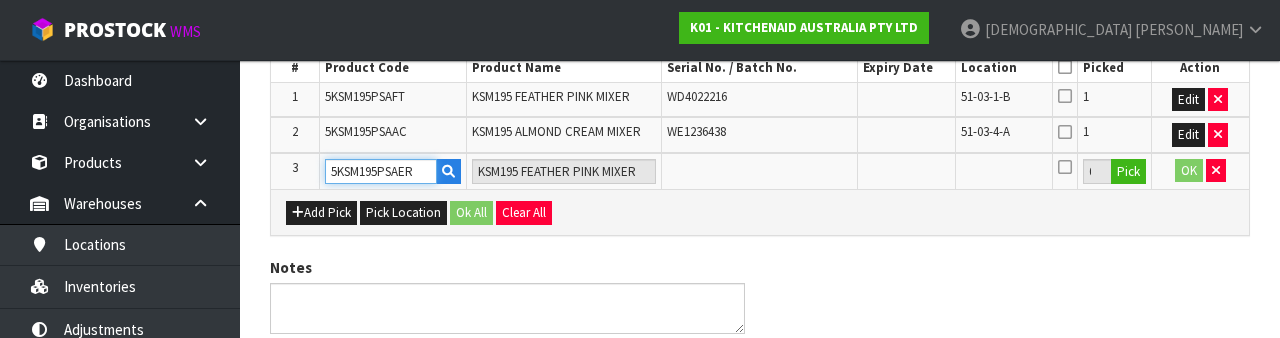 type on "KSM195 EMPIRE RED MIXER" 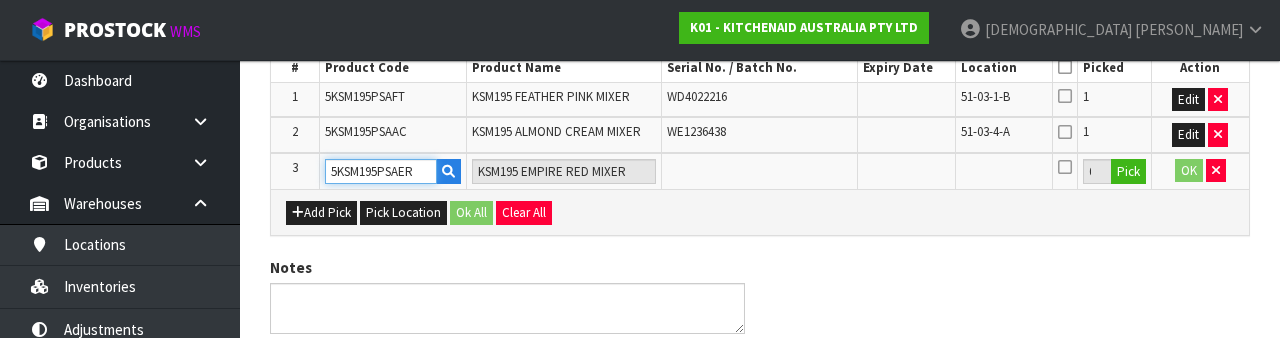 type on "5KSM195PSAER" 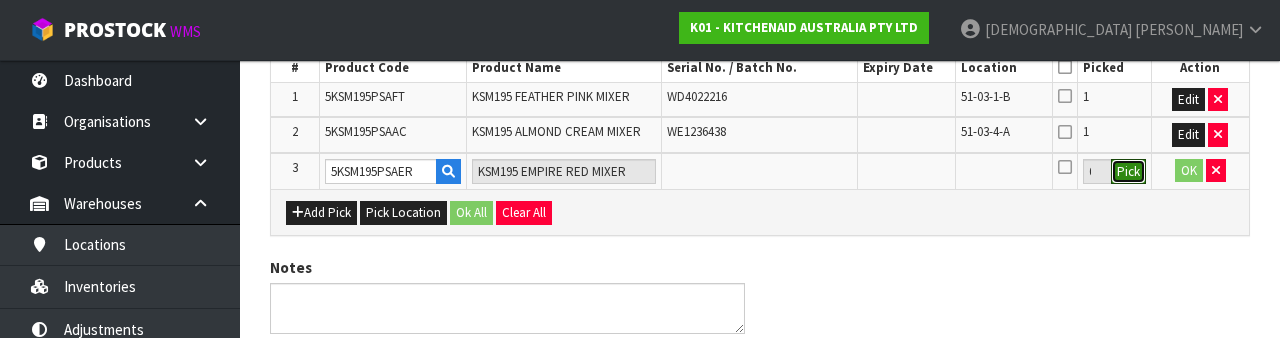 click on "Pick" at bounding box center [1128, 172] 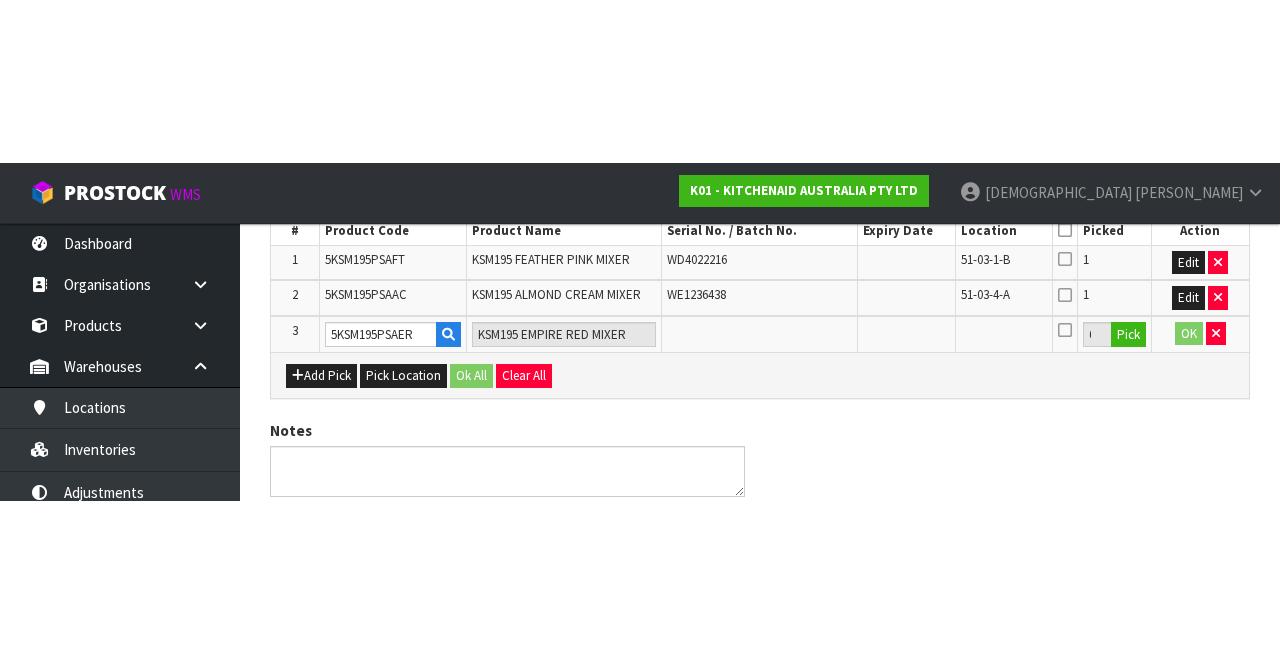 scroll, scrollTop: 184, scrollLeft: 0, axis: vertical 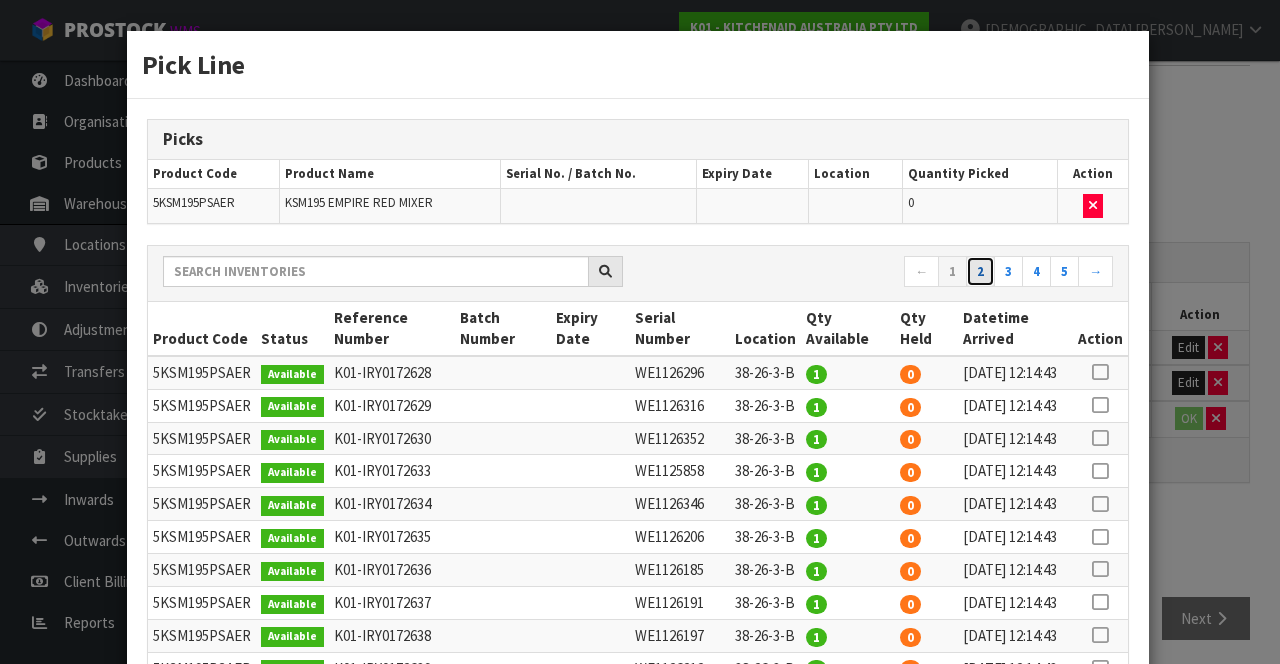 click on "2" at bounding box center [980, 272] 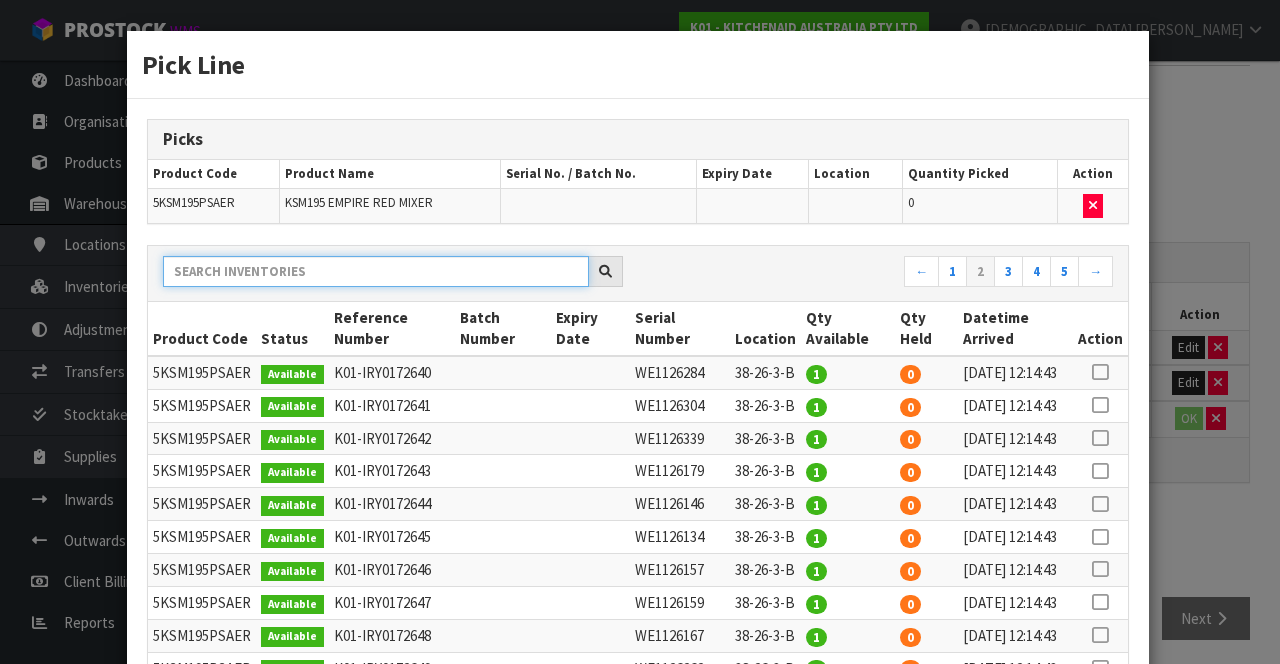 click at bounding box center [376, 271] 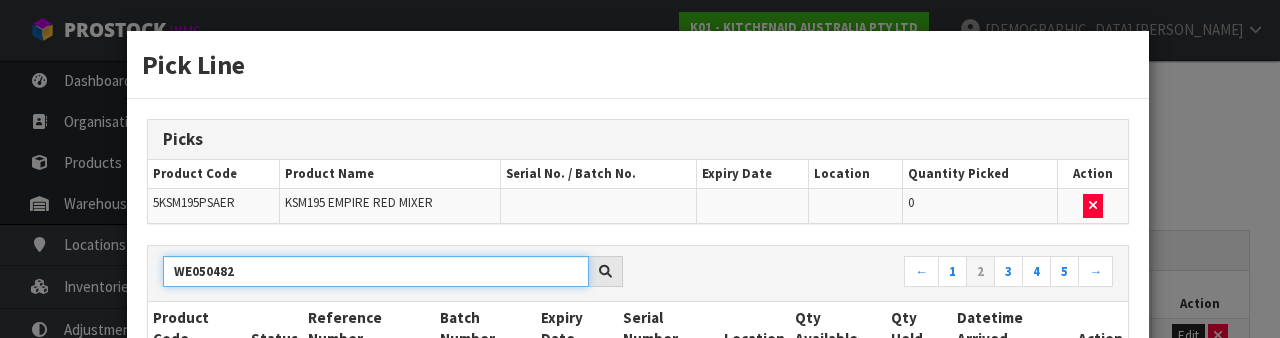 type on "WE0504825" 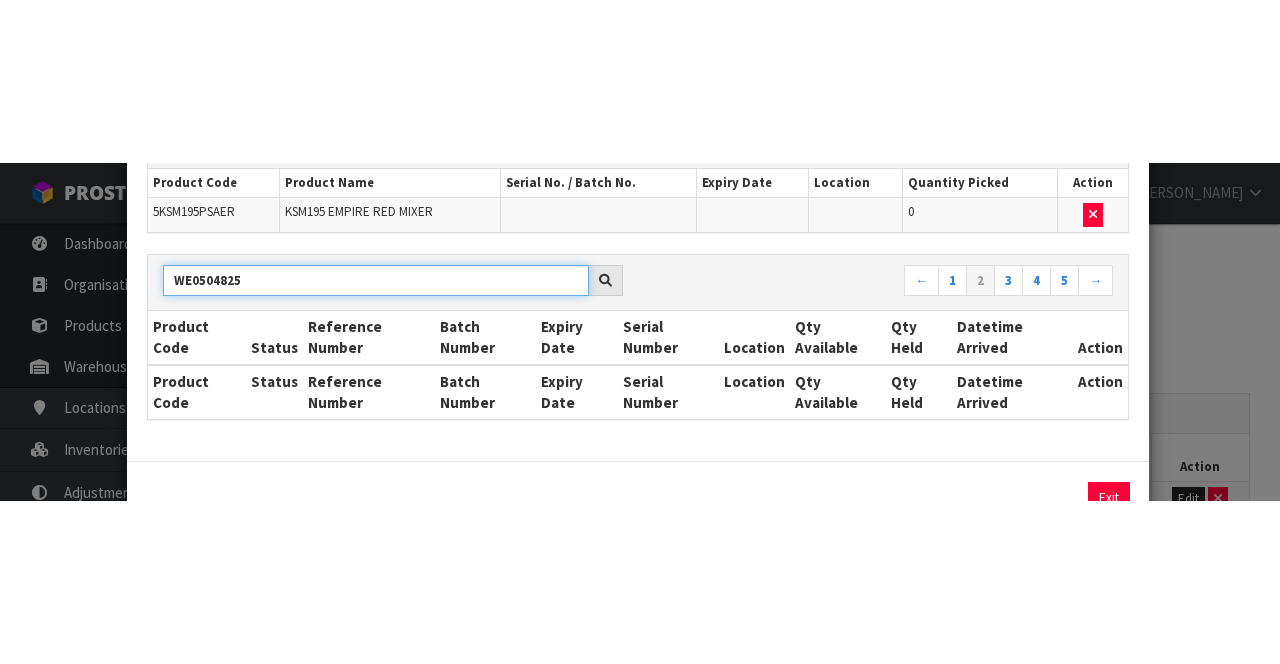 scroll, scrollTop: 158, scrollLeft: 0, axis: vertical 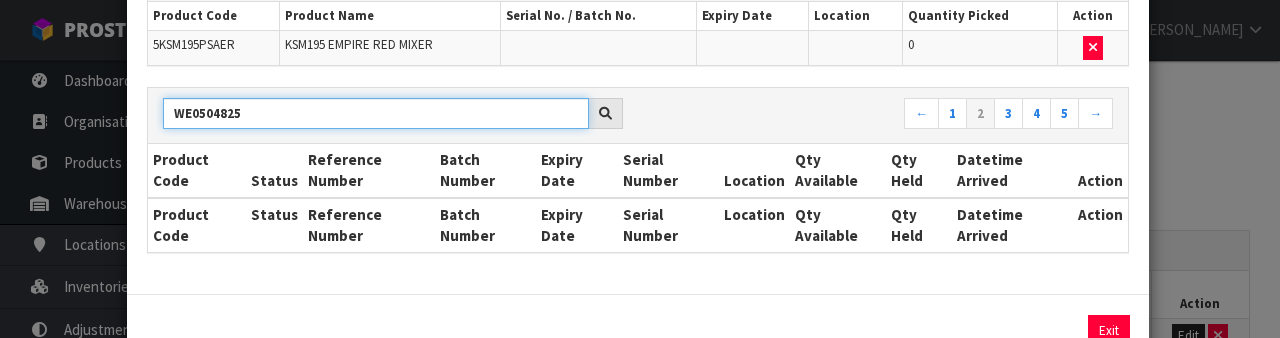 click on "WE0504825" at bounding box center (376, 113) 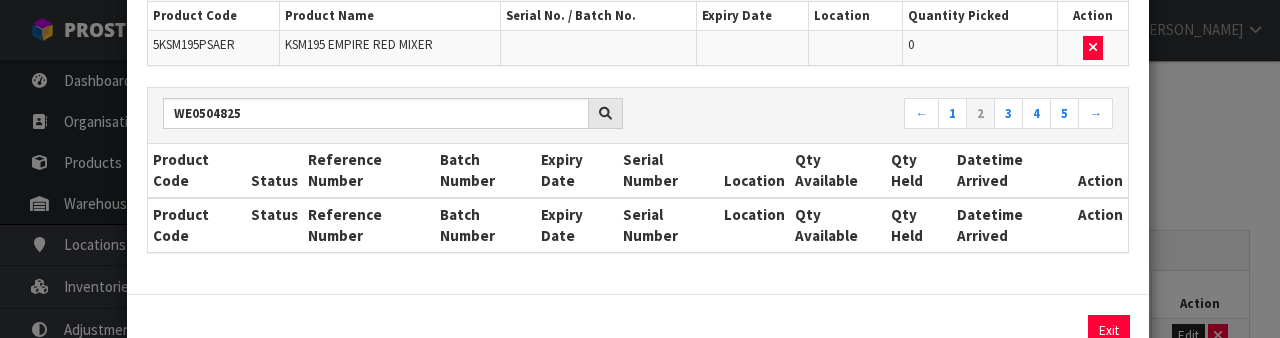 click on "Pick Line
Picks
Product Code
Product Name
Serial No. / Batch No.
Expiry Date
Location
Quantity Picked
Action
5KSM195PSAER
KSM195 EMPIRE RED MIXER
0
WE0504825
←
1 2 3 4 5
→
Product Code
Status
Reference Number
Batch Number
Expiry Date
Serial Number
Location
Qty Available
Qty Held
Datetime Arrived
Action" at bounding box center [640, 169] 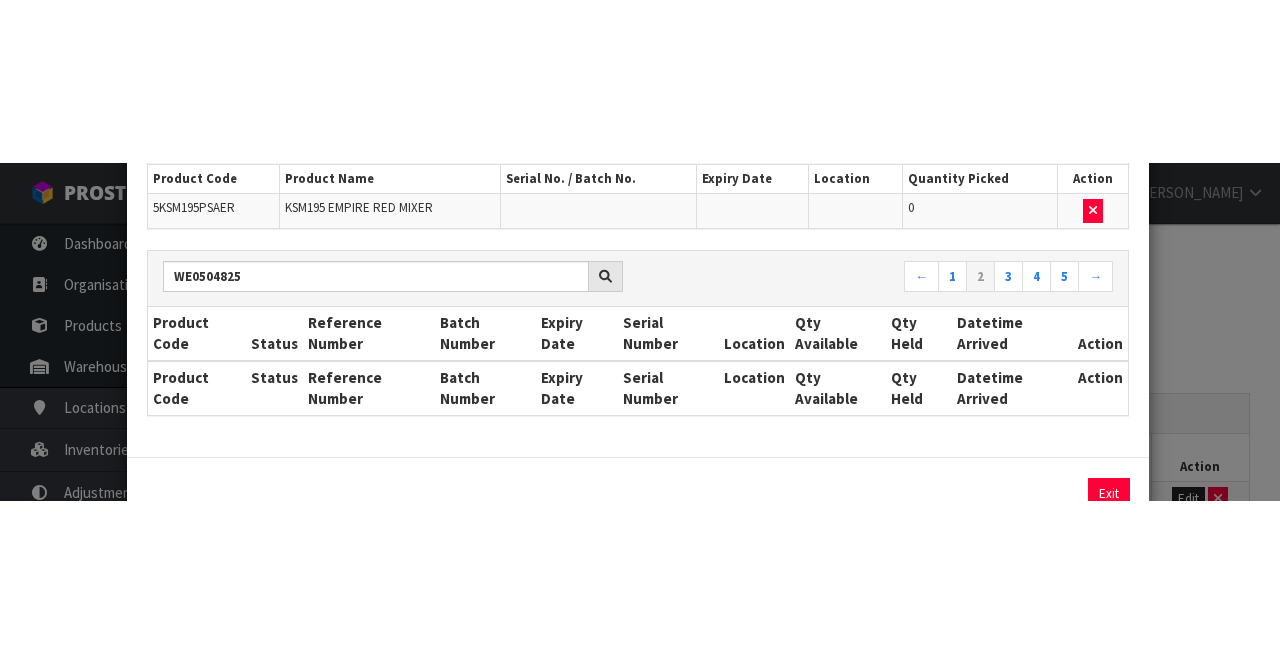 scroll, scrollTop: 0, scrollLeft: 0, axis: both 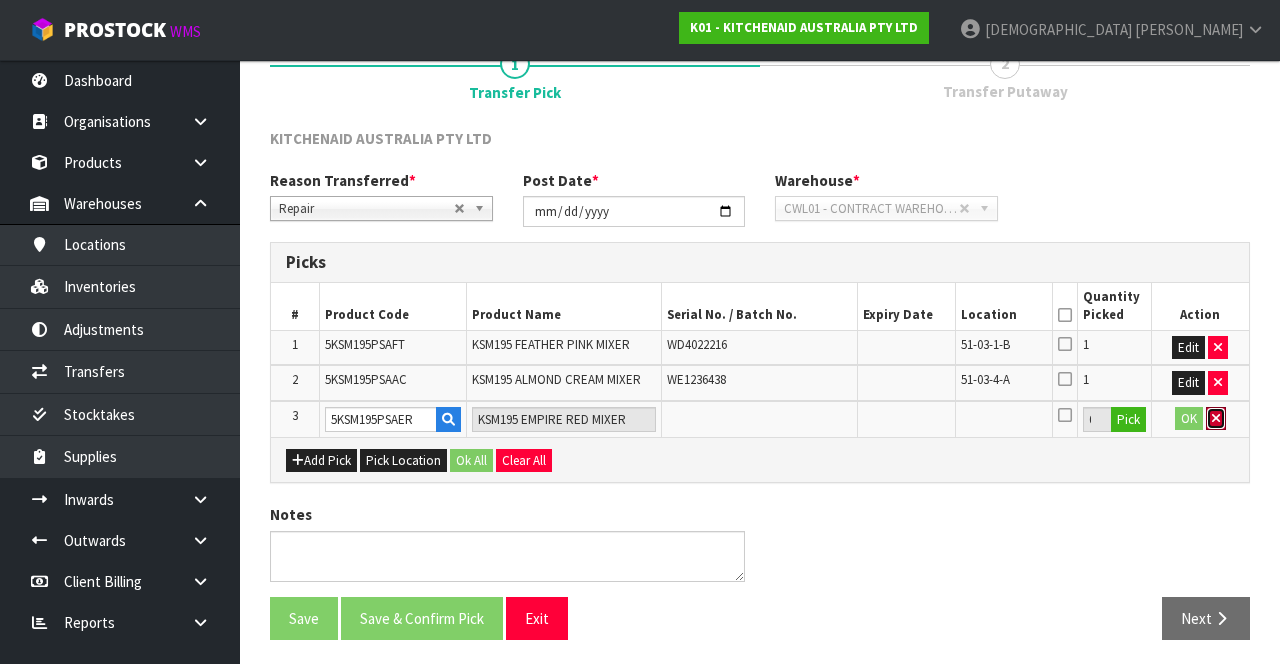 click at bounding box center [1216, 419] 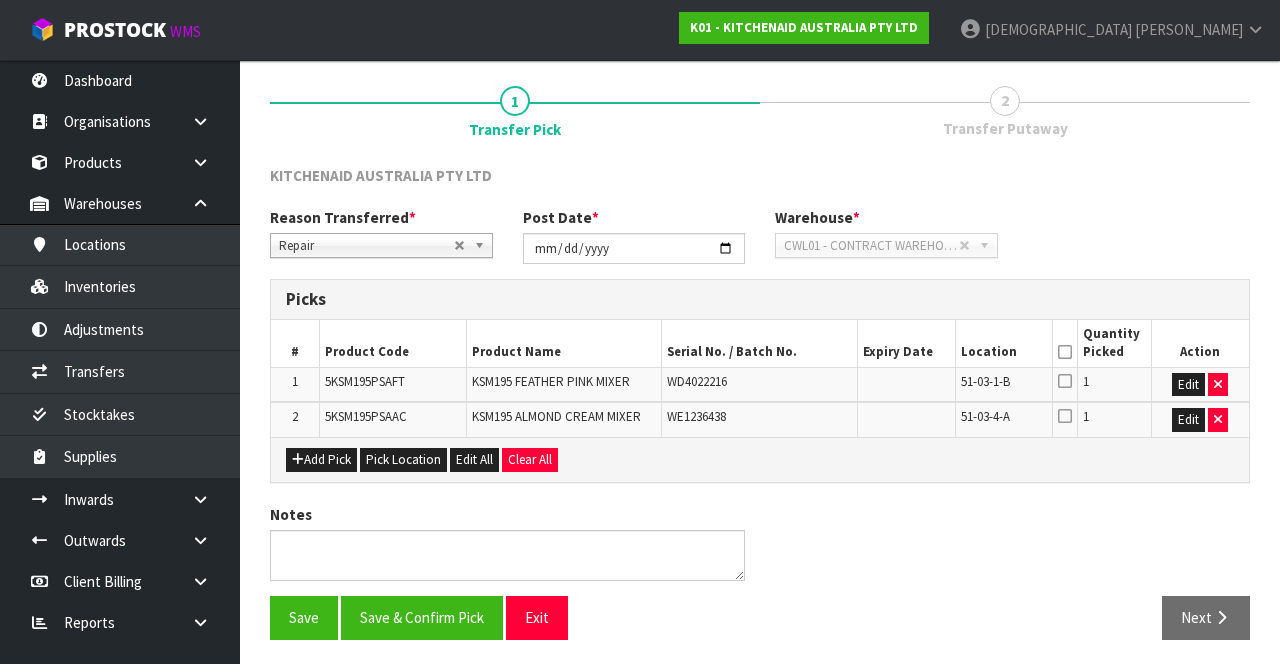 scroll, scrollTop: 0, scrollLeft: 0, axis: both 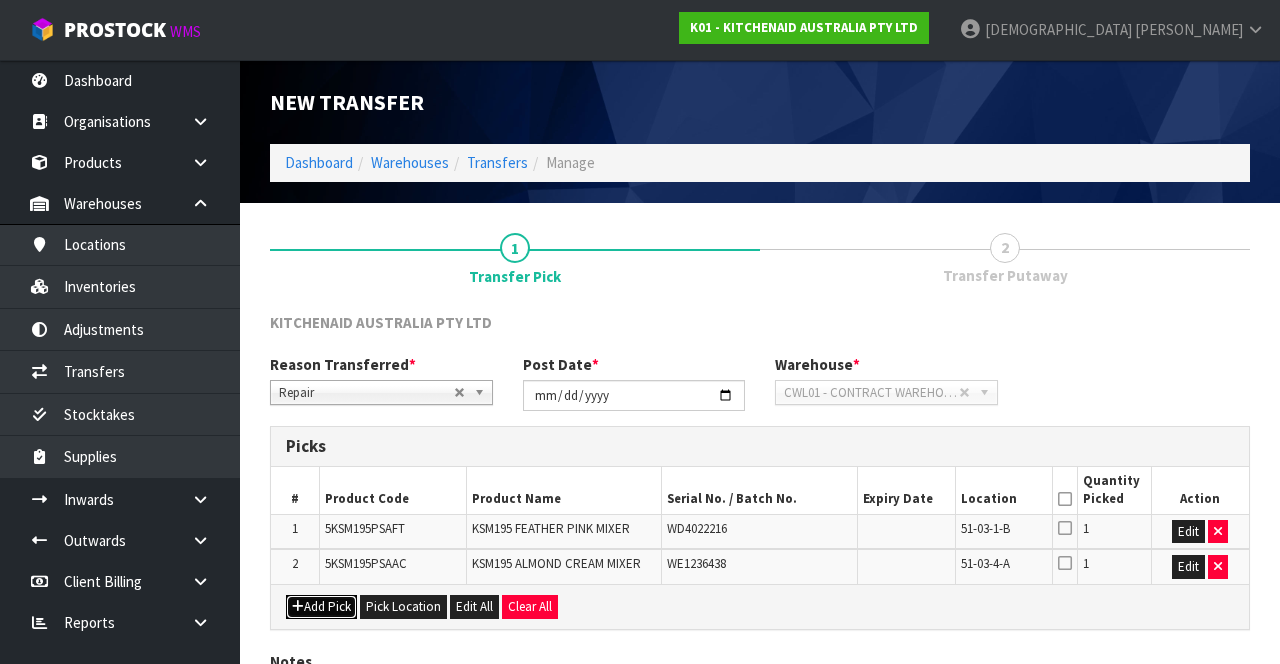 click on "Add Pick" at bounding box center [321, 607] 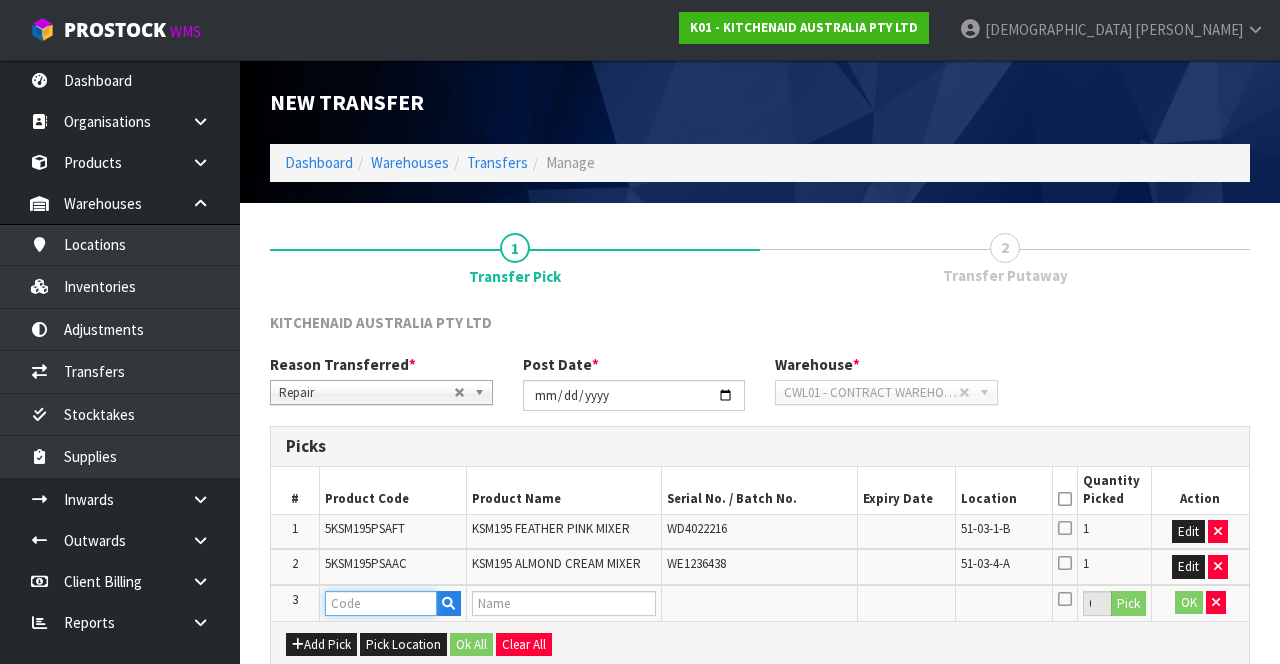 click at bounding box center [381, 603] 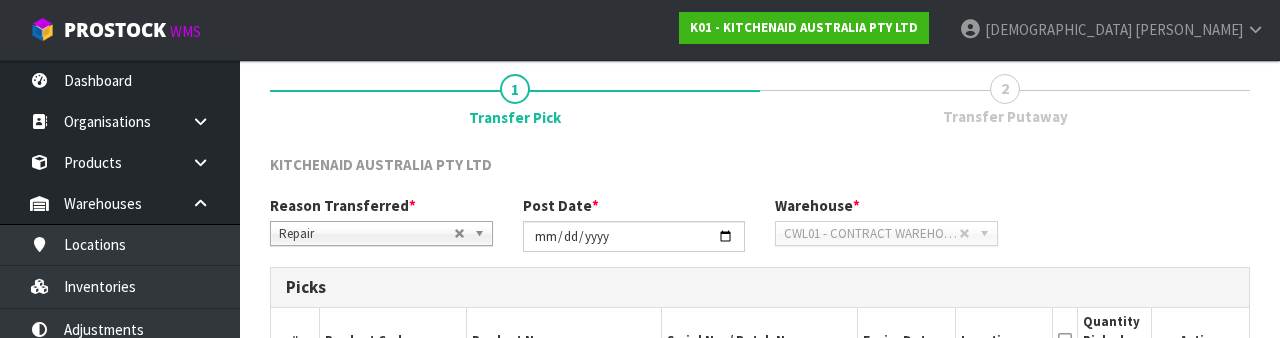 scroll, scrollTop: 420, scrollLeft: 0, axis: vertical 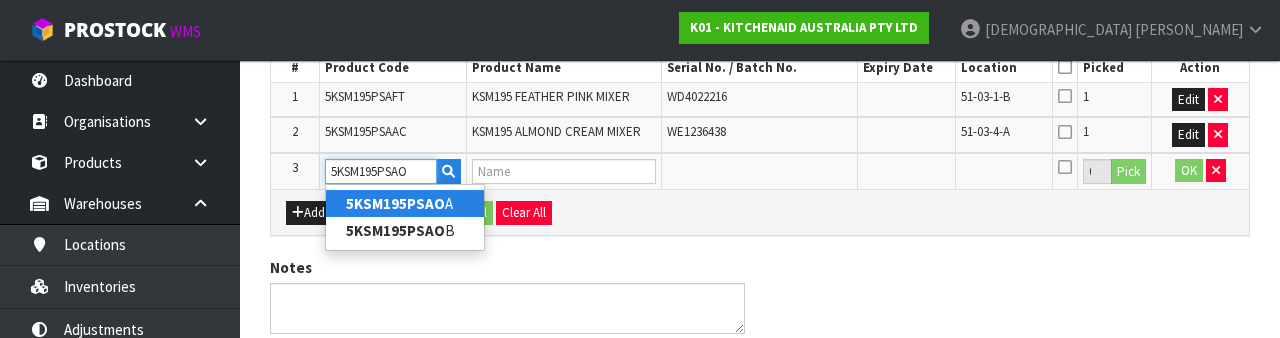 type on "5KSM195PSAOA" 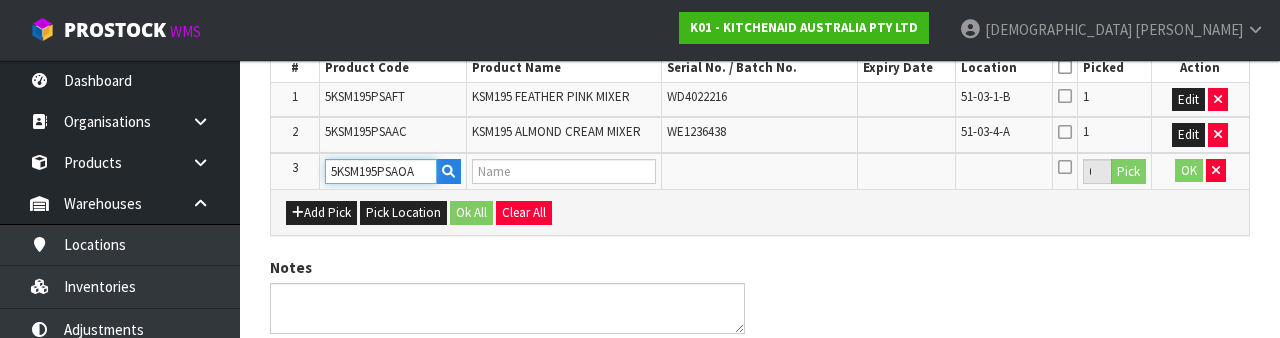 type on "KSM195 TH MIXER BLUE SALT" 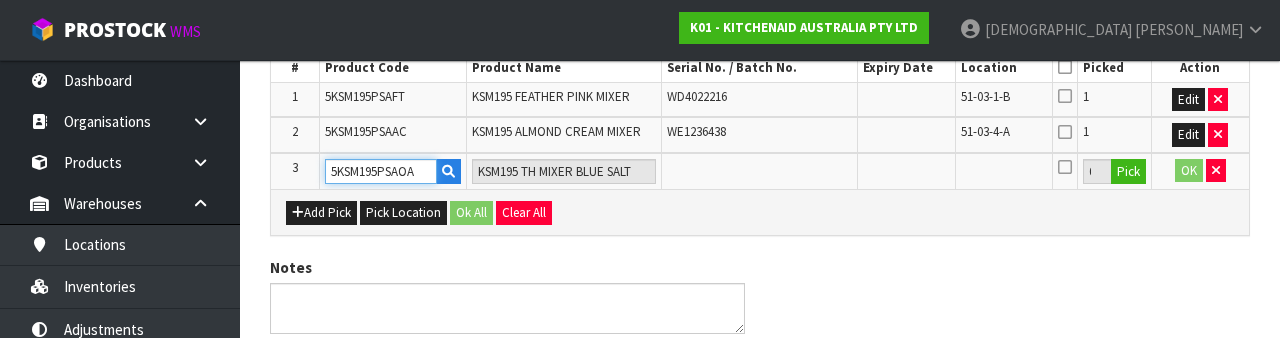 type on "5KSM195PSAOA" 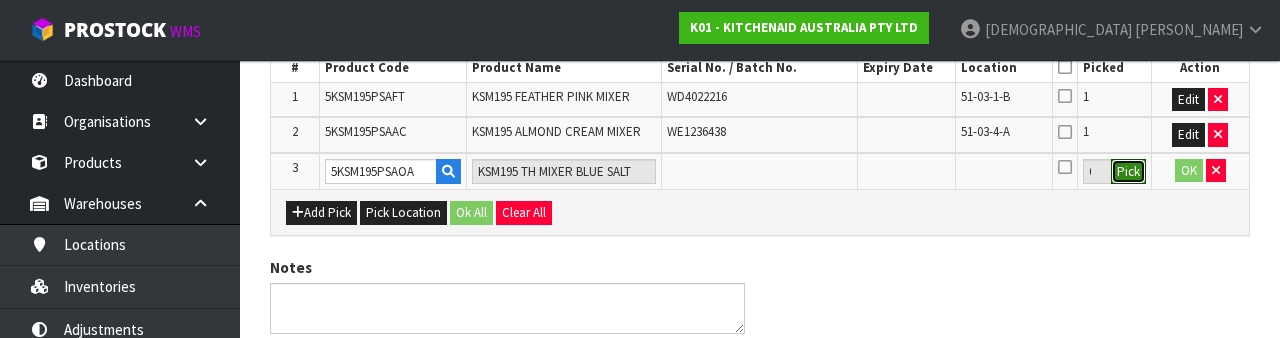 click on "Pick" at bounding box center (1128, 172) 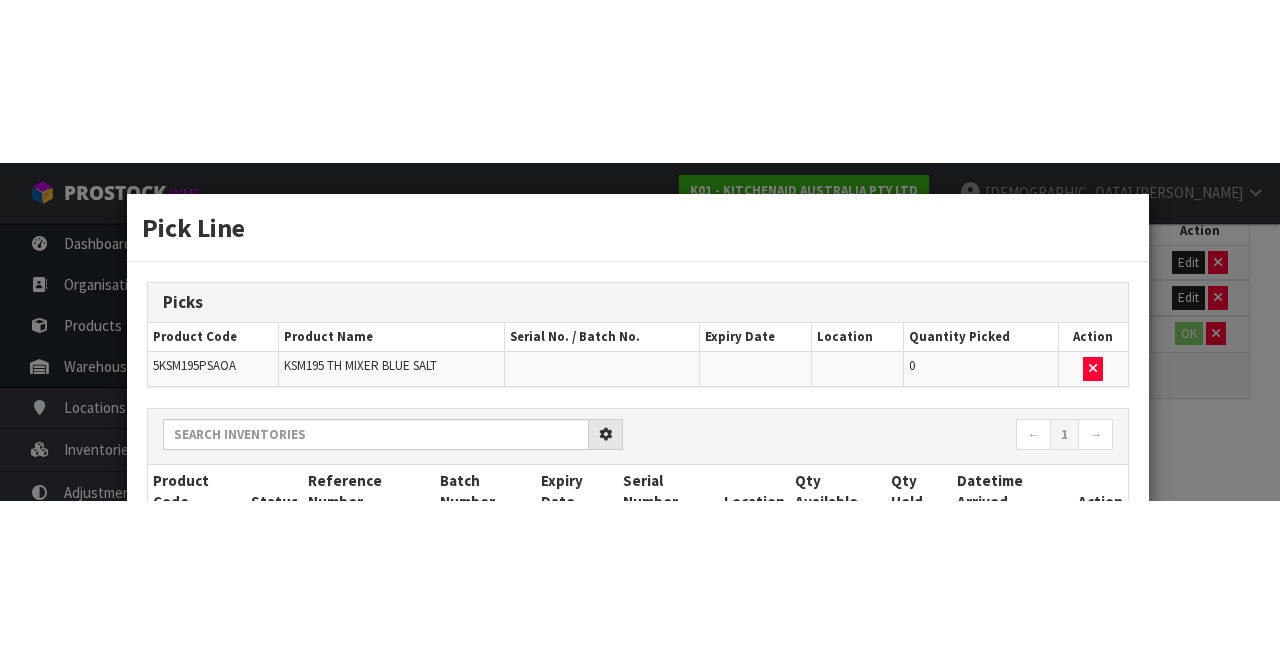 scroll, scrollTop: 184, scrollLeft: 0, axis: vertical 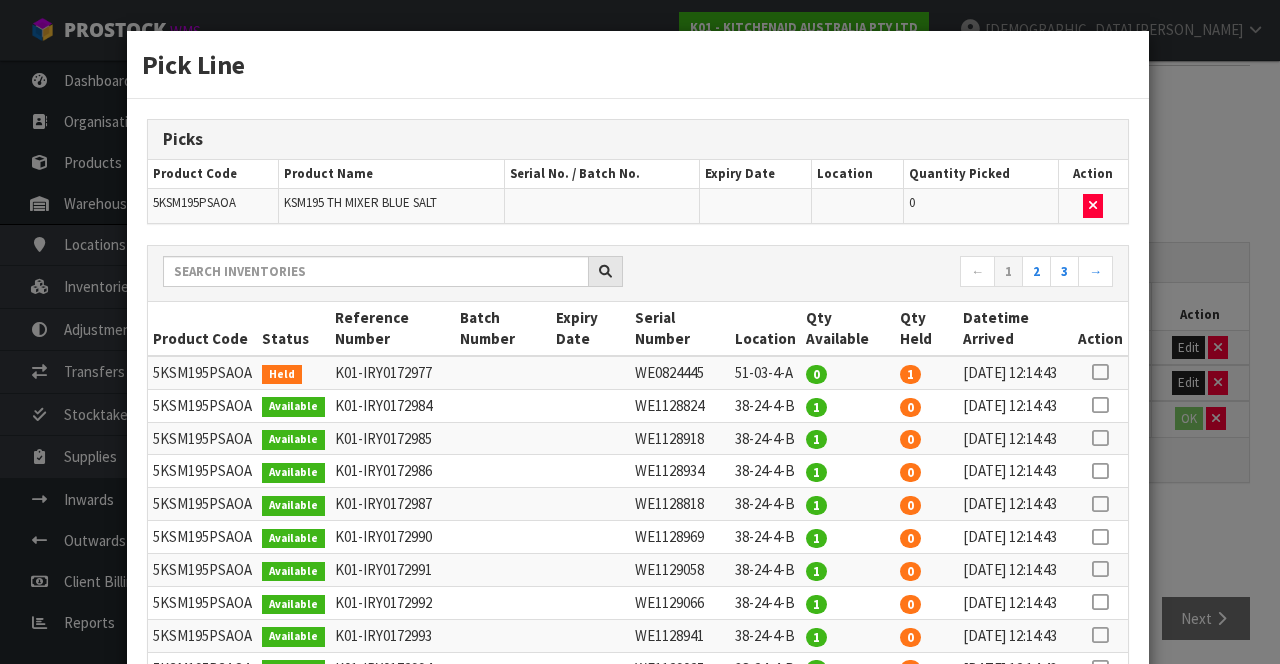 click at bounding box center (1100, 372) 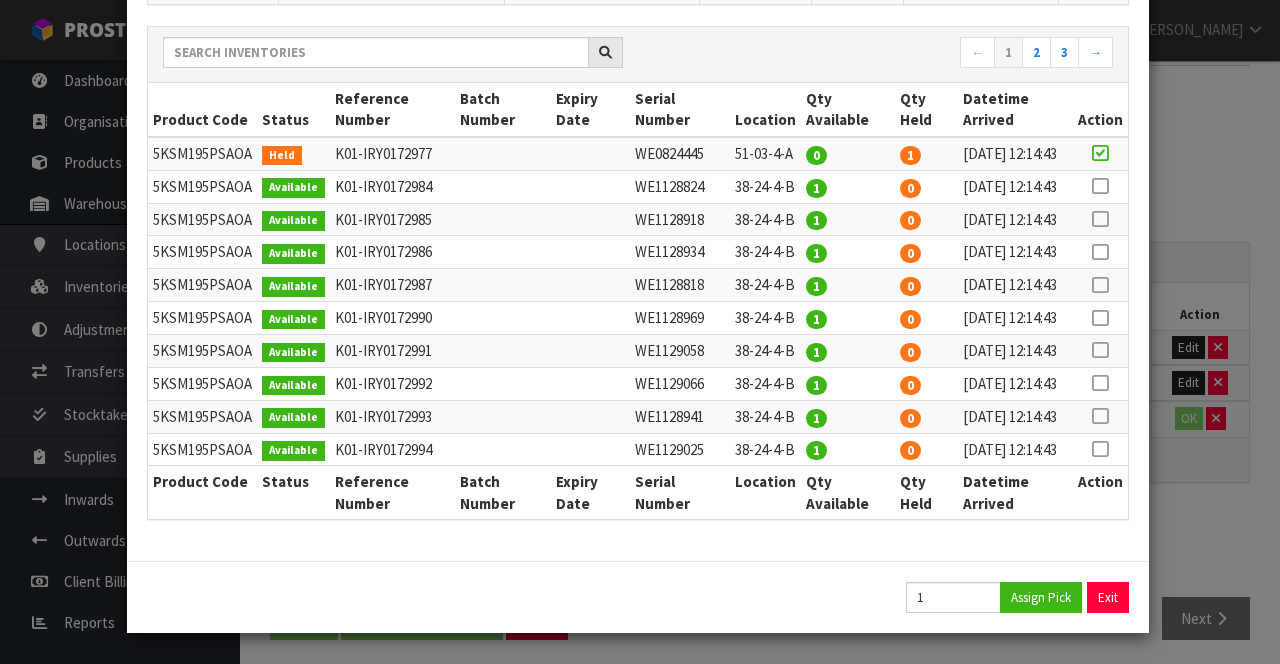 scroll, scrollTop: 420, scrollLeft: 0, axis: vertical 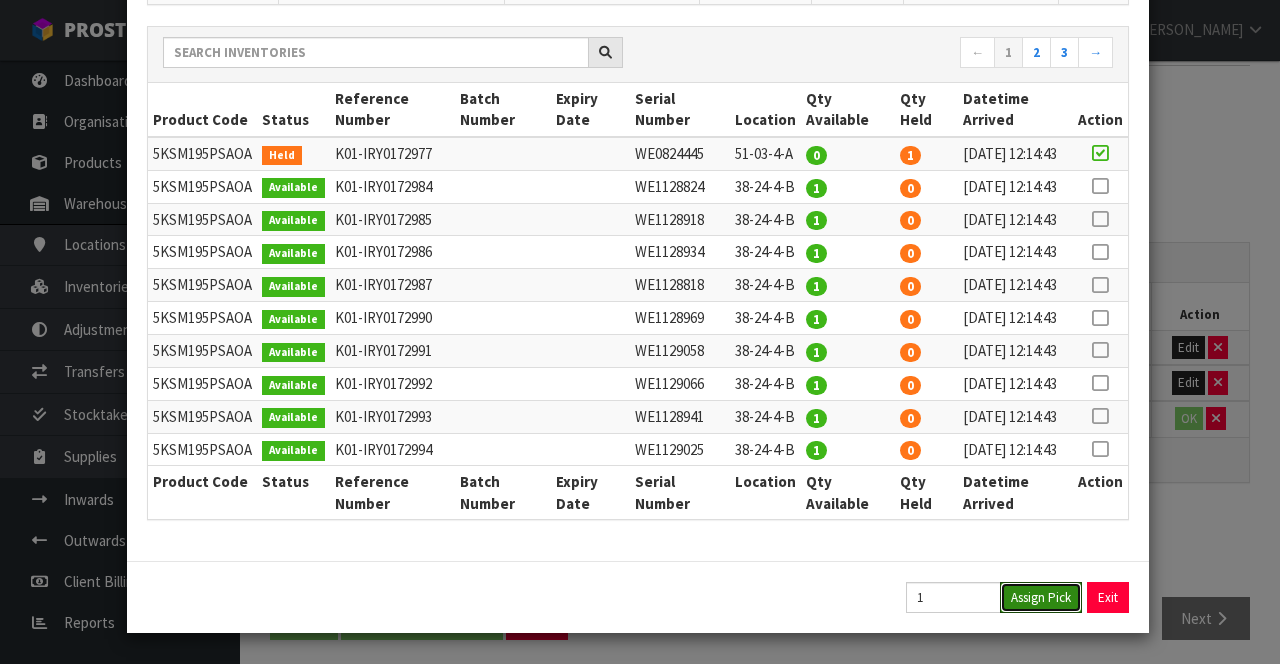 click on "Assign Pick" at bounding box center [1041, 597] 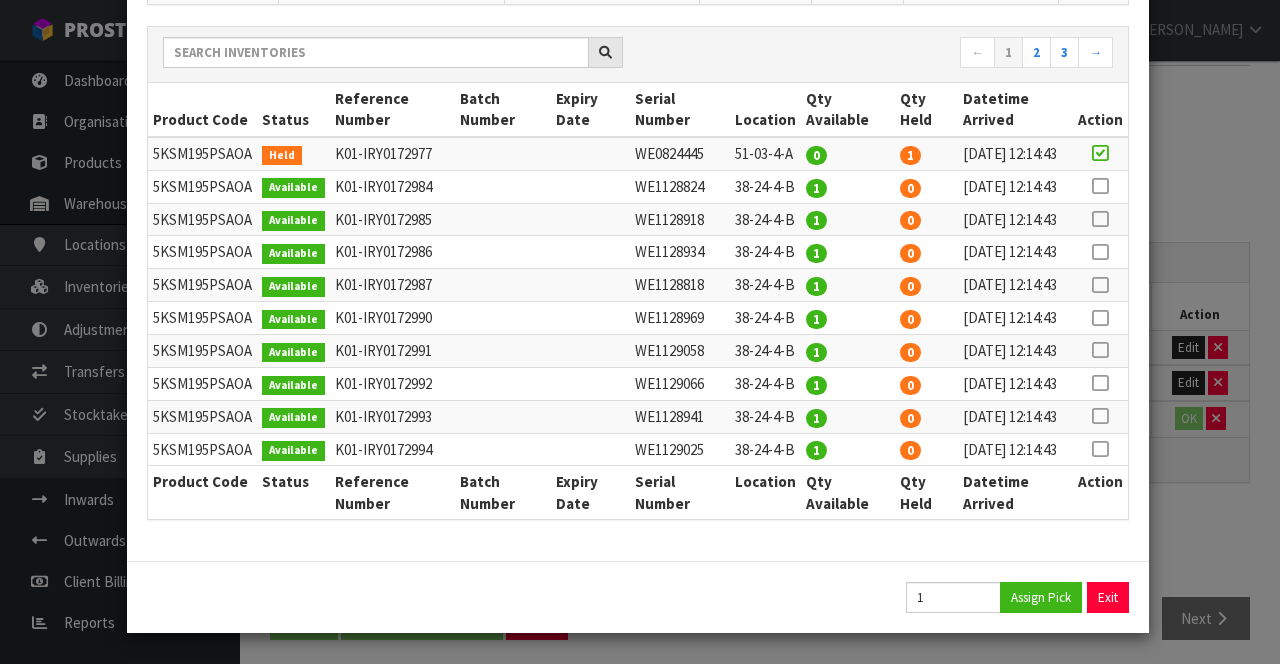 type on "1" 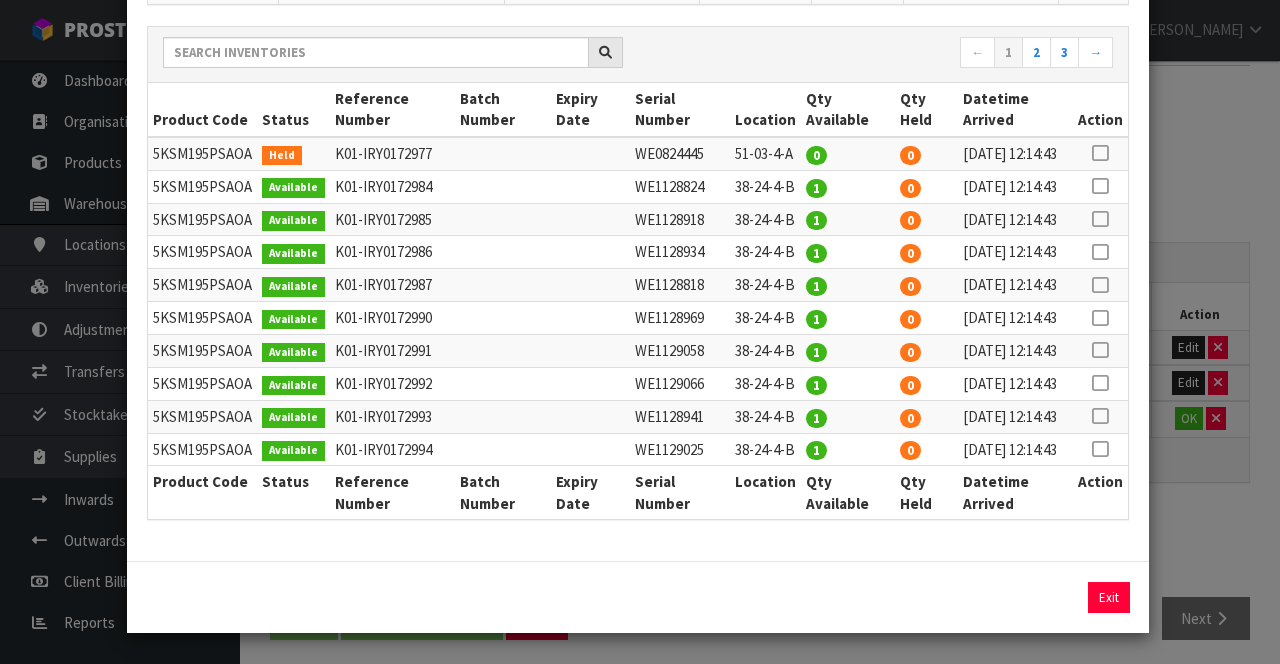 click on "Pick Line
Picks
Product Code
Product Name
Serial No. / Batch No.
Expiry Date
Location
Quantity Picked
Action
5KSM195PSAOA
KSM195 TH MIXER BLUE SALT
WE0824445
51-03-4-A
1
←
1 2 3
→
Product Code
Status
Reference Number
Batch Number
Expiry Date
Serial Number
Location
Qty Available
Qty Held
Datetime Arrived
Action
0" at bounding box center [640, 332] 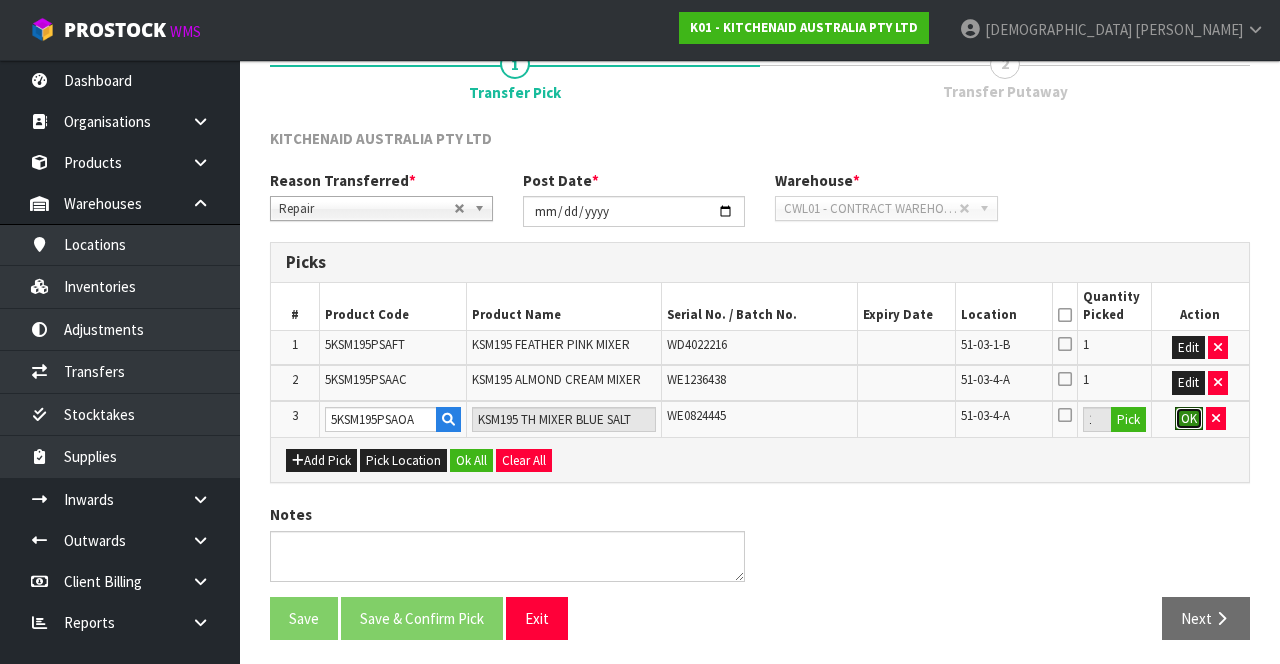 click on "OK" at bounding box center [1189, 419] 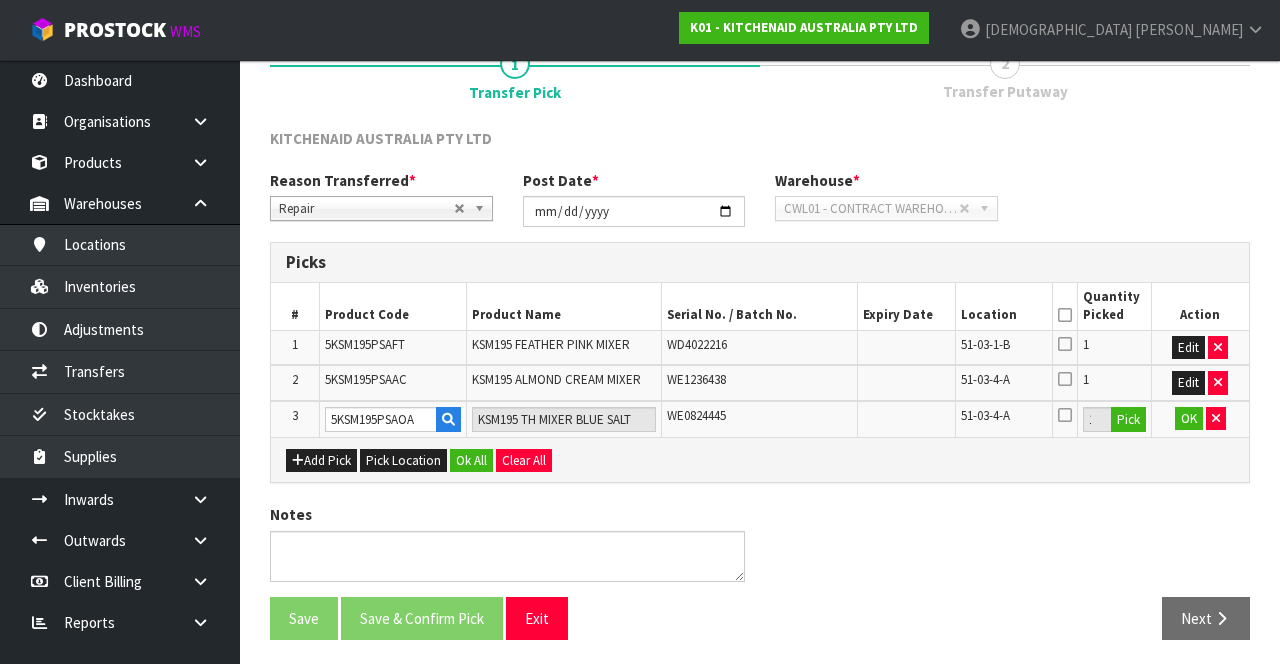 scroll, scrollTop: 182, scrollLeft: 0, axis: vertical 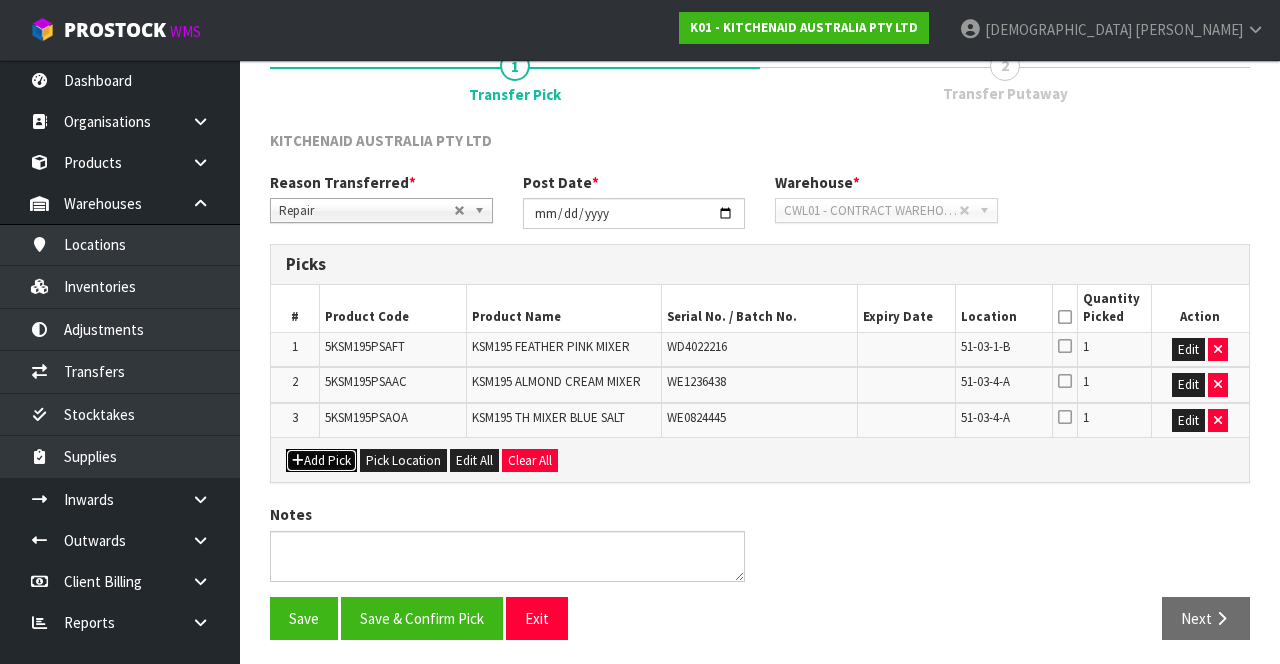 click on "Add Pick" at bounding box center [321, 461] 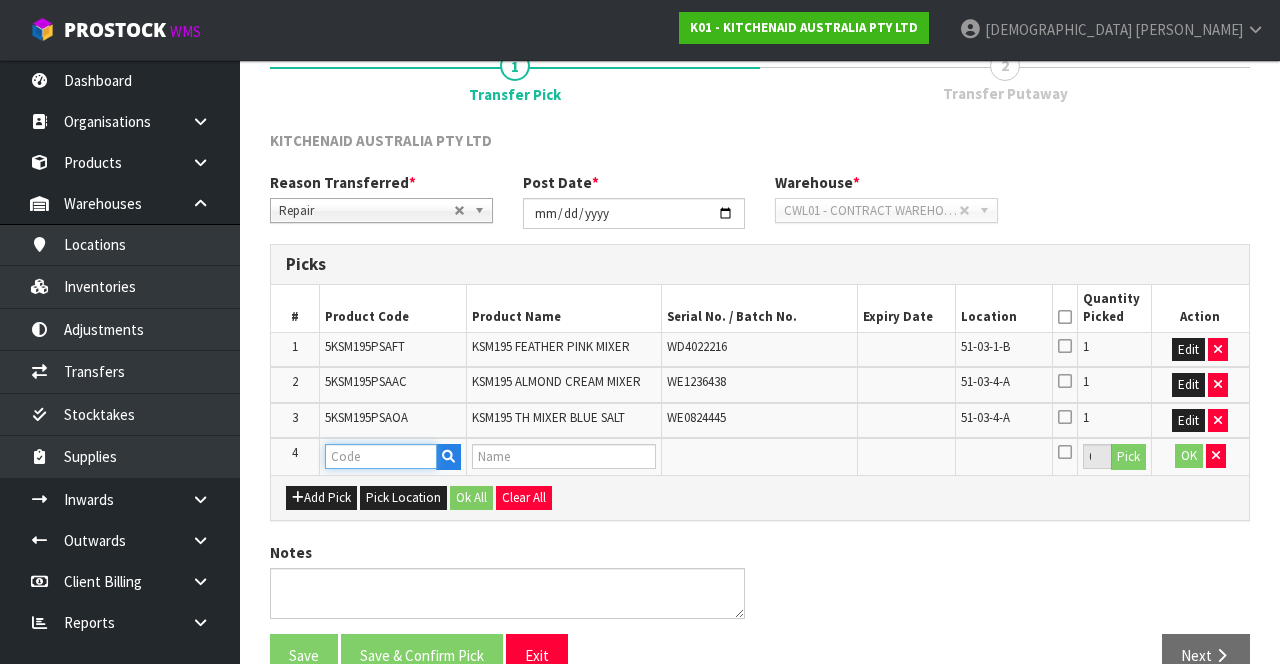 click at bounding box center [381, 456] 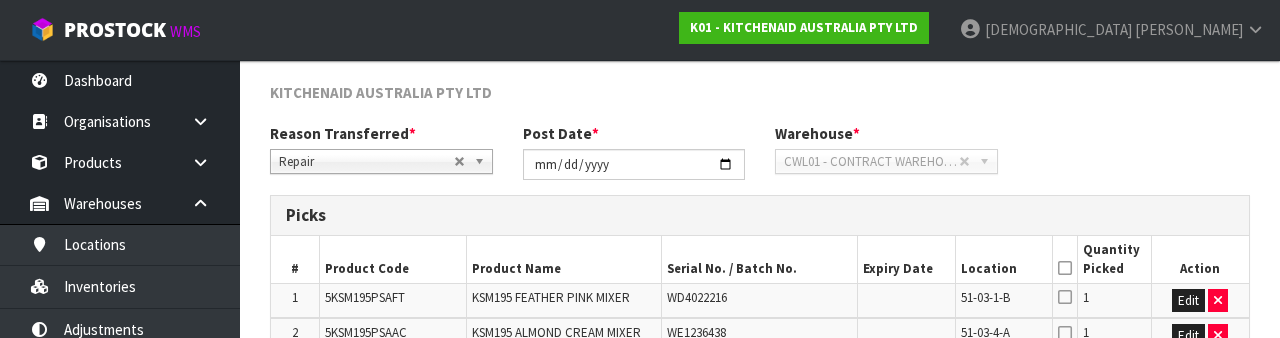 scroll, scrollTop: 454, scrollLeft: 0, axis: vertical 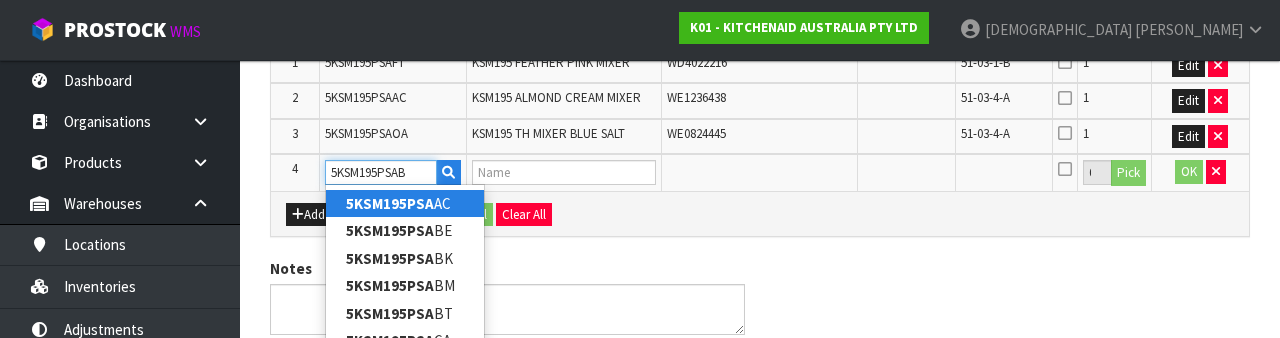 type on "5KSM195PSABT" 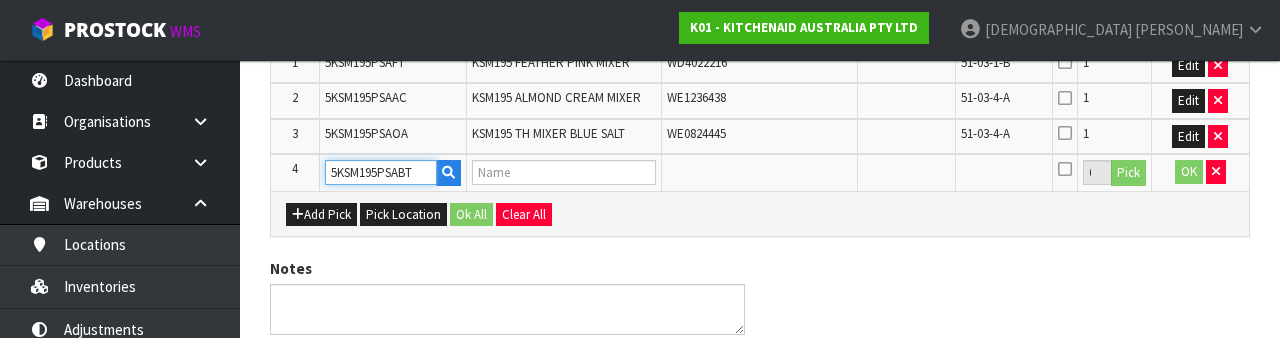 type on "KSM195 TH MIXER BUTTER" 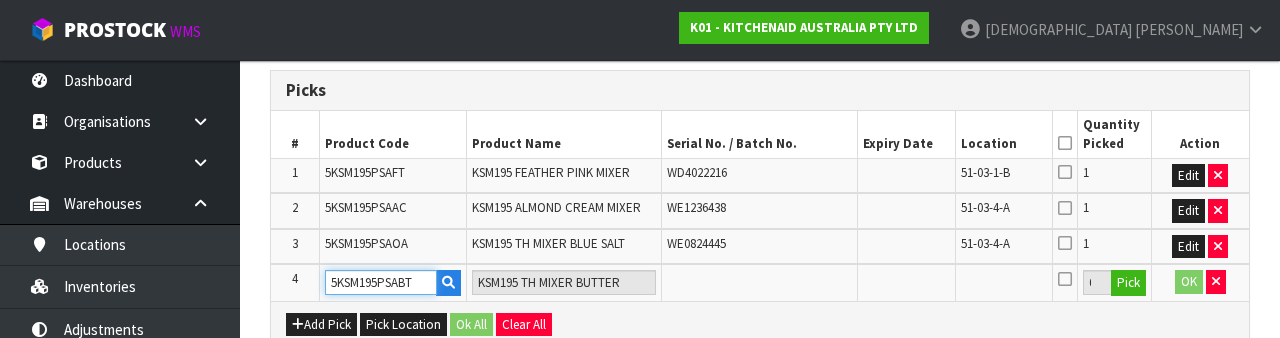 scroll, scrollTop: 342, scrollLeft: 0, axis: vertical 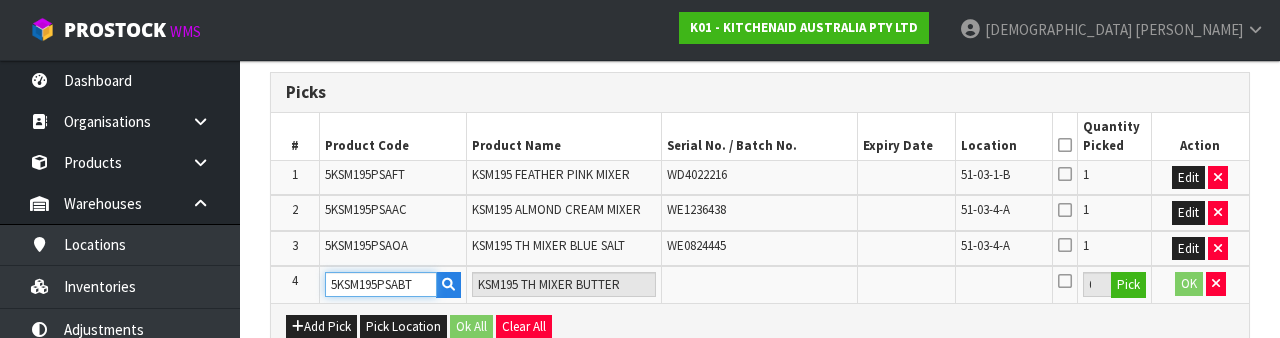 type on "5KSM195PSABT" 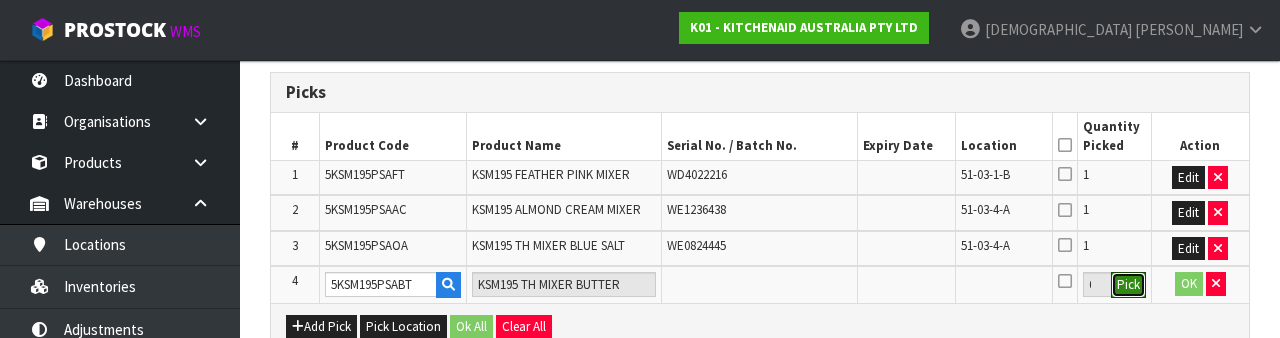 click on "Pick" at bounding box center [1128, 285] 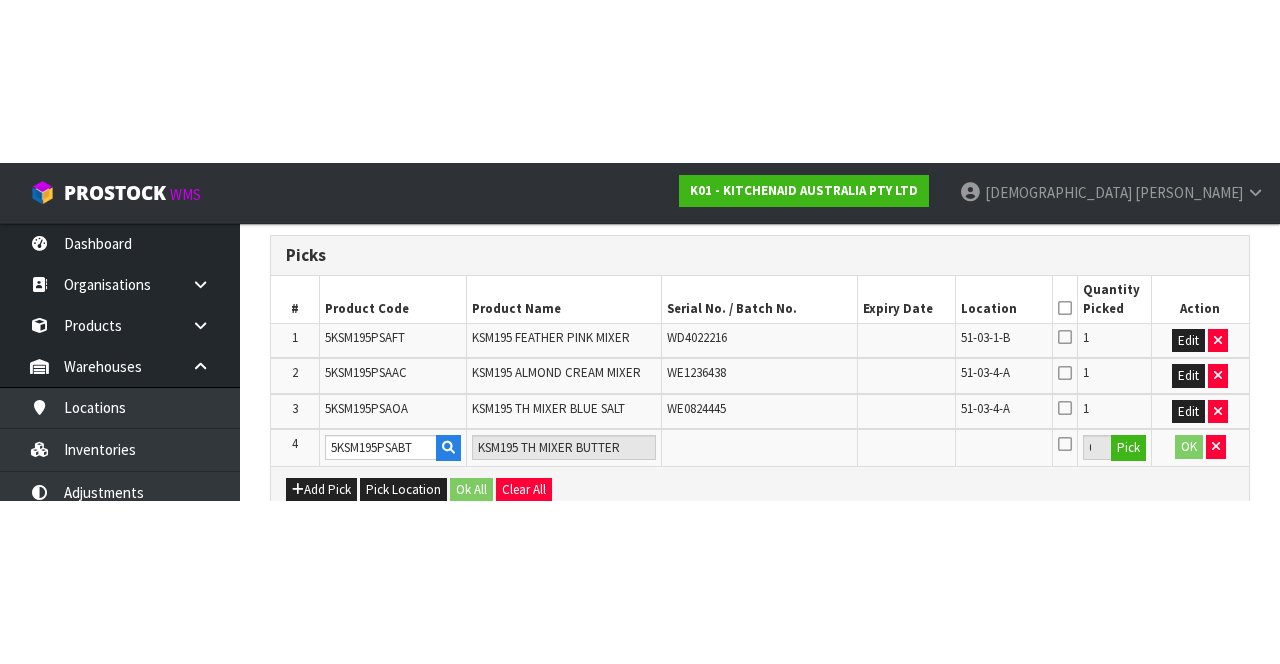 scroll, scrollTop: 219, scrollLeft: 0, axis: vertical 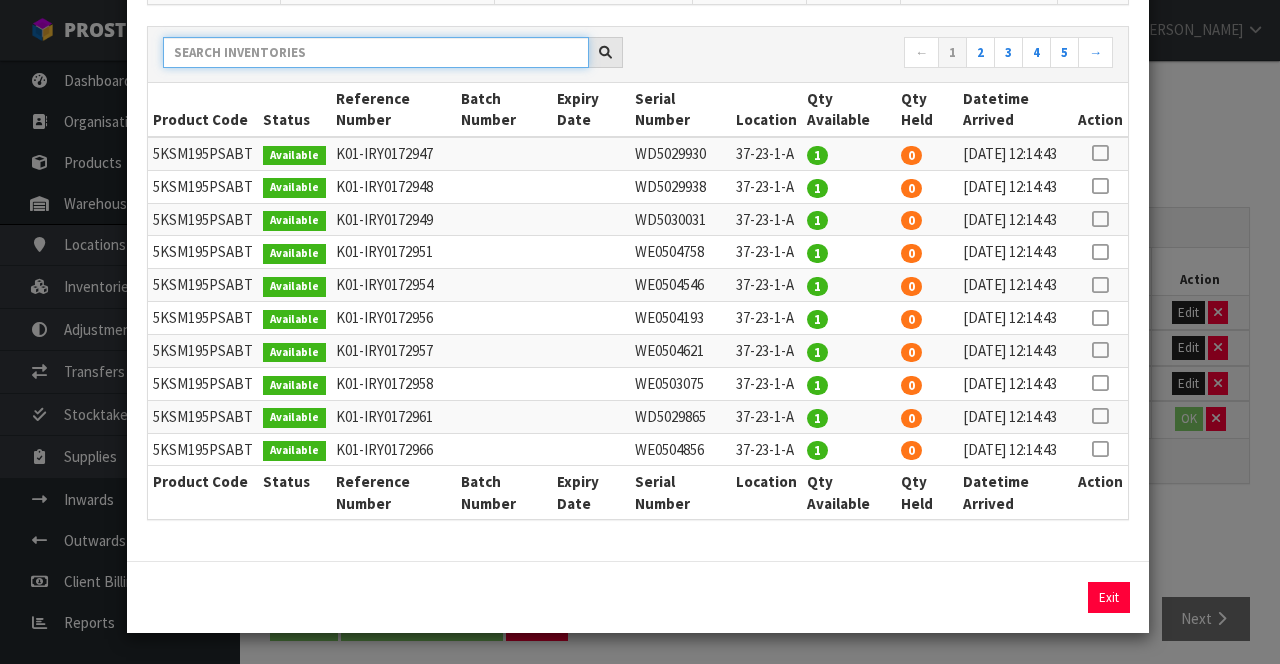 click at bounding box center (376, 52) 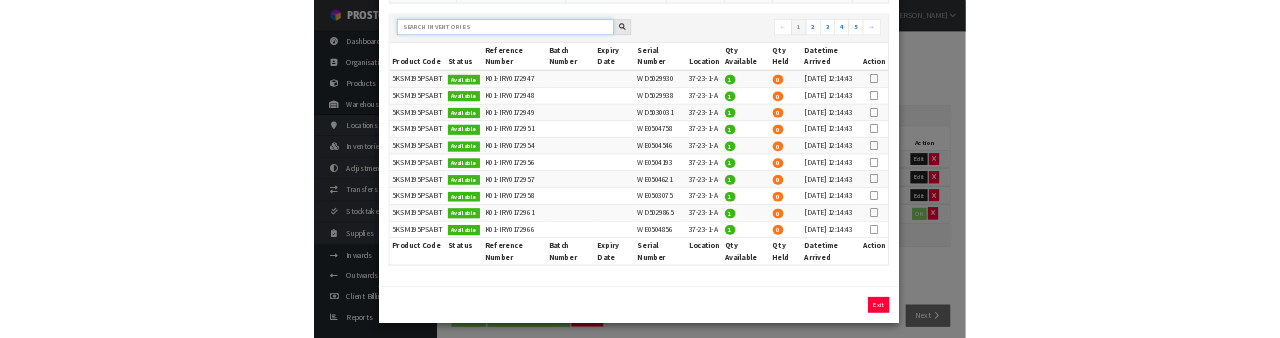scroll, scrollTop: 207, scrollLeft: 0, axis: vertical 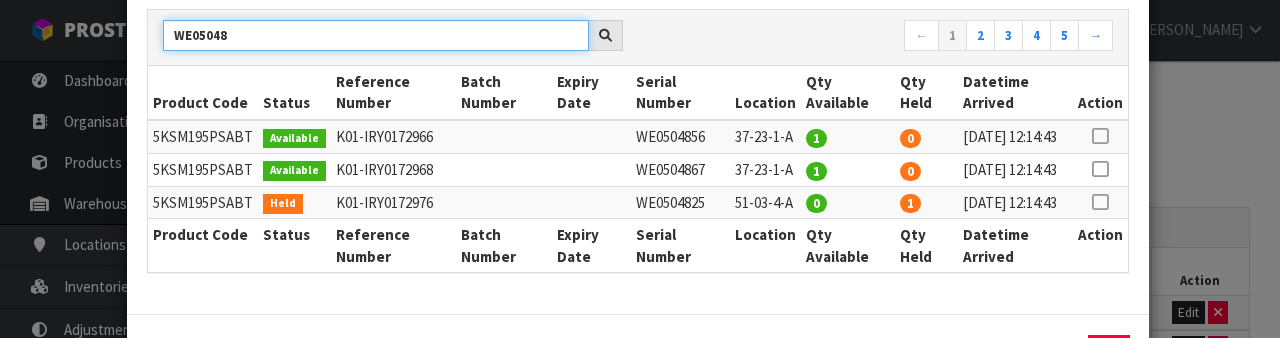 type on "WE05048" 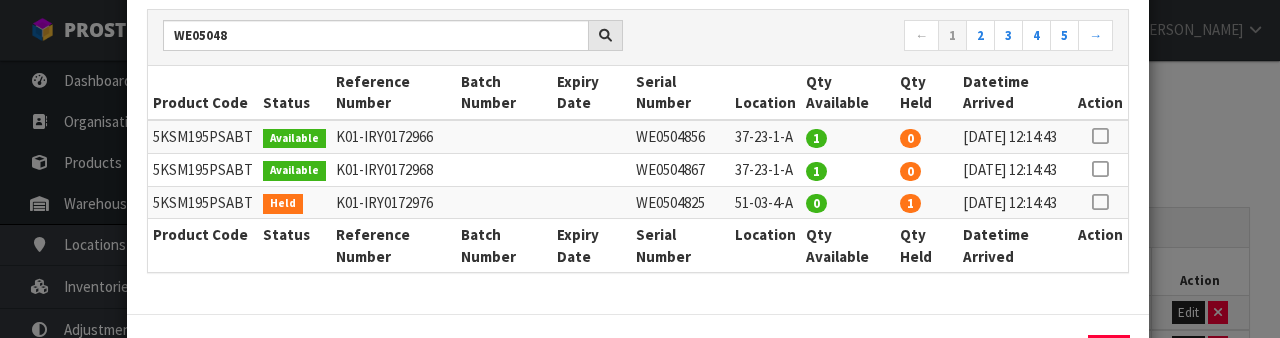 click at bounding box center (1100, 202) 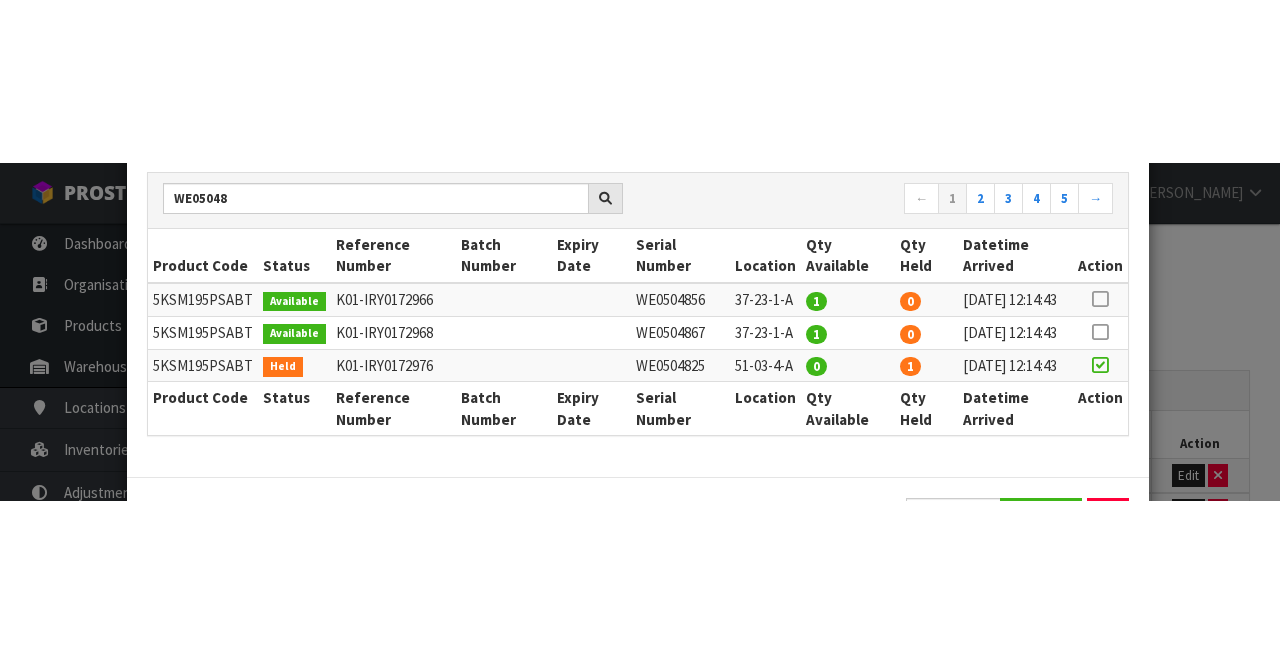 scroll, scrollTop: 219, scrollLeft: 0, axis: vertical 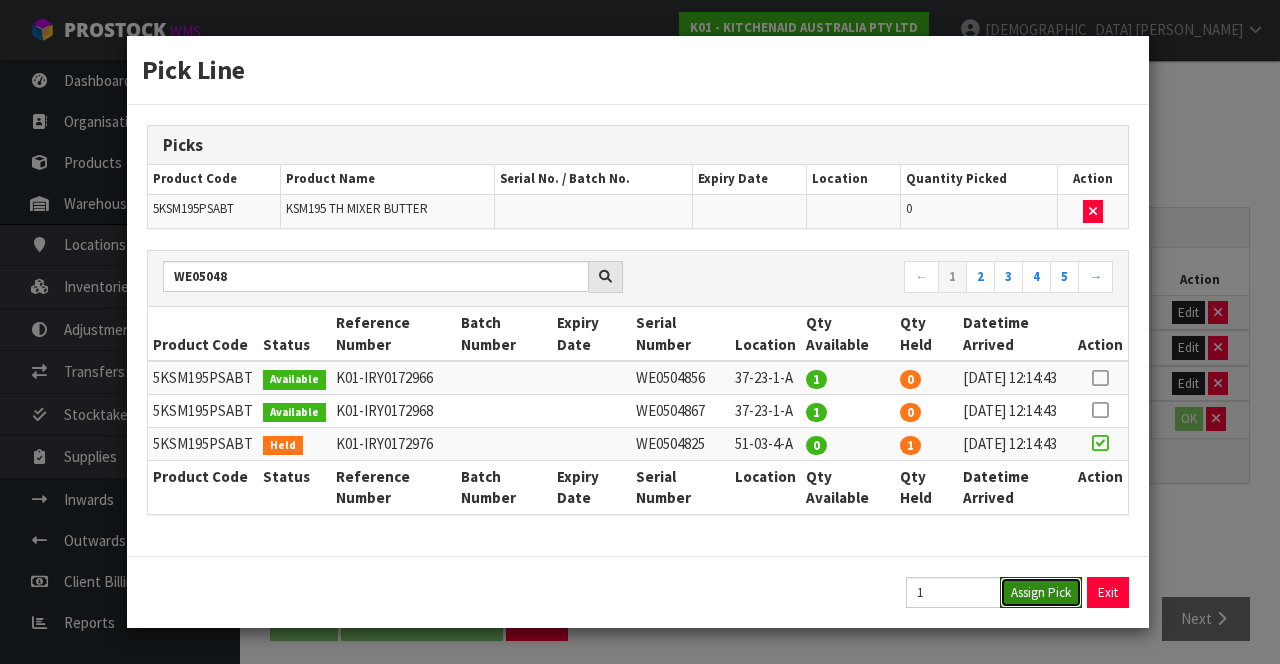 click on "Assign Pick" at bounding box center [1041, 592] 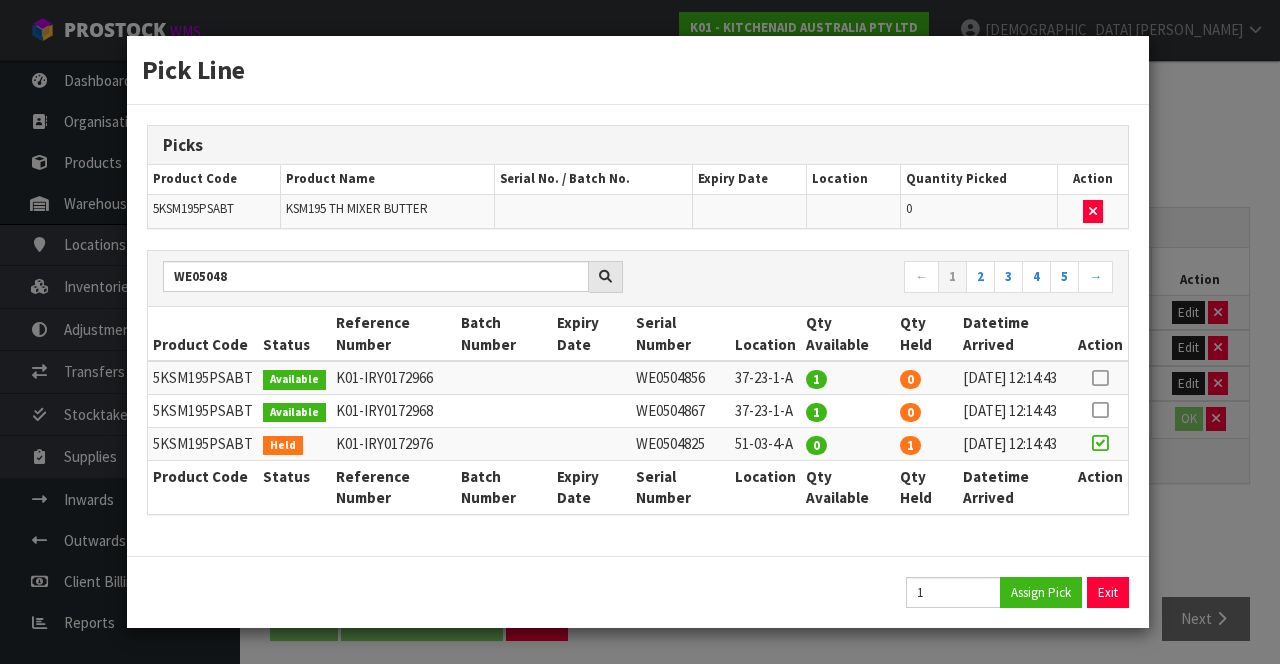 type on "1" 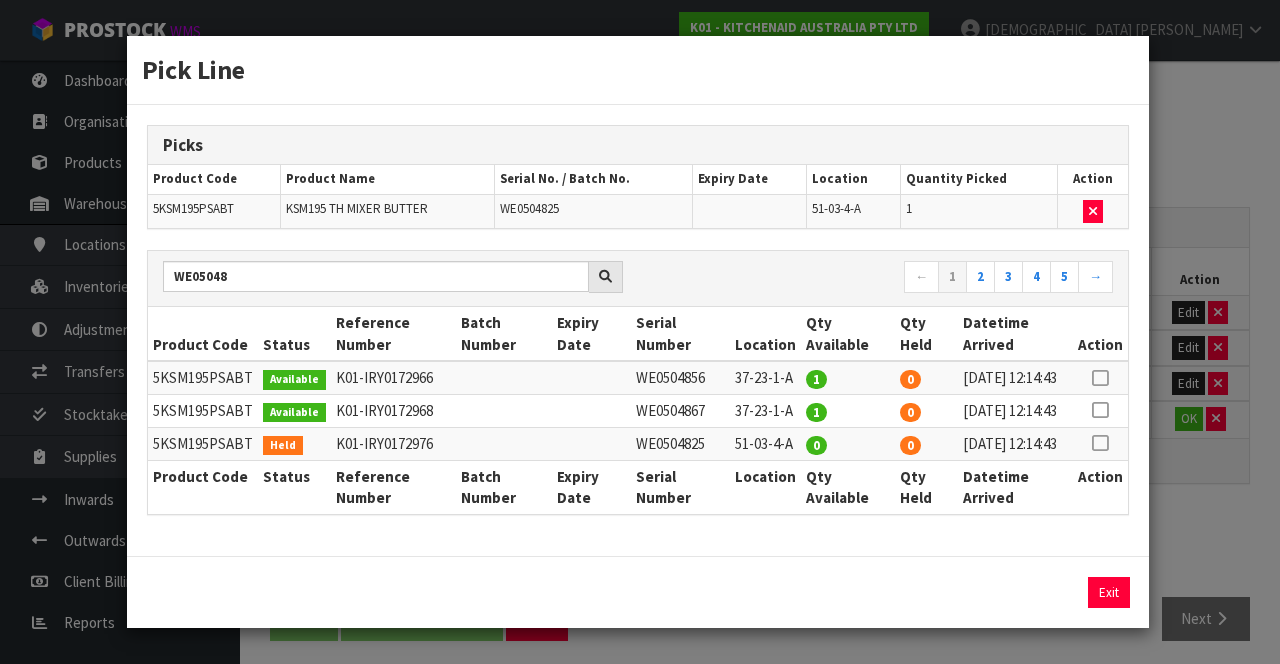 click on "Pick Line
Picks
Product Code
Product Name
Serial No. / Batch No.
Expiry Date
Location
Quantity Picked
Action
5KSM195PSABT
KSM195 TH MIXER BUTTER
WE0504825
51-03-4-A
1
WE05048
←
1 2 3 4 5
→
Product Code
Status
Reference Number
Batch Number
Expiry Date
Serial Number
Location
Qty Available
Qty Held
Datetime Arrived
Action" at bounding box center (640, 332) 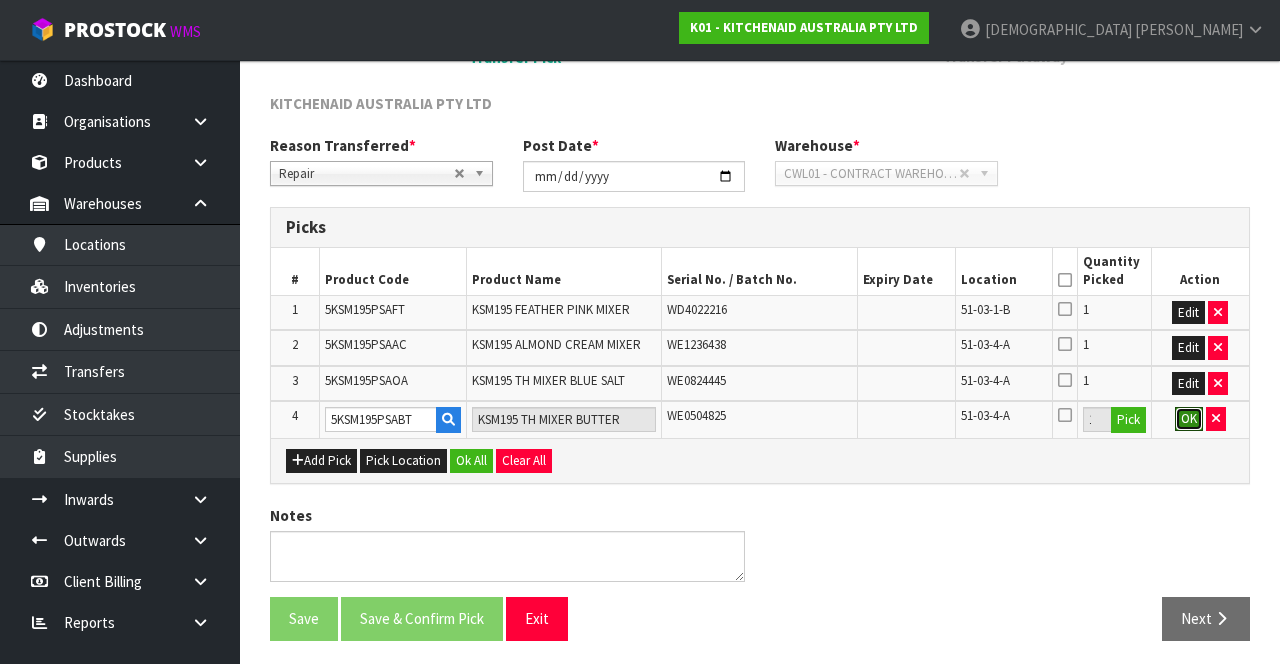 click on "OK" at bounding box center [1189, 419] 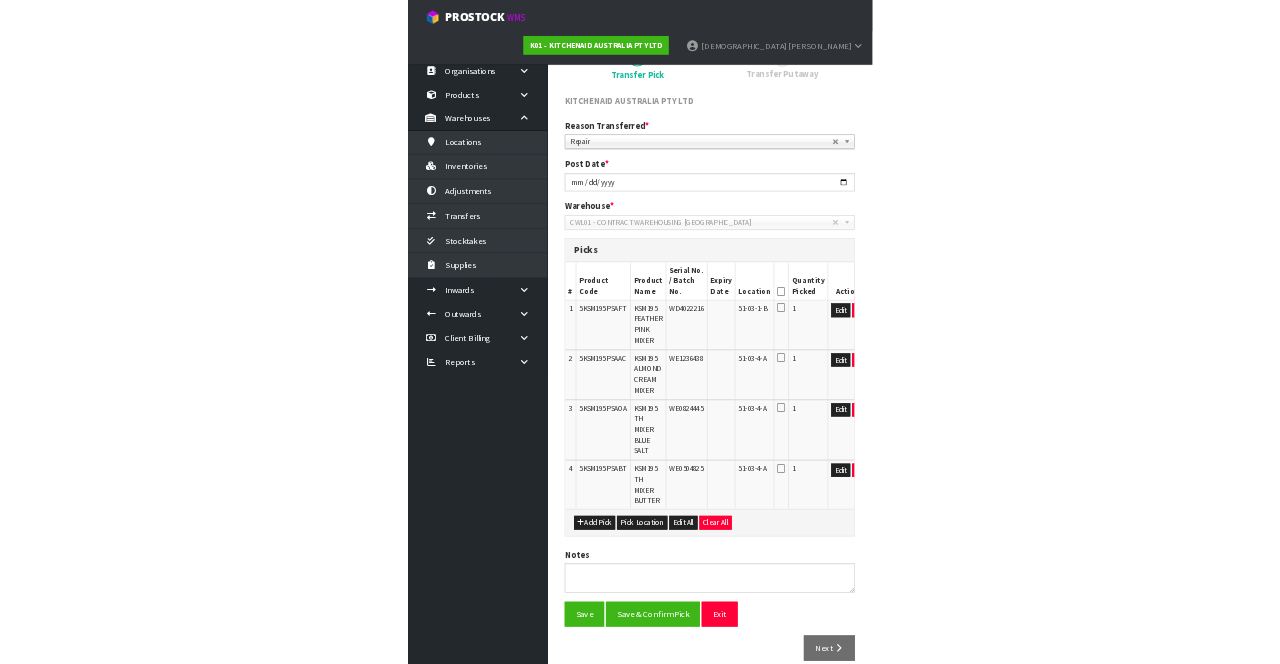 scroll, scrollTop: 149, scrollLeft: 0, axis: vertical 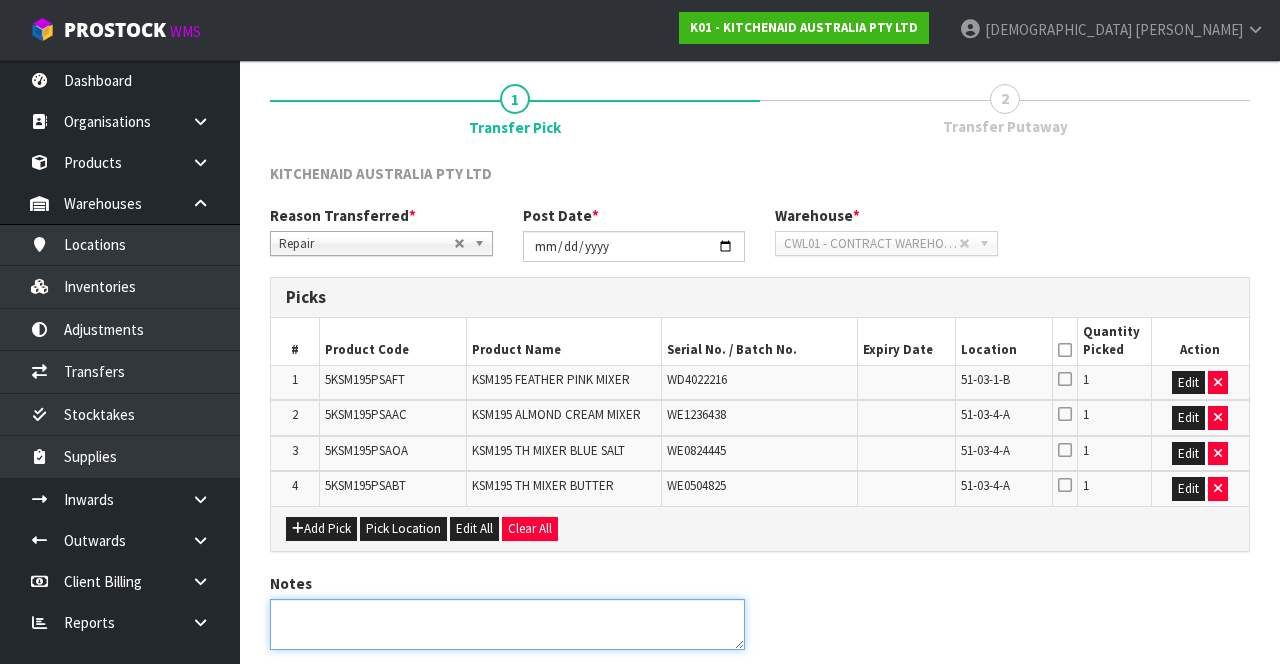 click at bounding box center (507, 624) 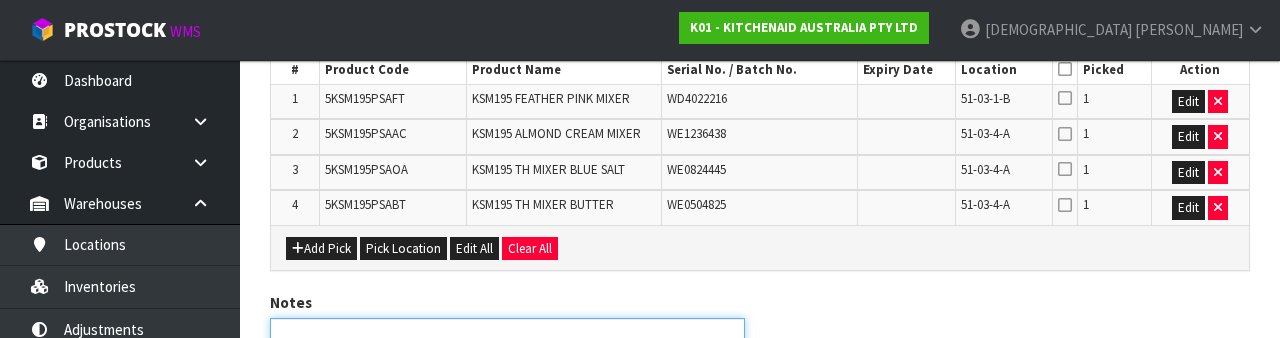 scroll, scrollTop: 531, scrollLeft: 0, axis: vertical 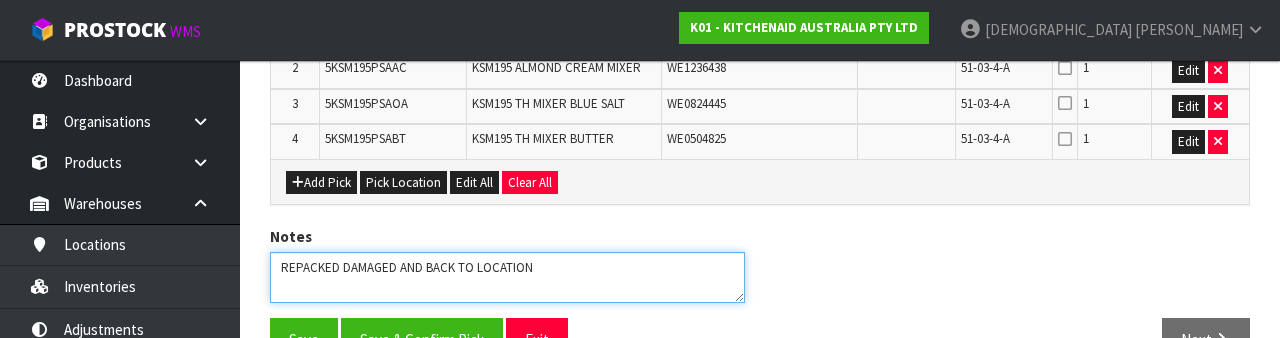type on "REPACKED DAMAGED AND BACK TO LOCATION" 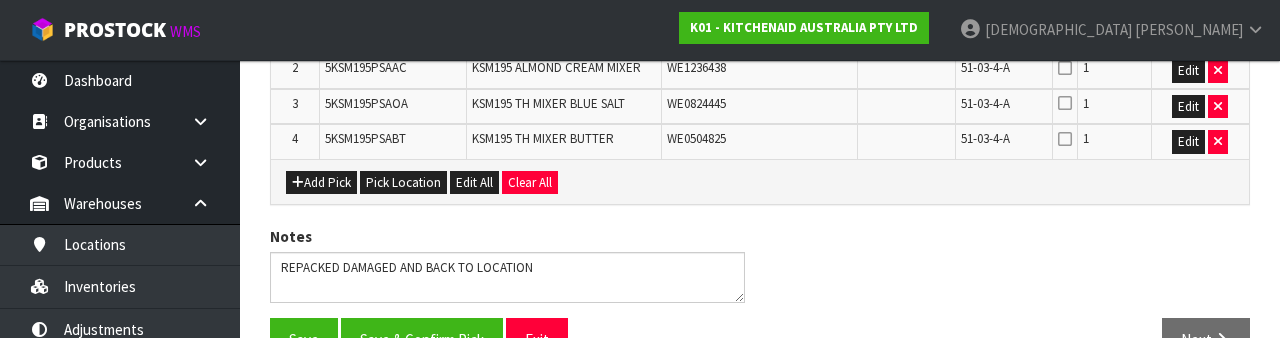 click on "Notes" at bounding box center (760, 272) 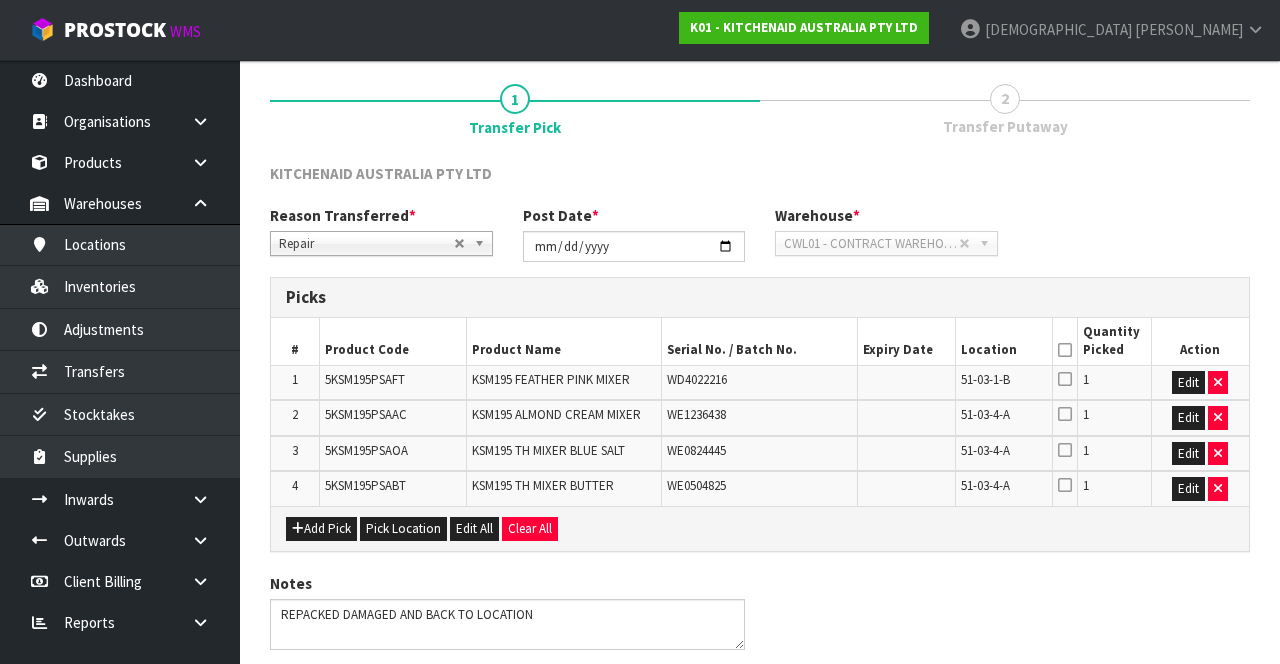 scroll, scrollTop: 217, scrollLeft: 0, axis: vertical 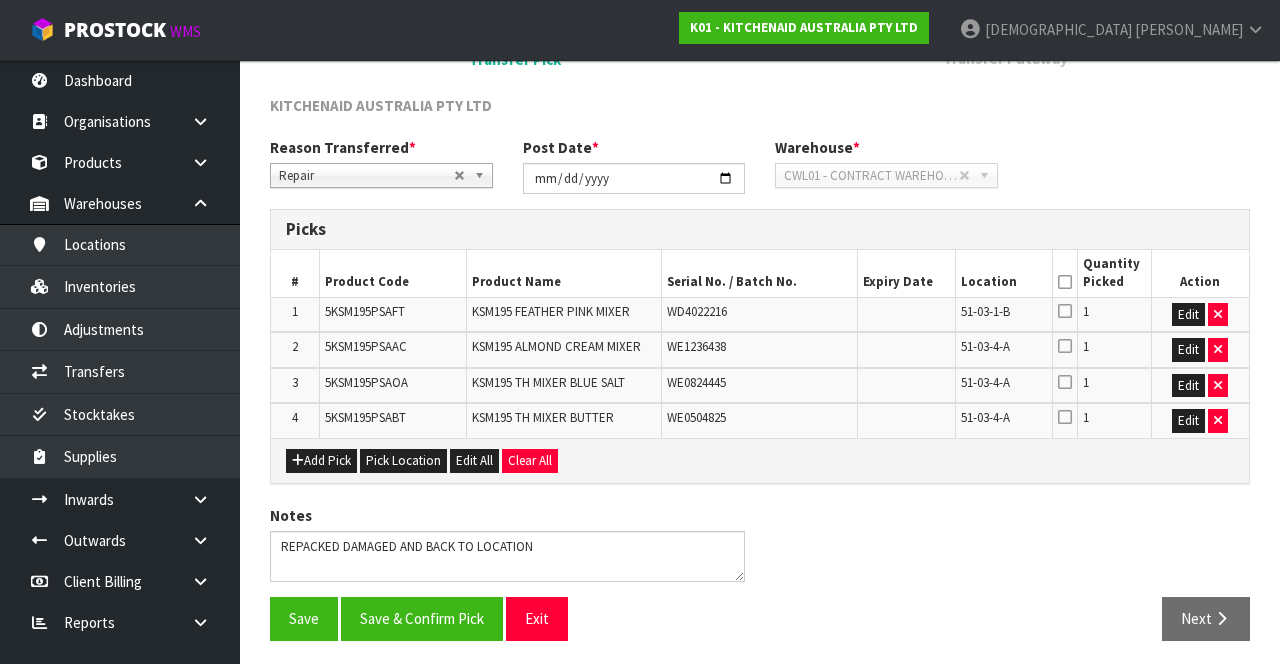 click at bounding box center [1065, 282] 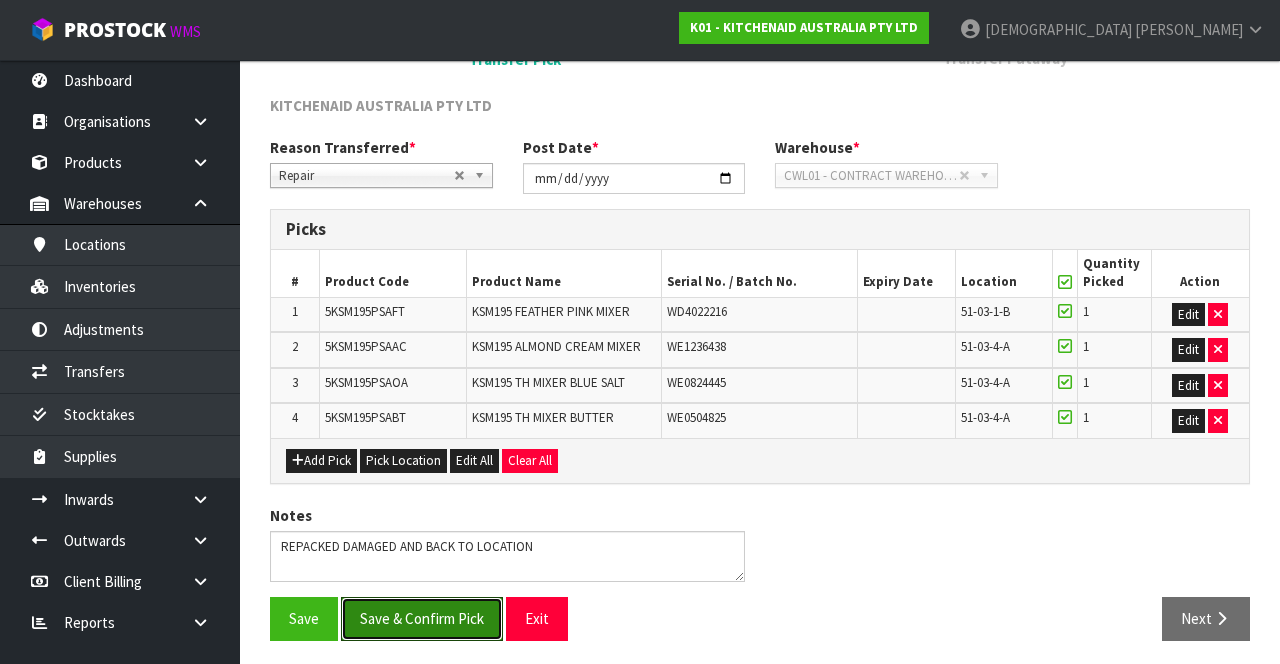 click on "Save & Confirm Pick" at bounding box center (422, 618) 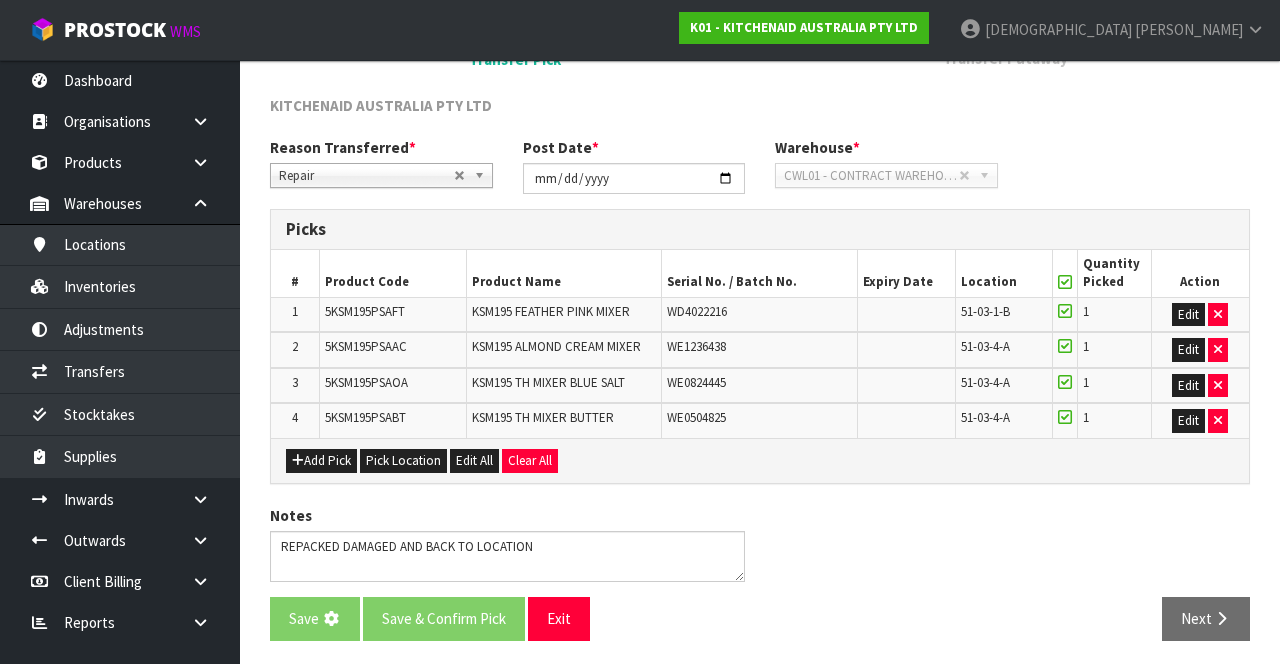 scroll, scrollTop: 0, scrollLeft: 0, axis: both 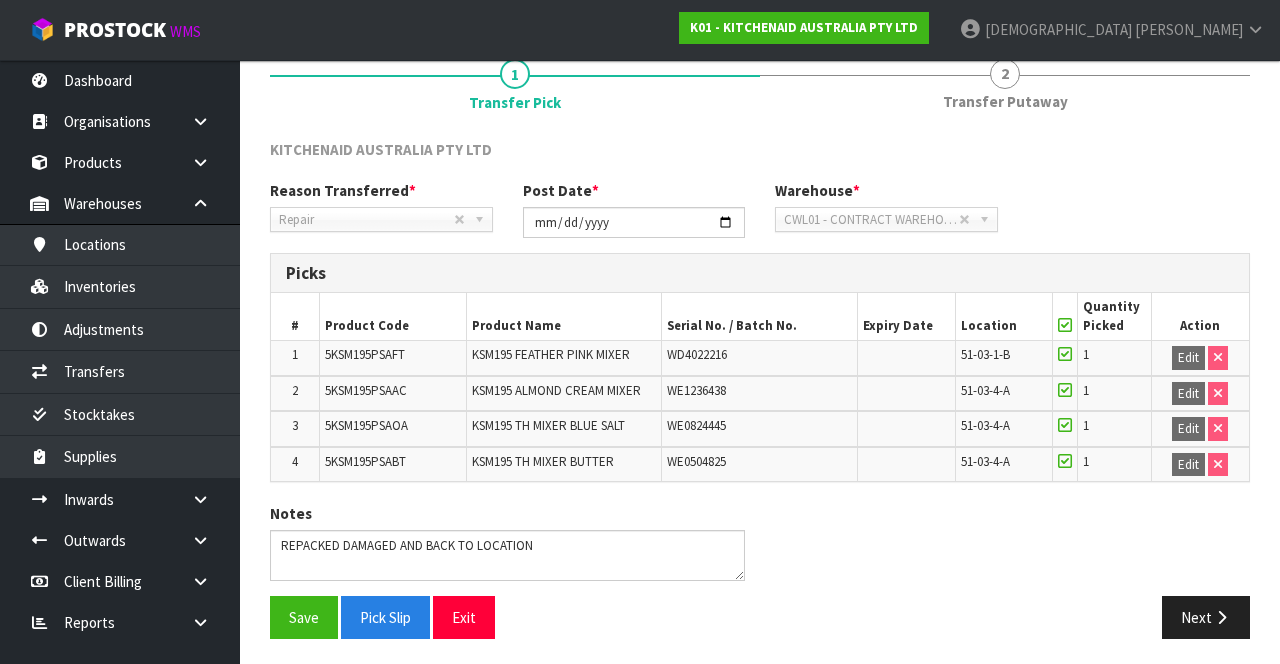 click on "Transfer Putaway" at bounding box center (1005, 101) 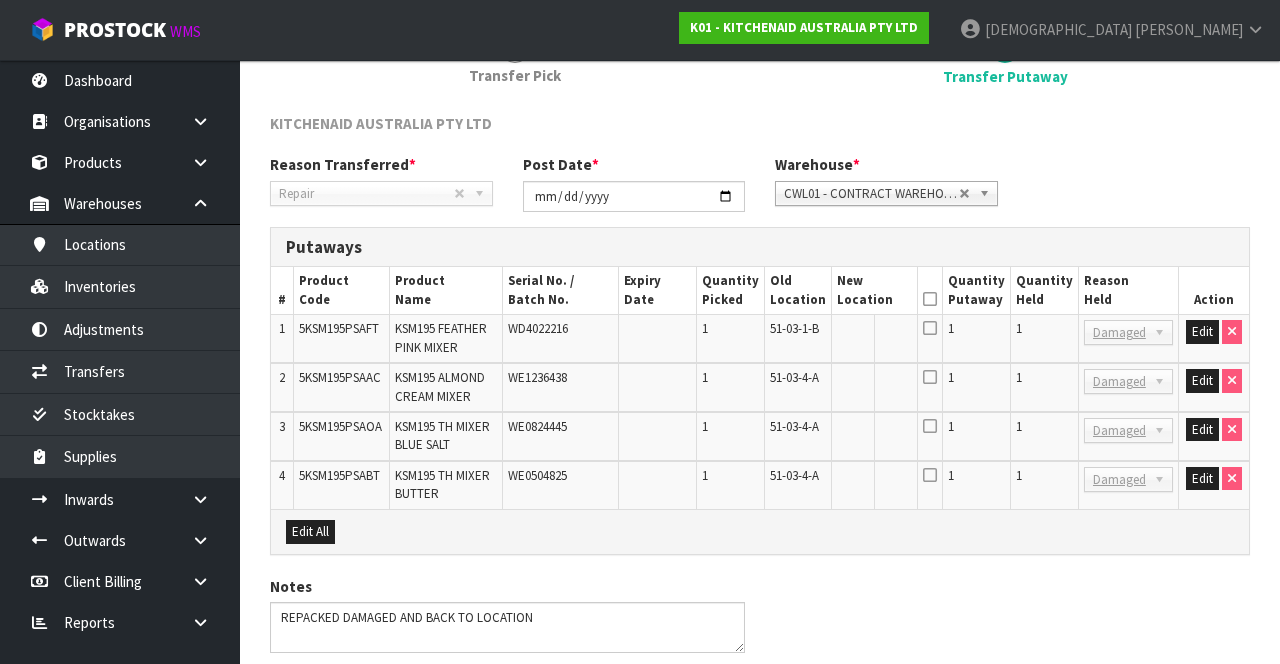 scroll, scrollTop: 345, scrollLeft: 0, axis: vertical 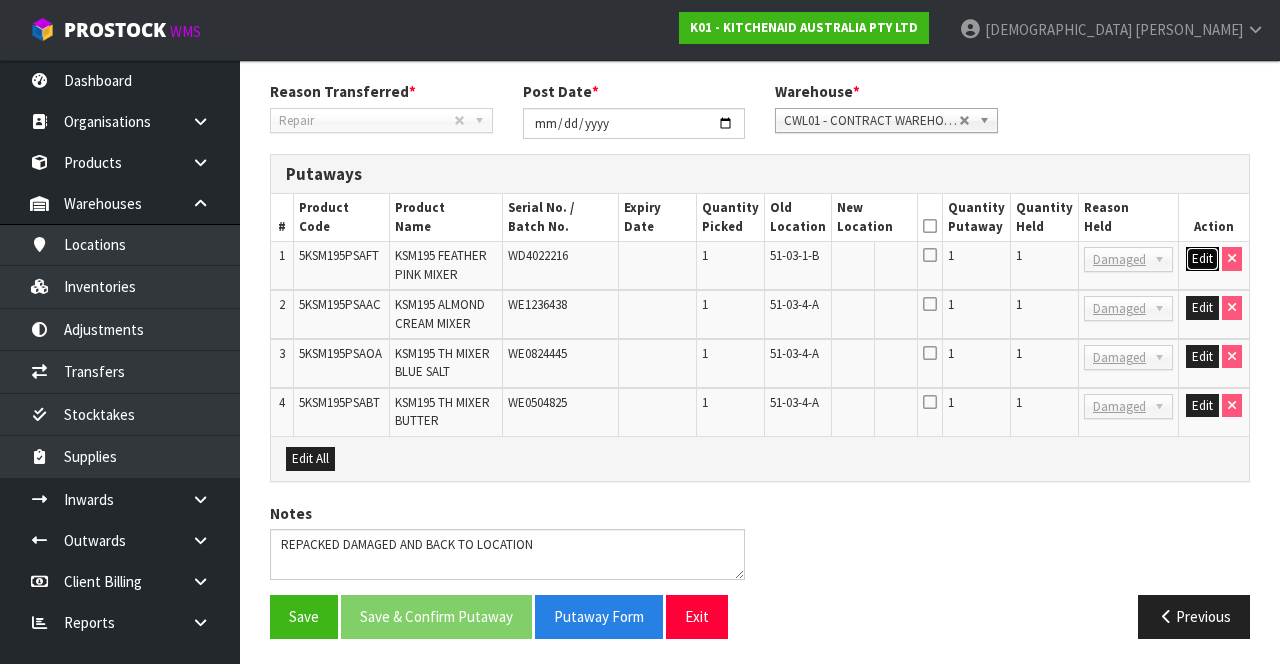 click on "Edit" at bounding box center (1202, 259) 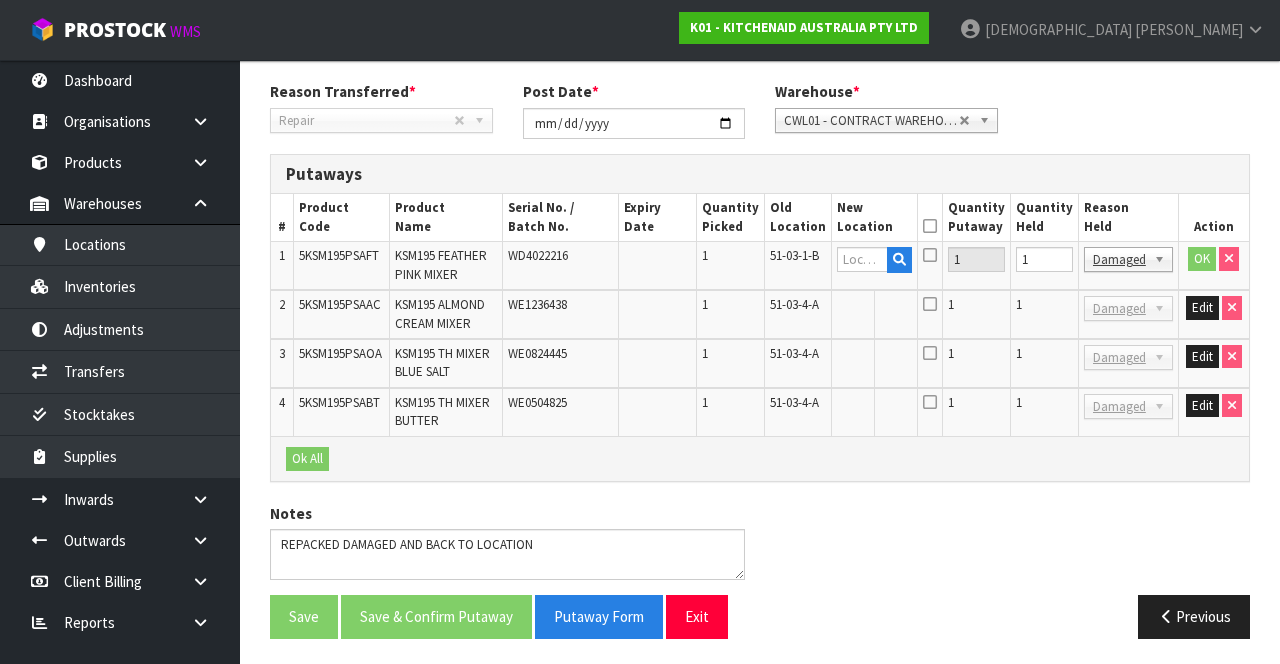 click on "Edit" at bounding box center [1213, 314] 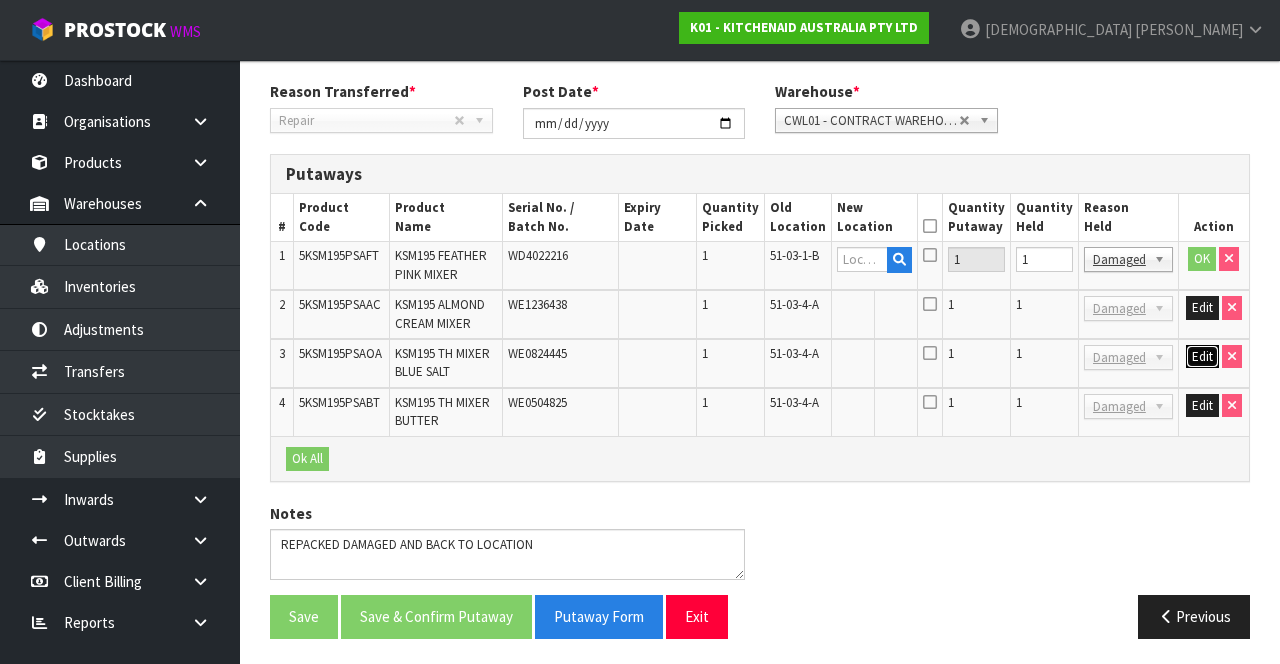 click on "Edit" at bounding box center (1202, 357) 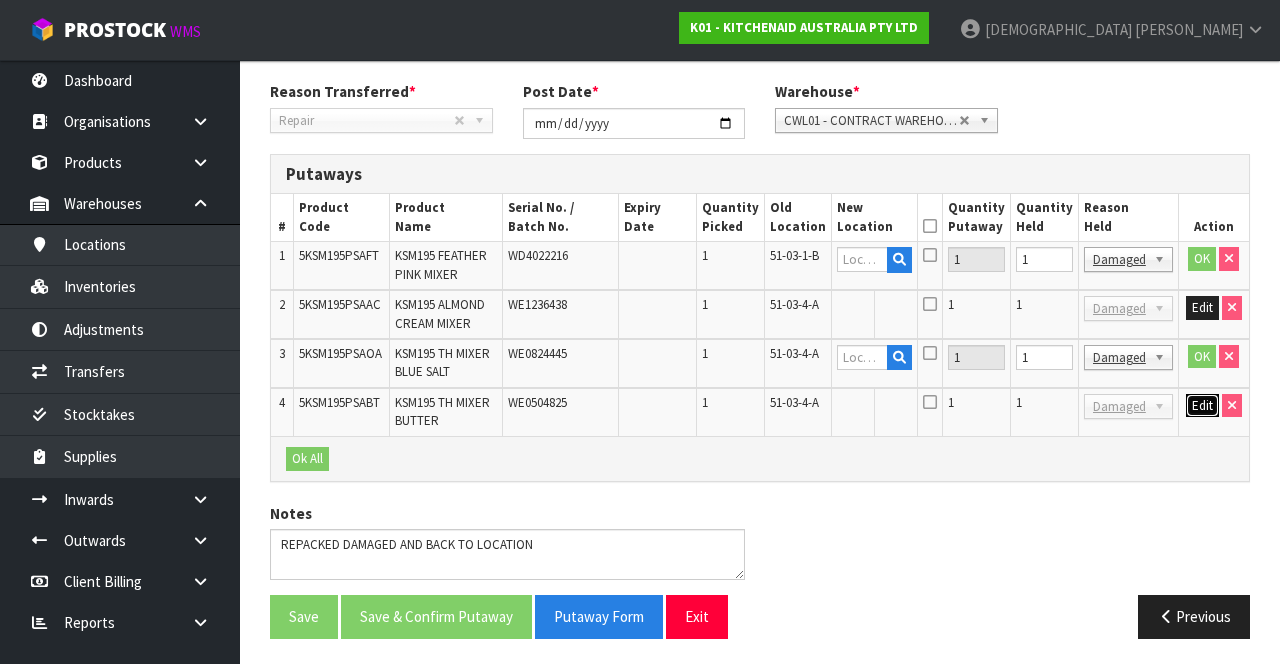 click on "Edit" at bounding box center (1202, 406) 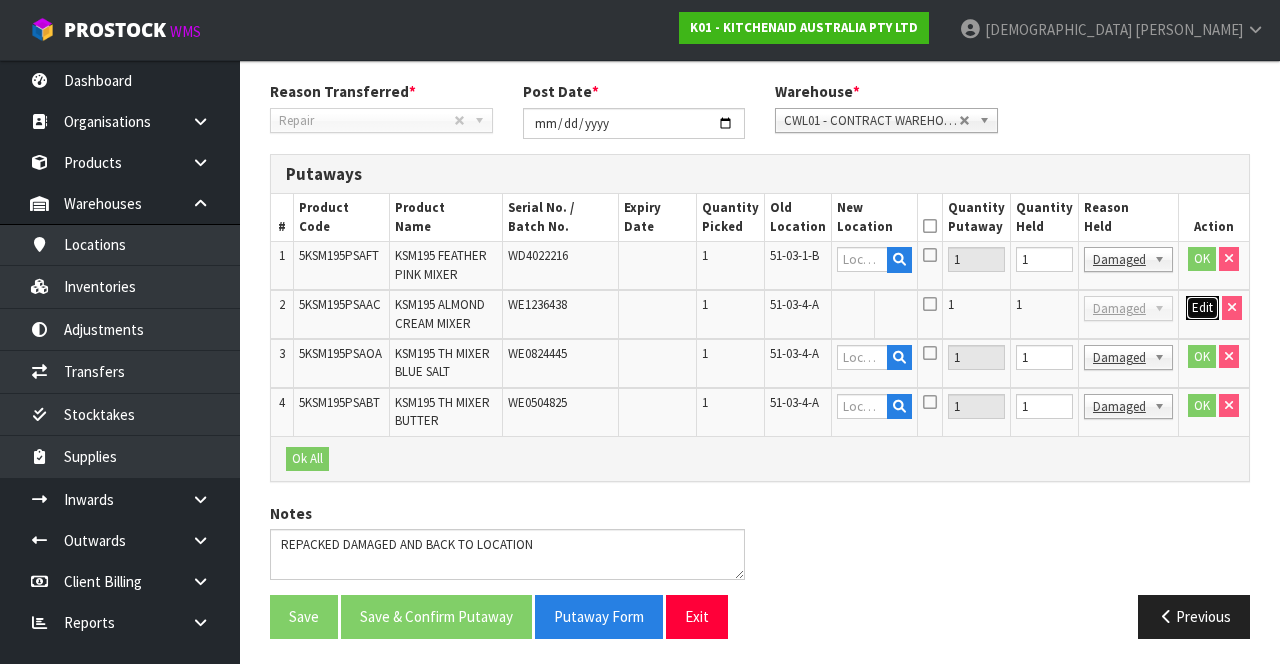 click on "Edit" at bounding box center [1202, 308] 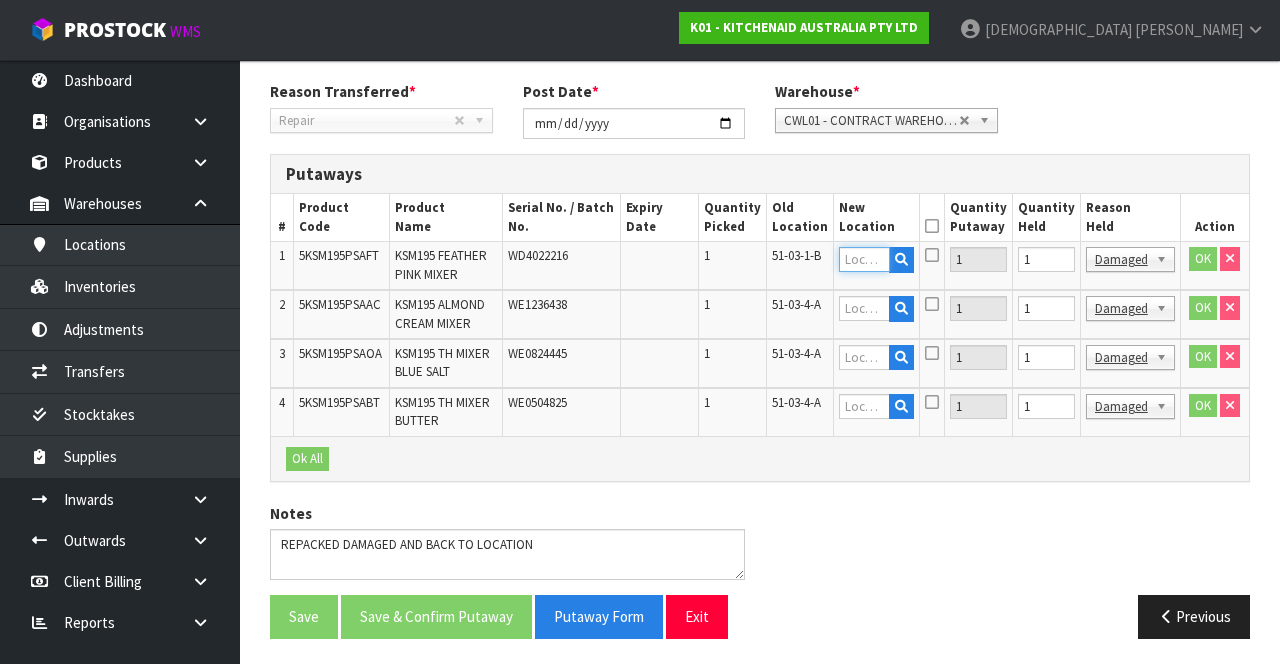 click at bounding box center (864, 259) 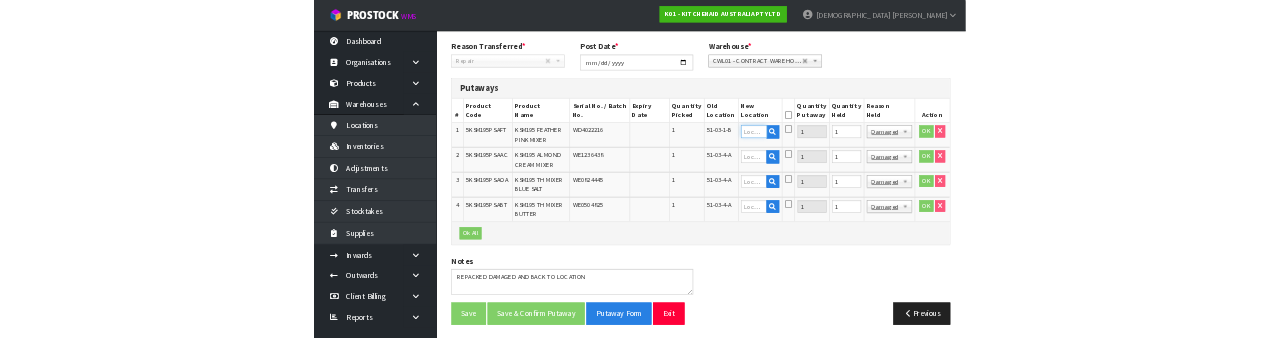scroll, scrollTop: 333, scrollLeft: 0, axis: vertical 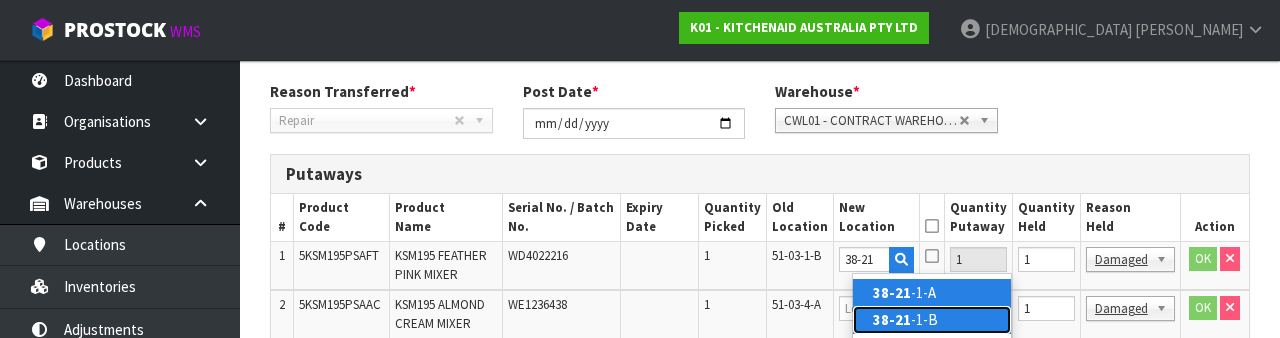 click on "38-21 -1-B" at bounding box center (932, 319) 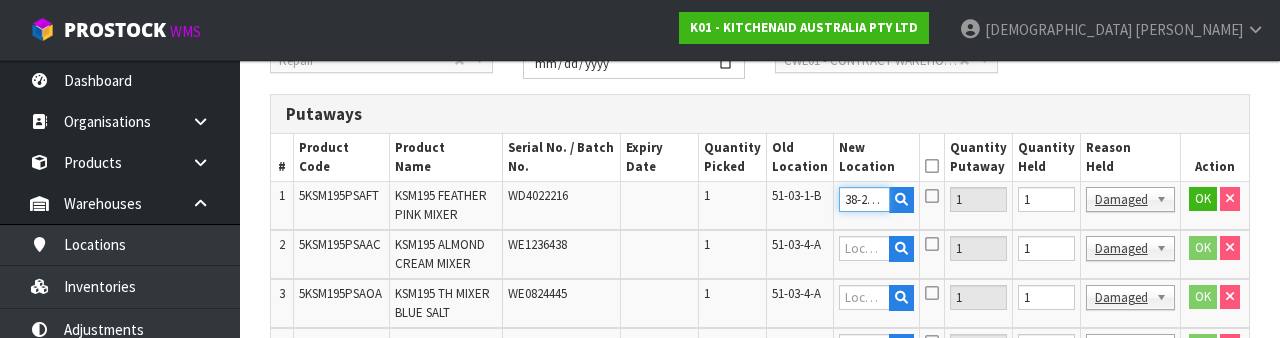 scroll, scrollTop: 414, scrollLeft: 0, axis: vertical 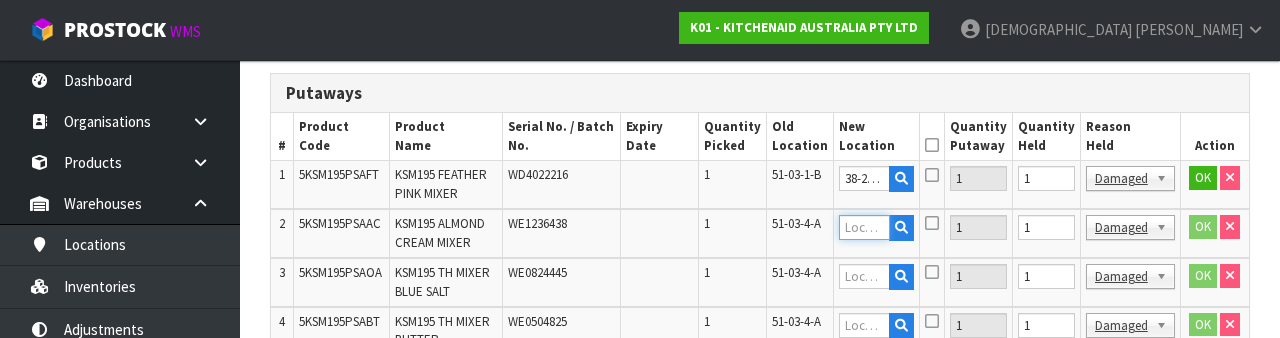 click at bounding box center [864, 227] 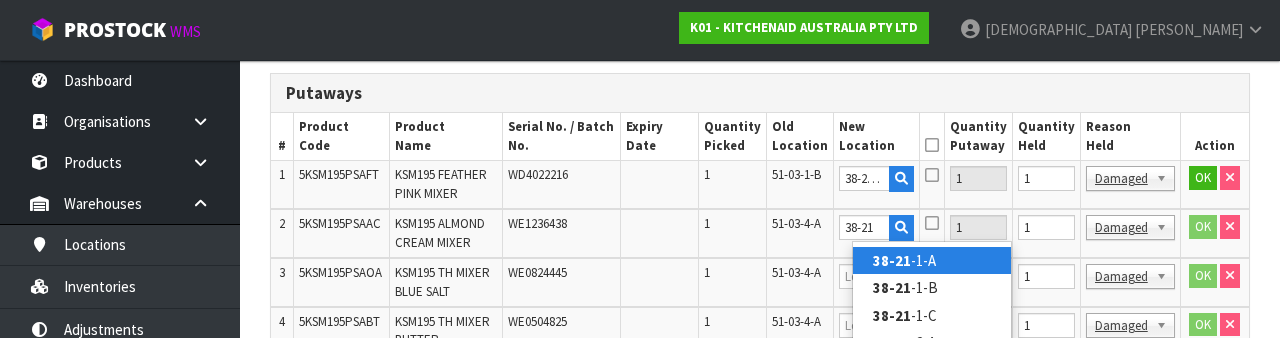 click on "38-21 -1-A" at bounding box center (932, 260) 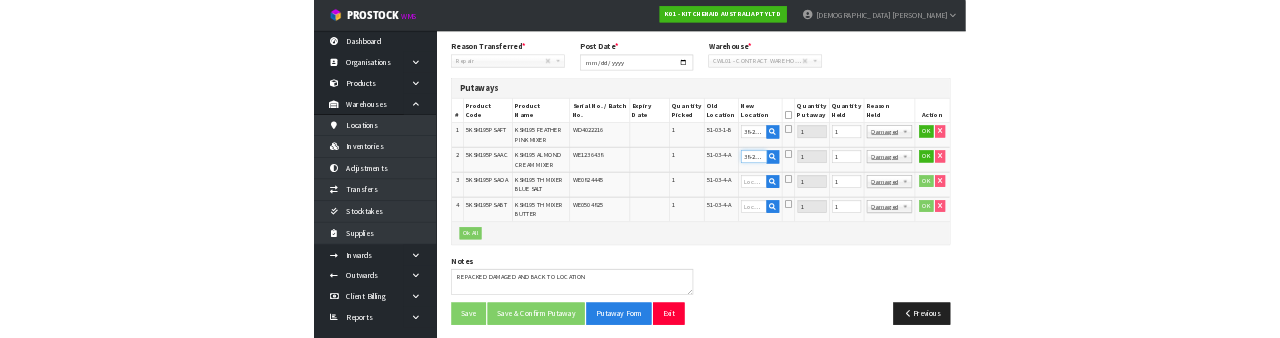 scroll, scrollTop: 414, scrollLeft: 0, axis: vertical 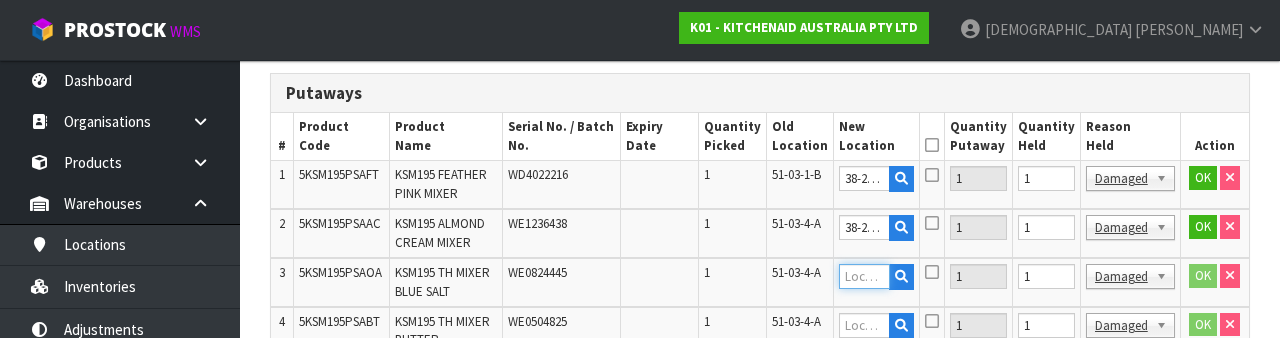 click at bounding box center [864, 276] 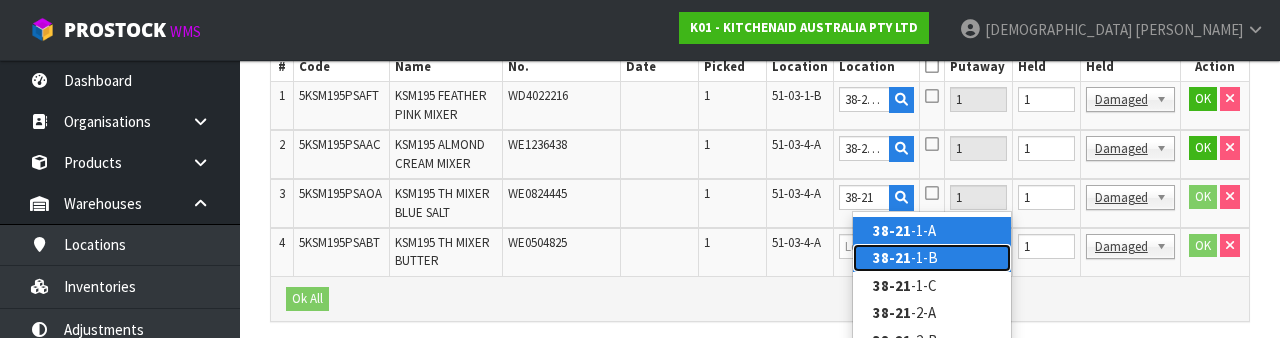 click on "38-21 -1-B" at bounding box center [932, 257] 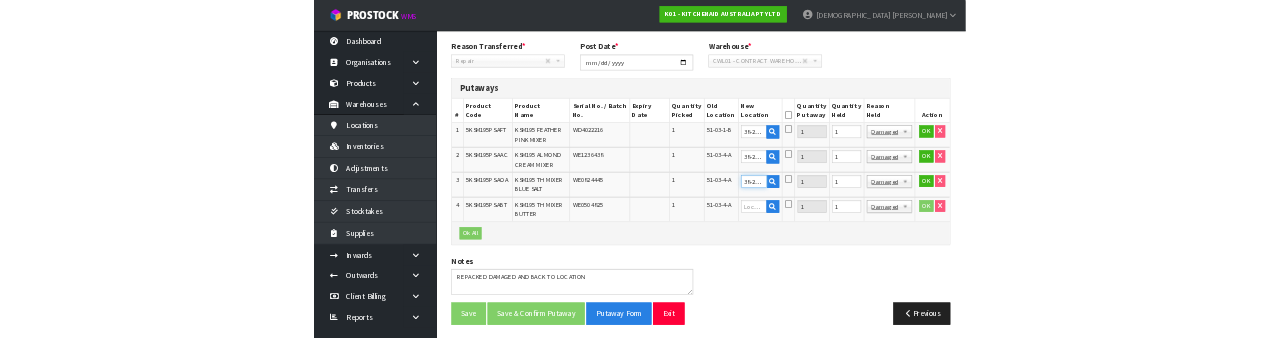 scroll, scrollTop: 493, scrollLeft: 0, axis: vertical 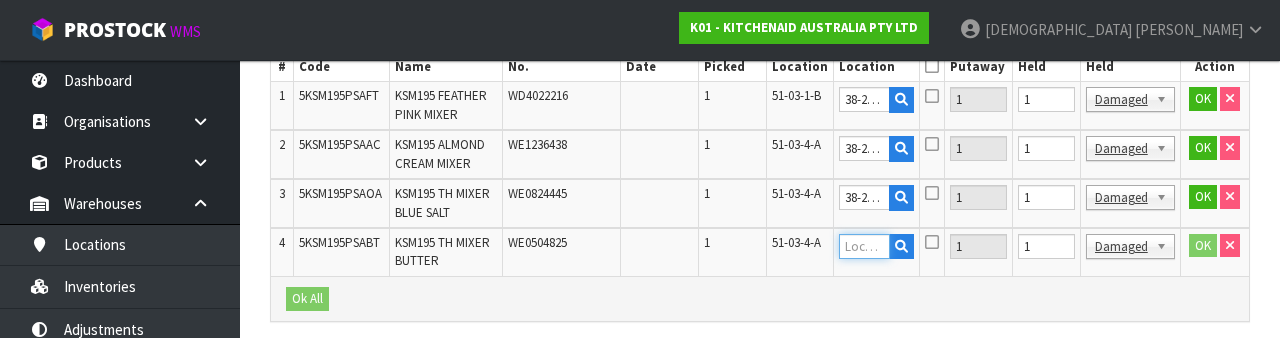 click at bounding box center (864, 246) 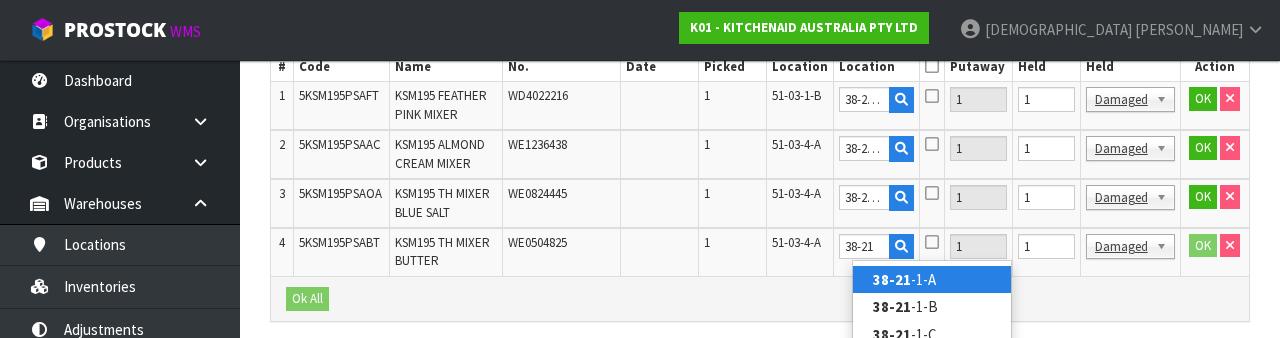 click on "38-21 -1-A" at bounding box center (932, 279) 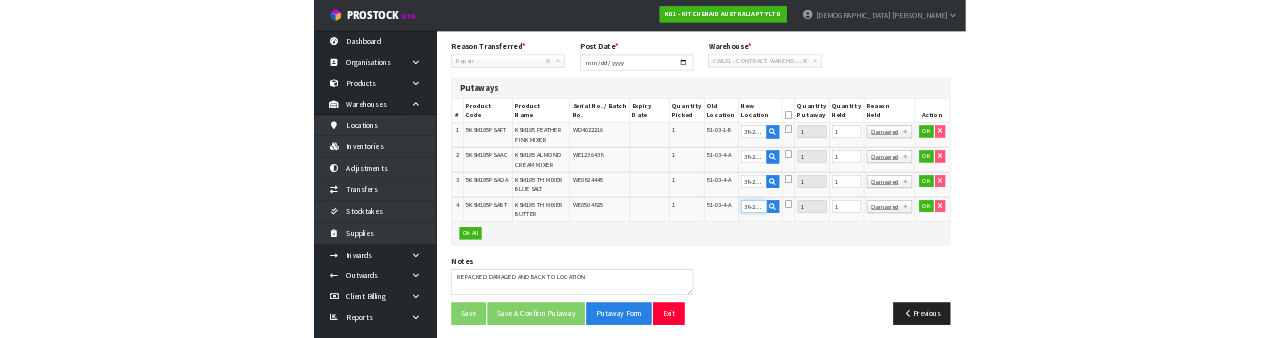 scroll, scrollTop: 493, scrollLeft: 0, axis: vertical 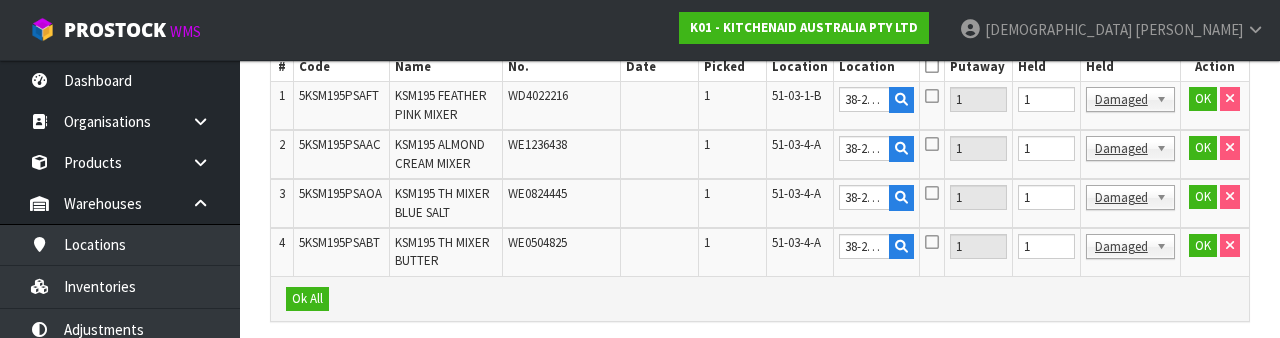 click on "Ok All" at bounding box center [760, 298] 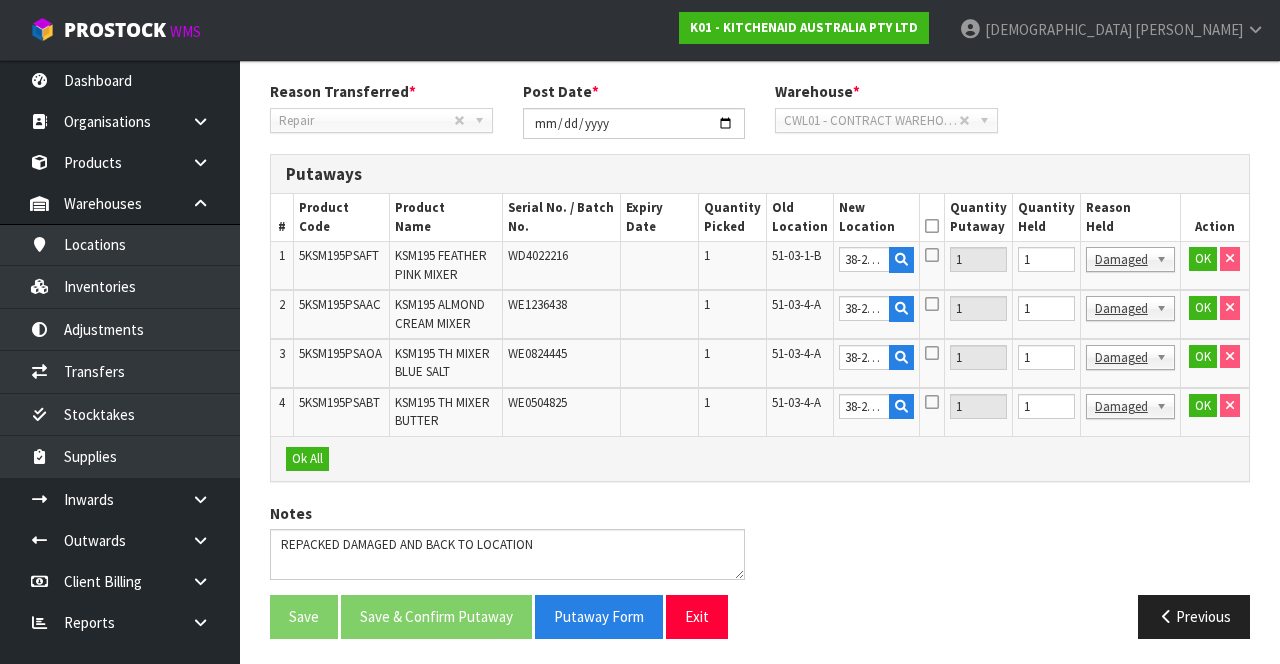scroll, scrollTop: 226, scrollLeft: 0, axis: vertical 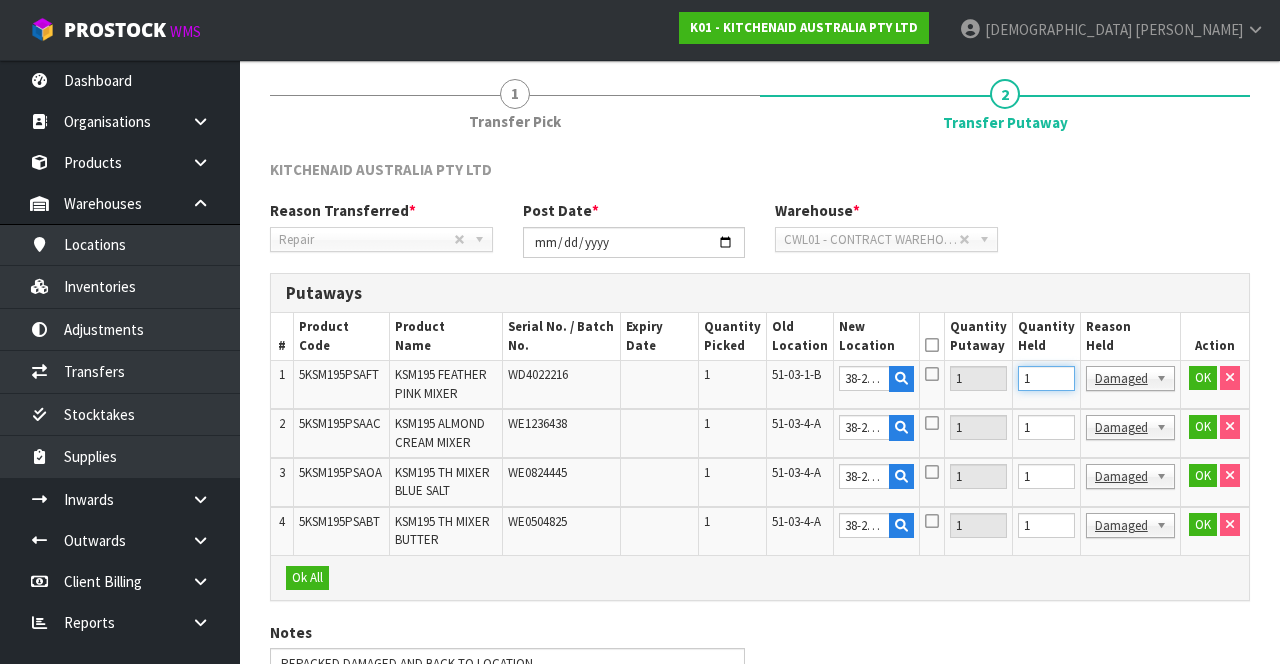 click on "1" at bounding box center [1046, 378] 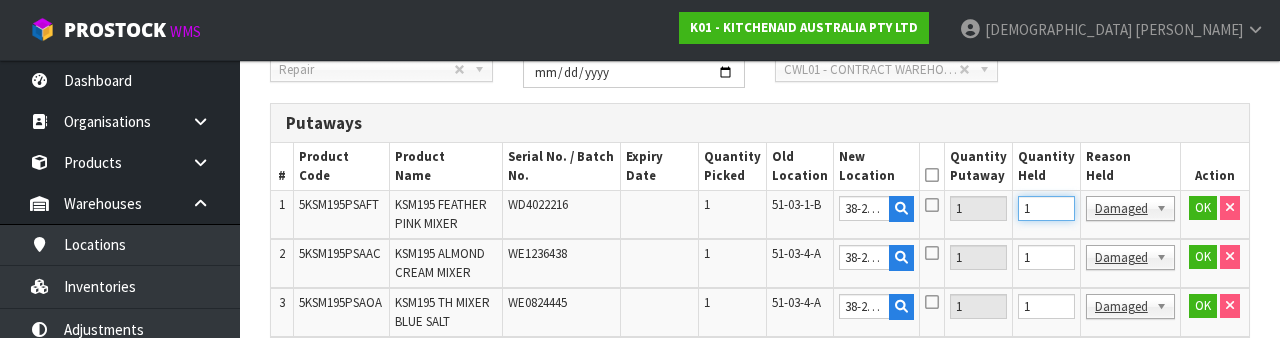 scroll, scrollTop: 422, scrollLeft: 0, axis: vertical 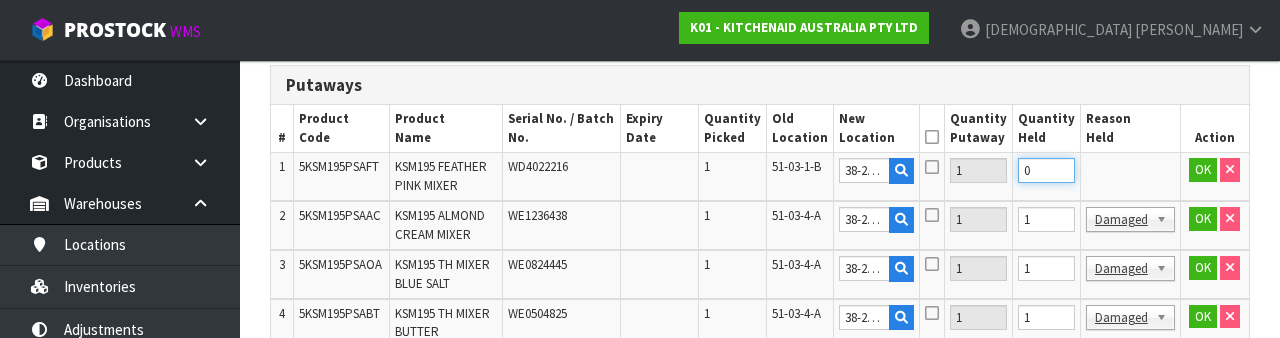 type on "0" 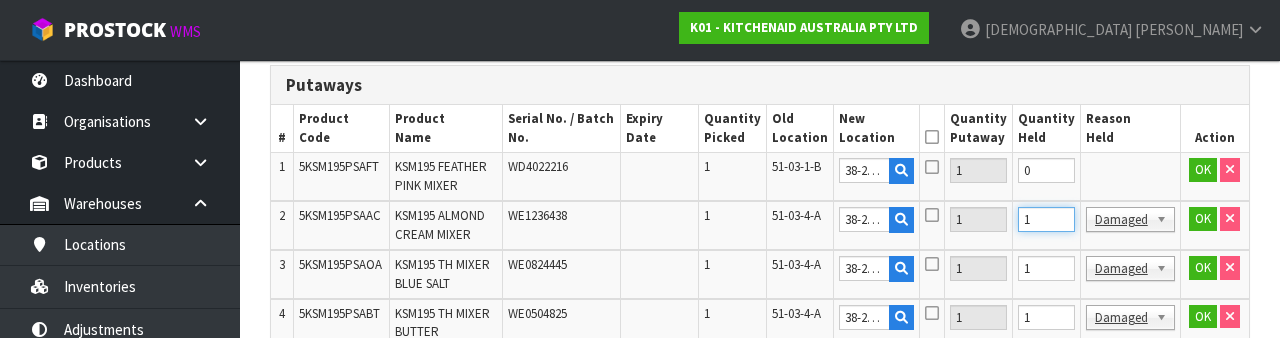 click on "1" at bounding box center [1046, 219] 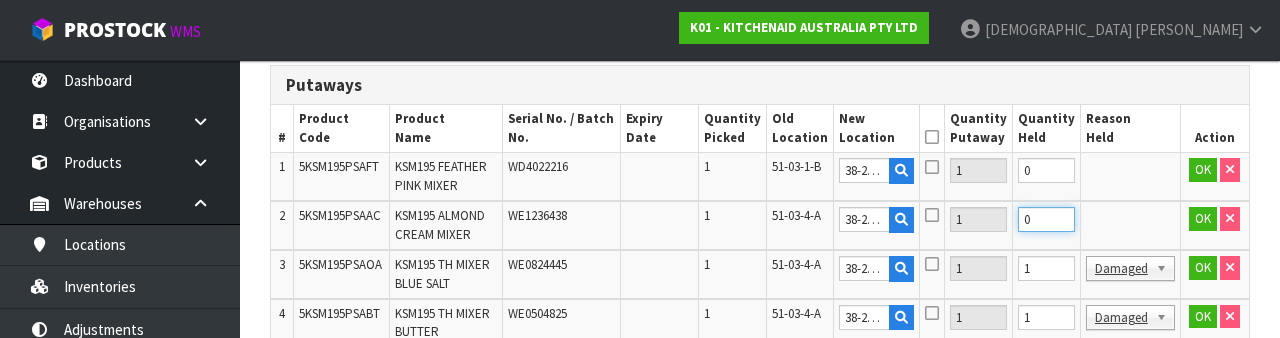 type on "0" 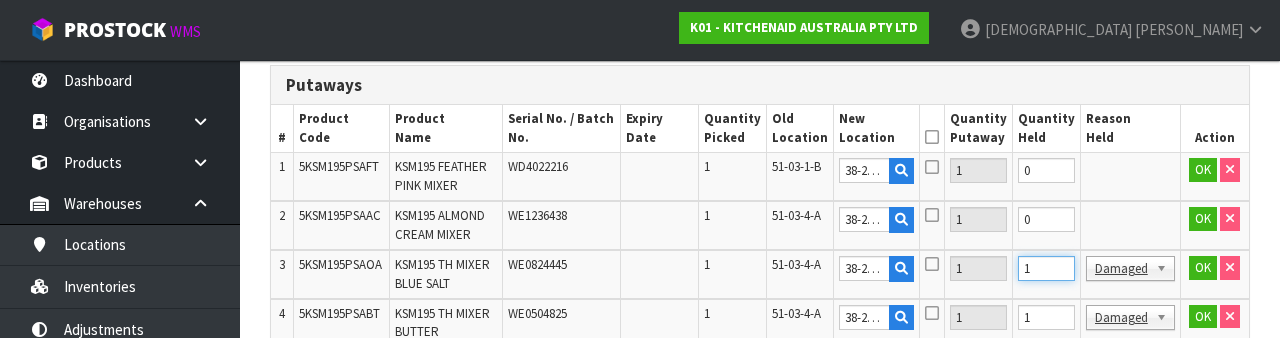 click on "1" at bounding box center (1046, 268) 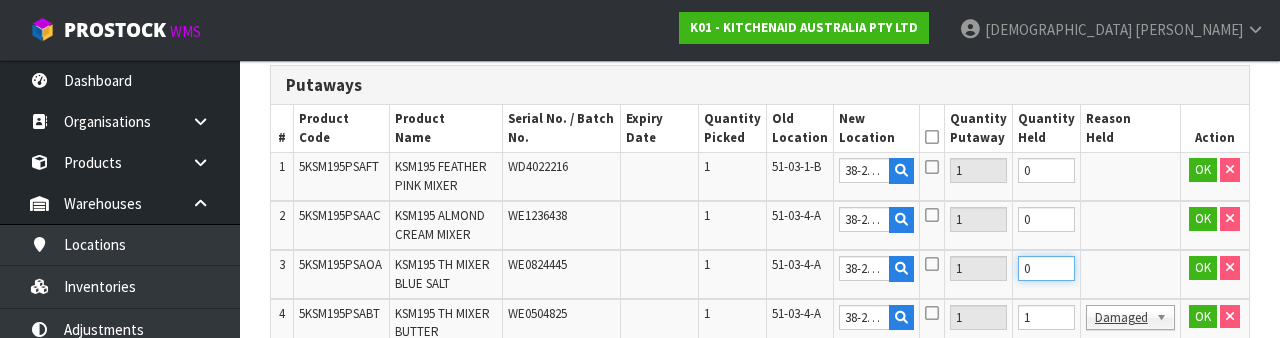 type on "0" 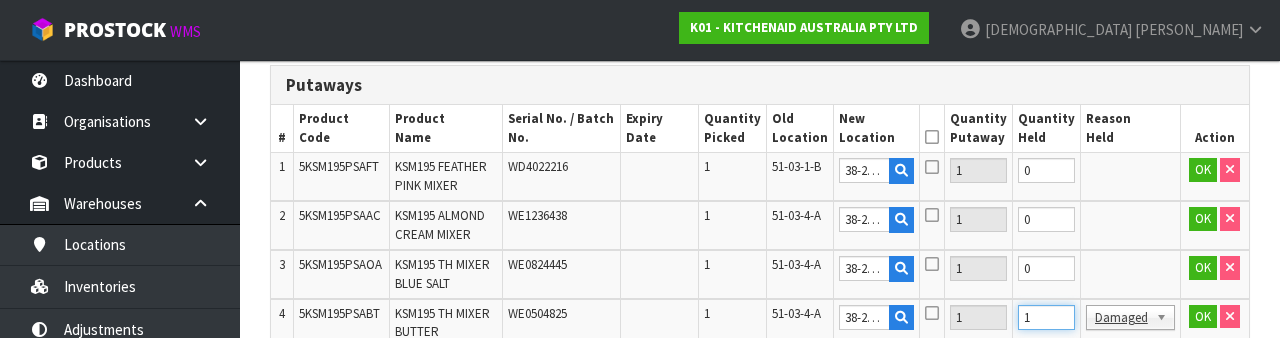 click on "1" at bounding box center [1046, 317] 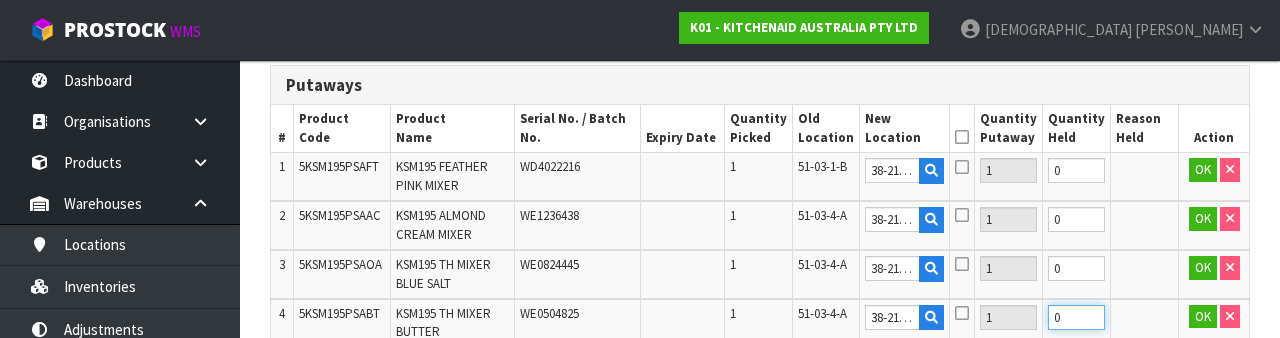 type on "0" 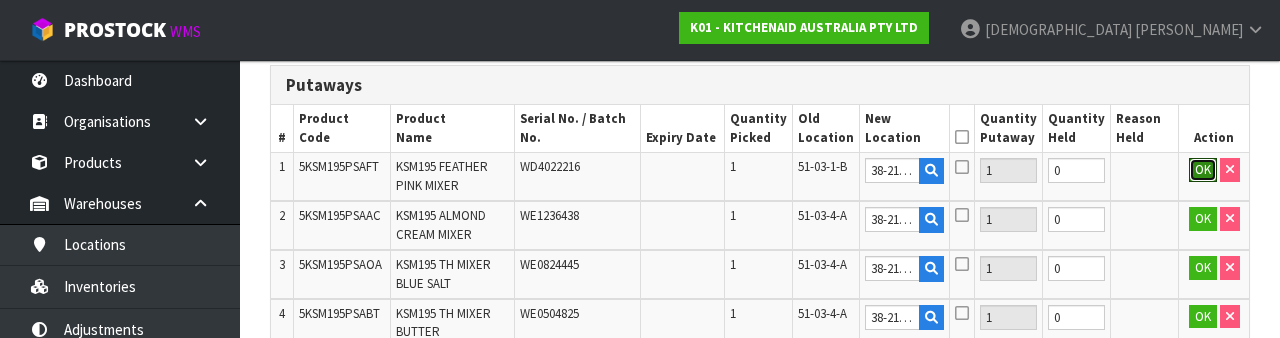 click on "OK" at bounding box center (1203, 170) 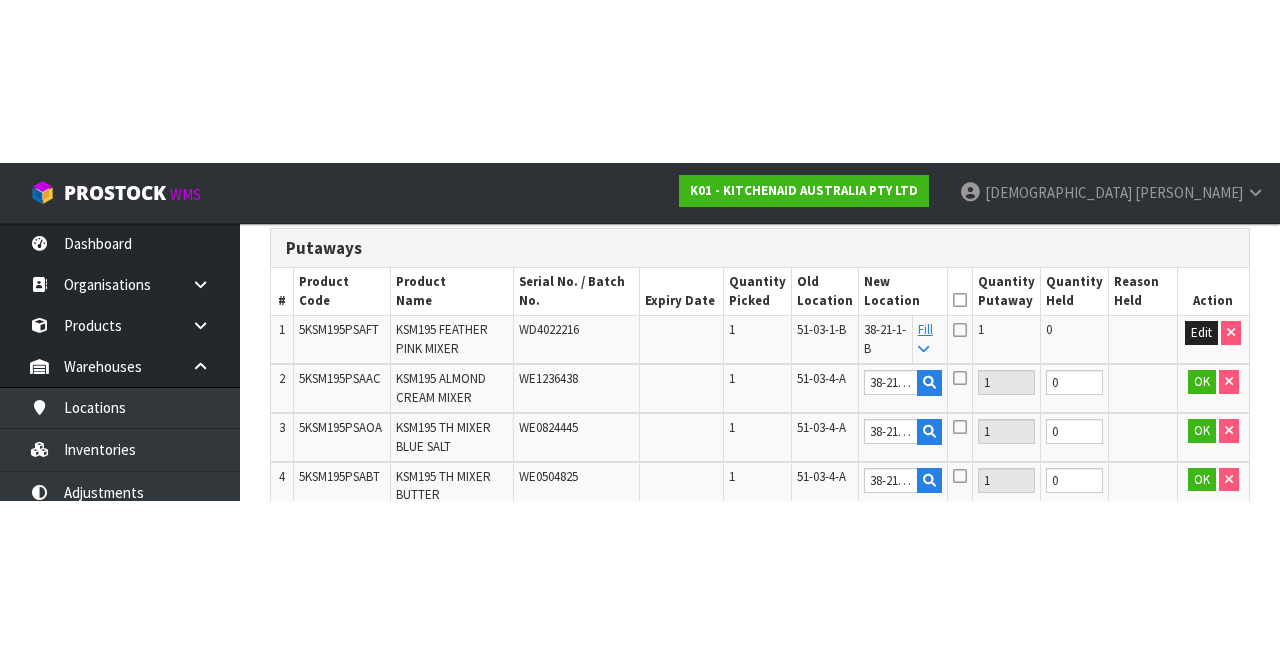 scroll, scrollTop: 345, scrollLeft: 0, axis: vertical 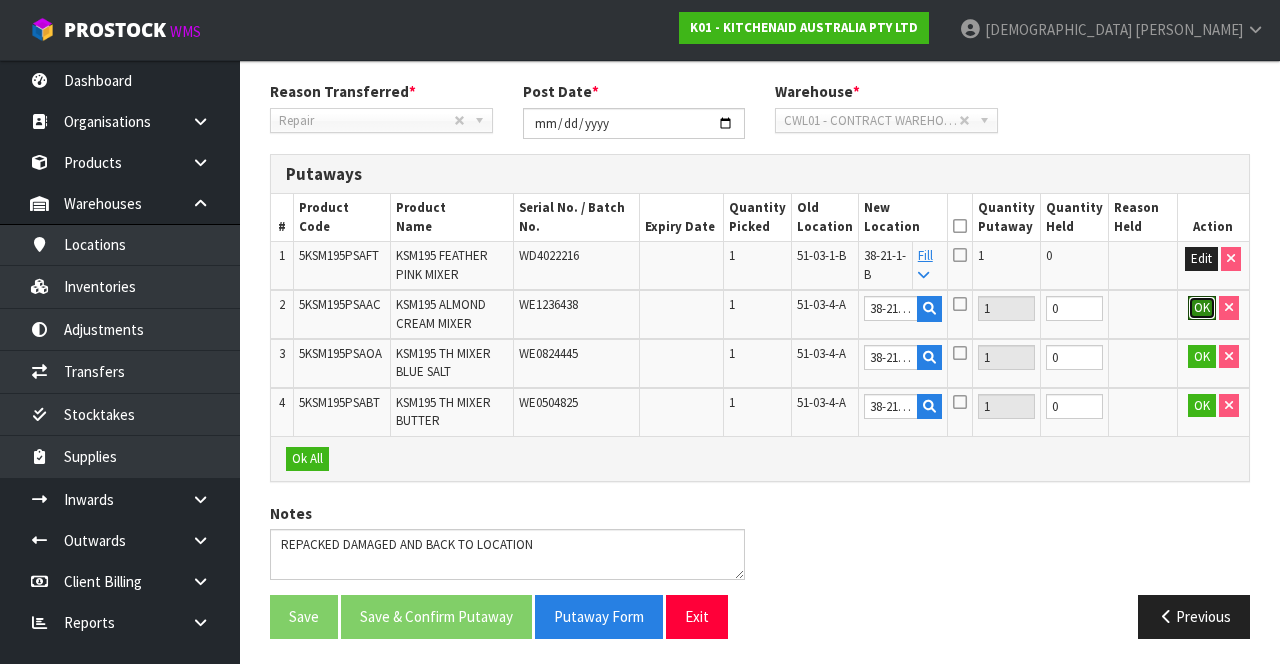 click on "OK" at bounding box center (1202, 308) 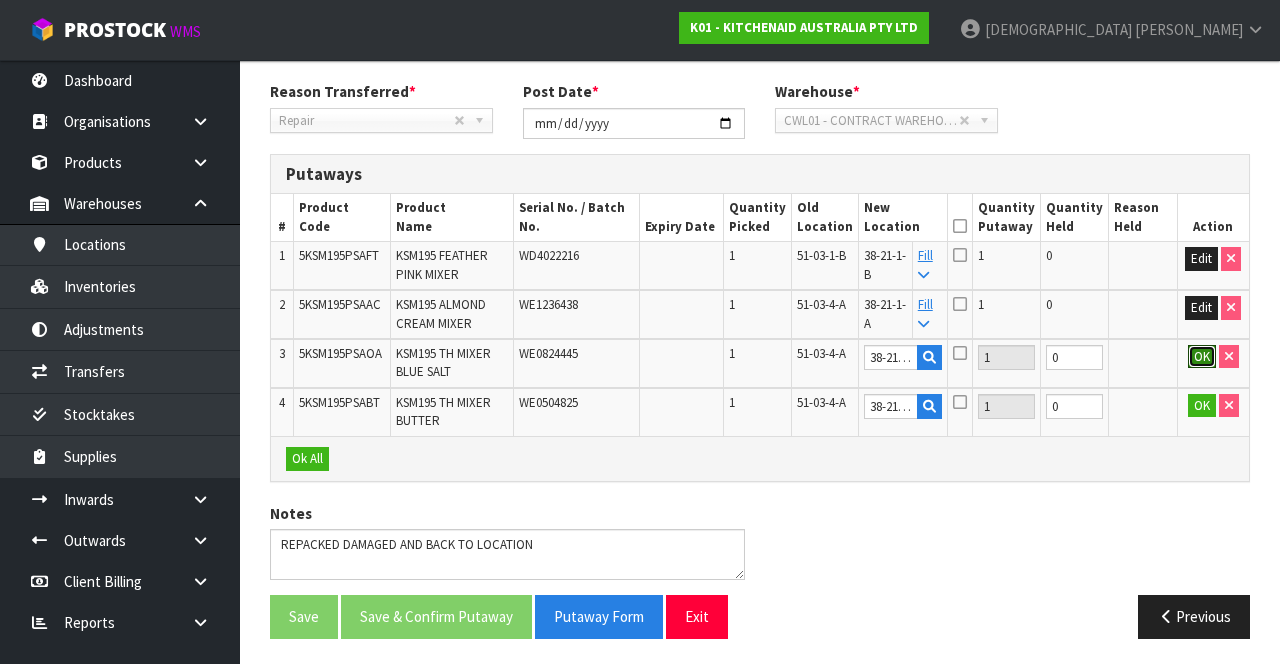 click on "OK" at bounding box center [1202, 357] 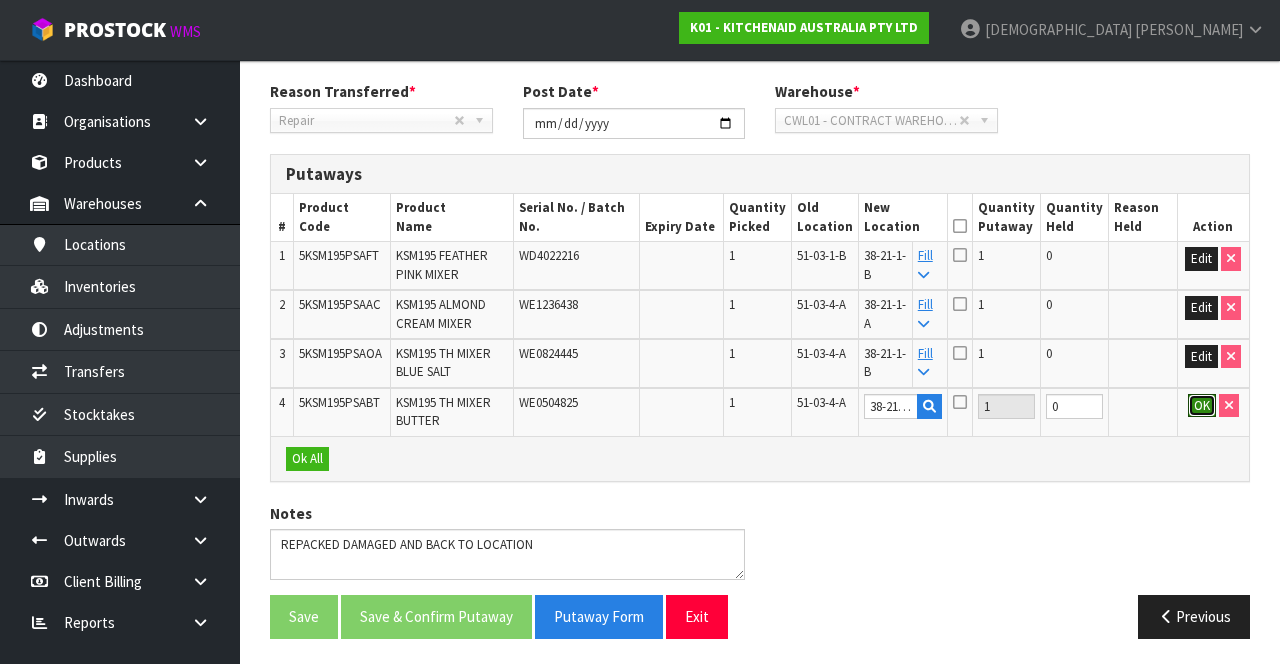 click on "OK" at bounding box center (1202, 406) 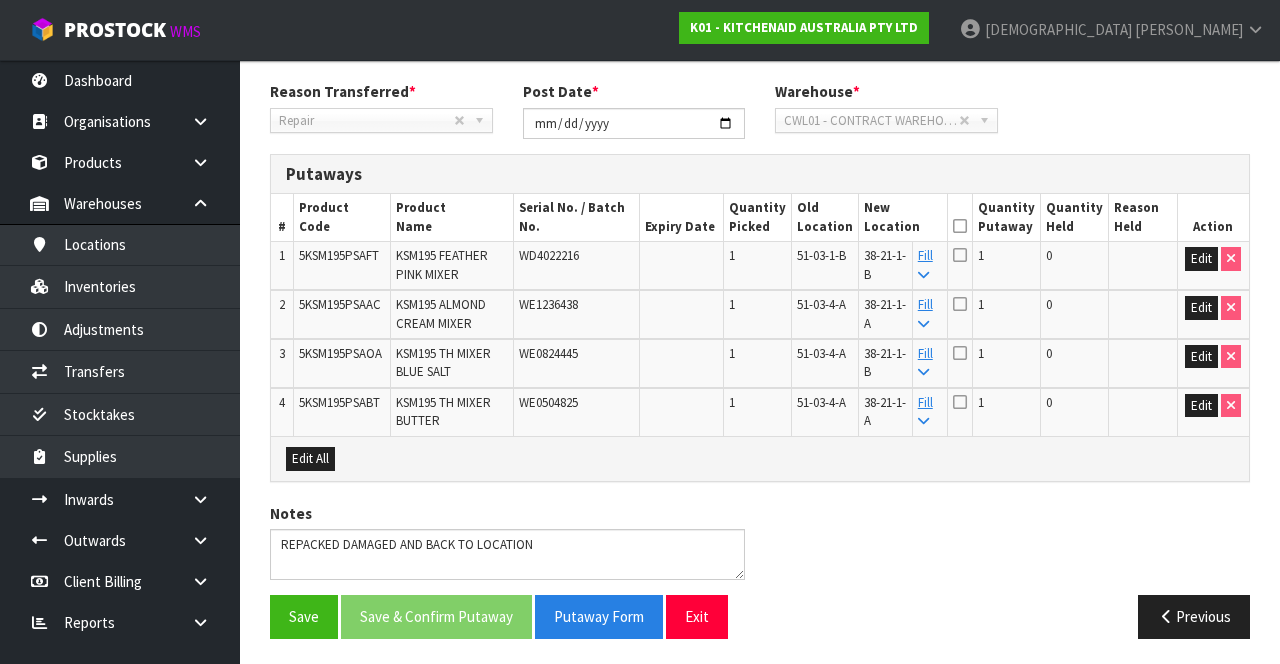 scroll, scrollTop: 226, scrollLeft: 0, axis: vertical 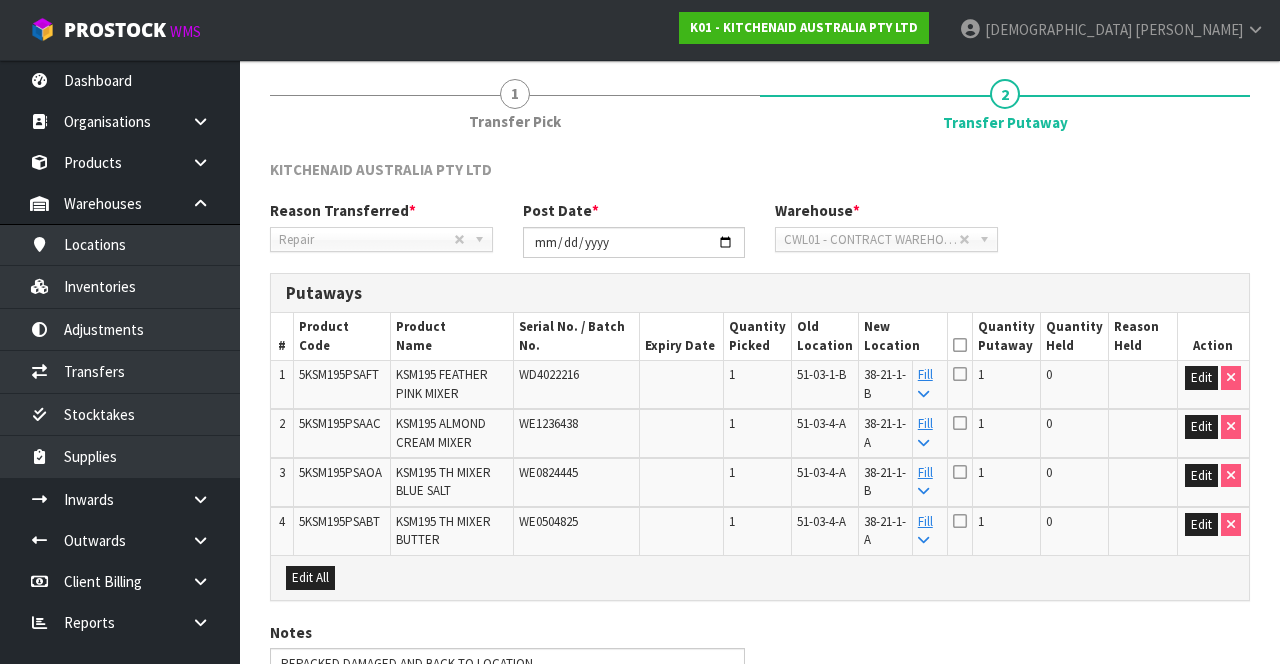 click at bounding box center (960, 345) 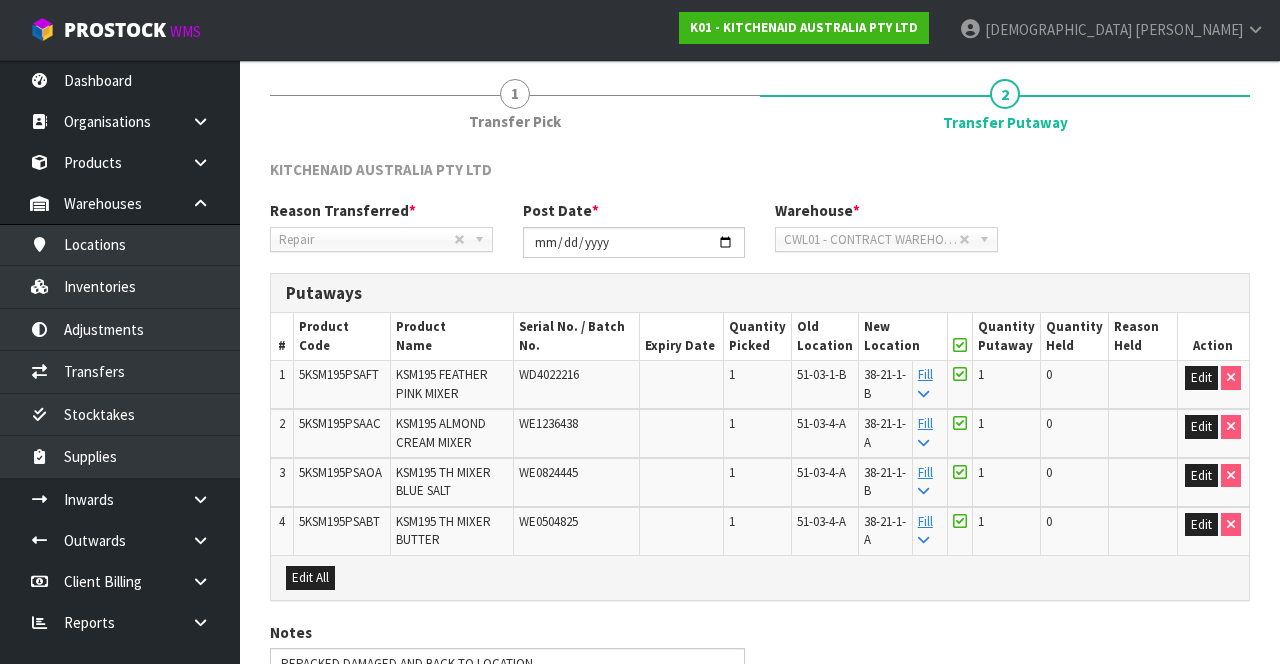 scroll, scrollTop: 345, scrollLeft: 0, axis: vertical 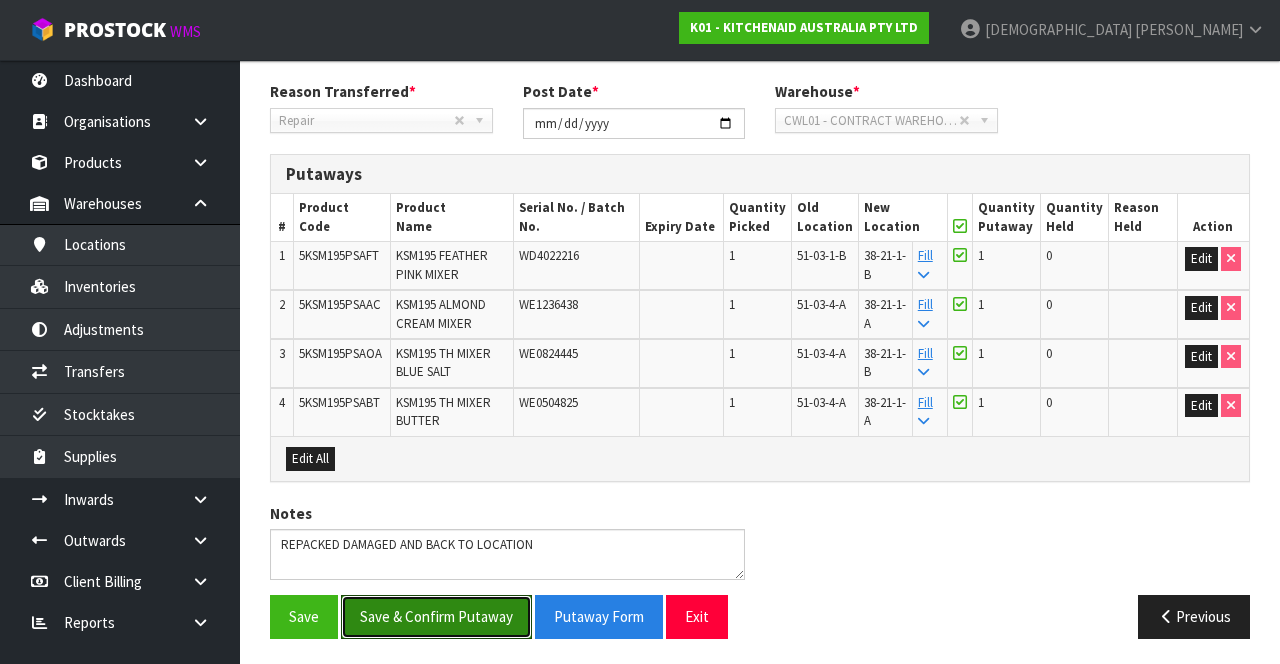 click on "Save & Confirm Putaway" at bounding box center [436, 616] 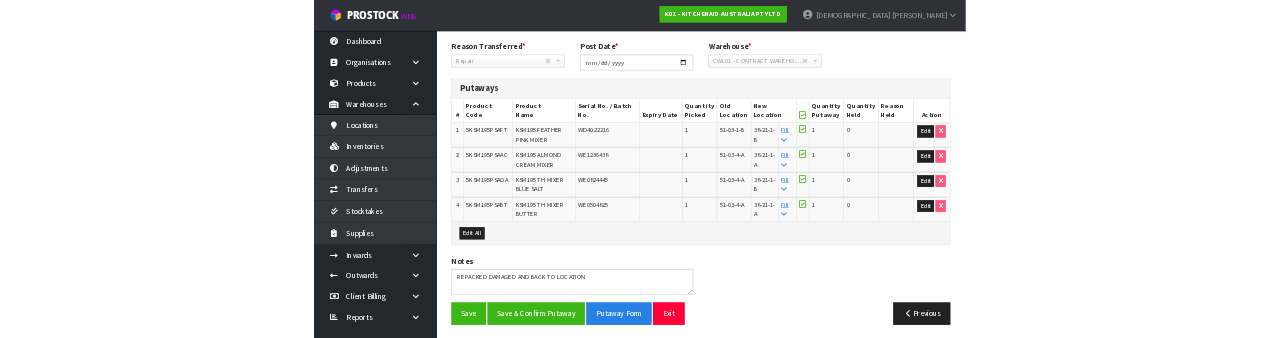 scroll, scrollTop: 0, scrollLeft: 0, axis: both 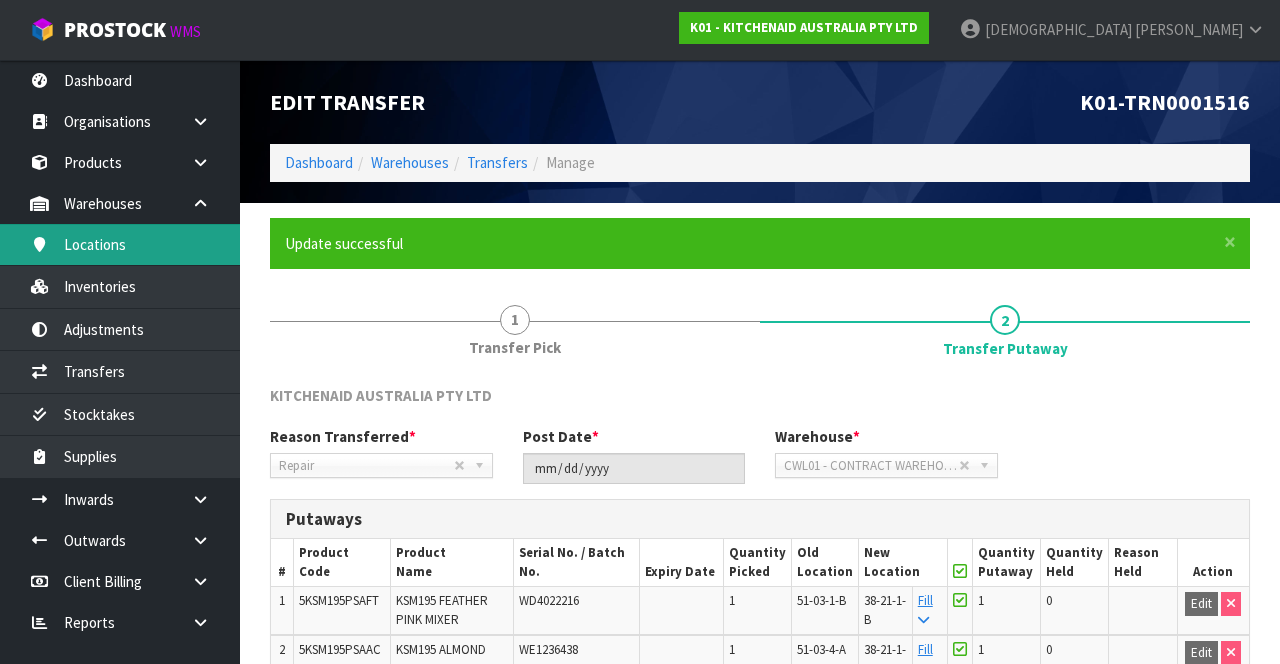 click on "Locations" at bounding box center (120, 244) 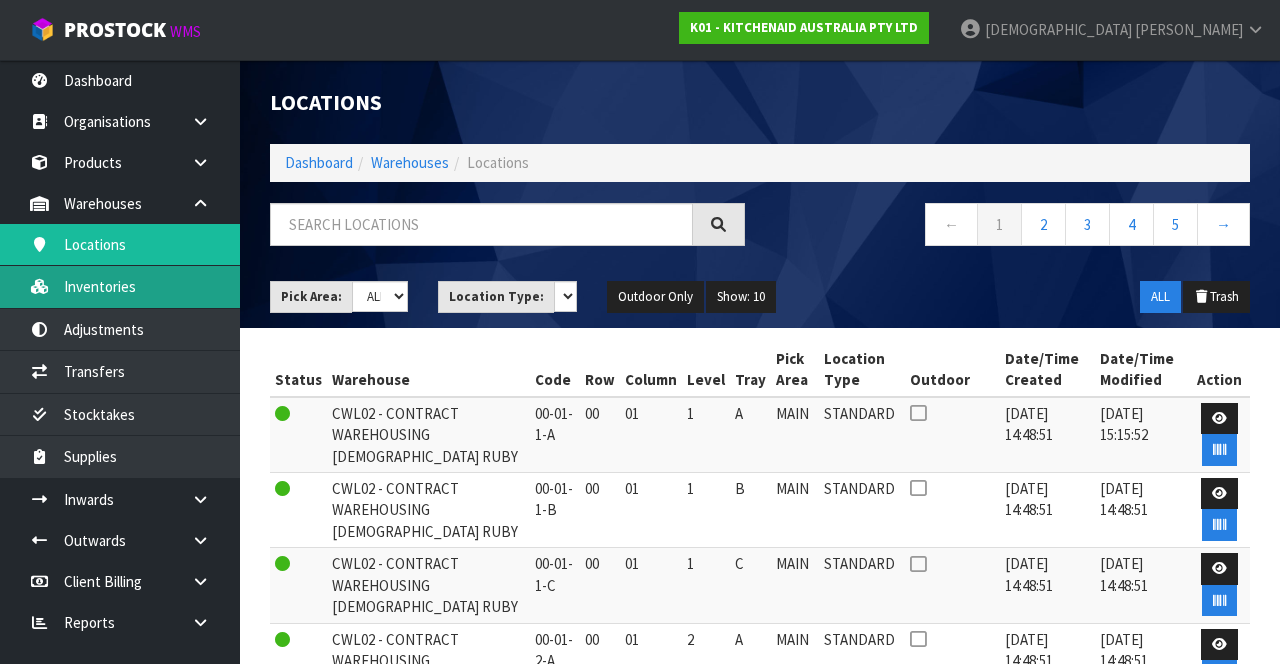click on "Inventories" at bounding box center (120, 286) 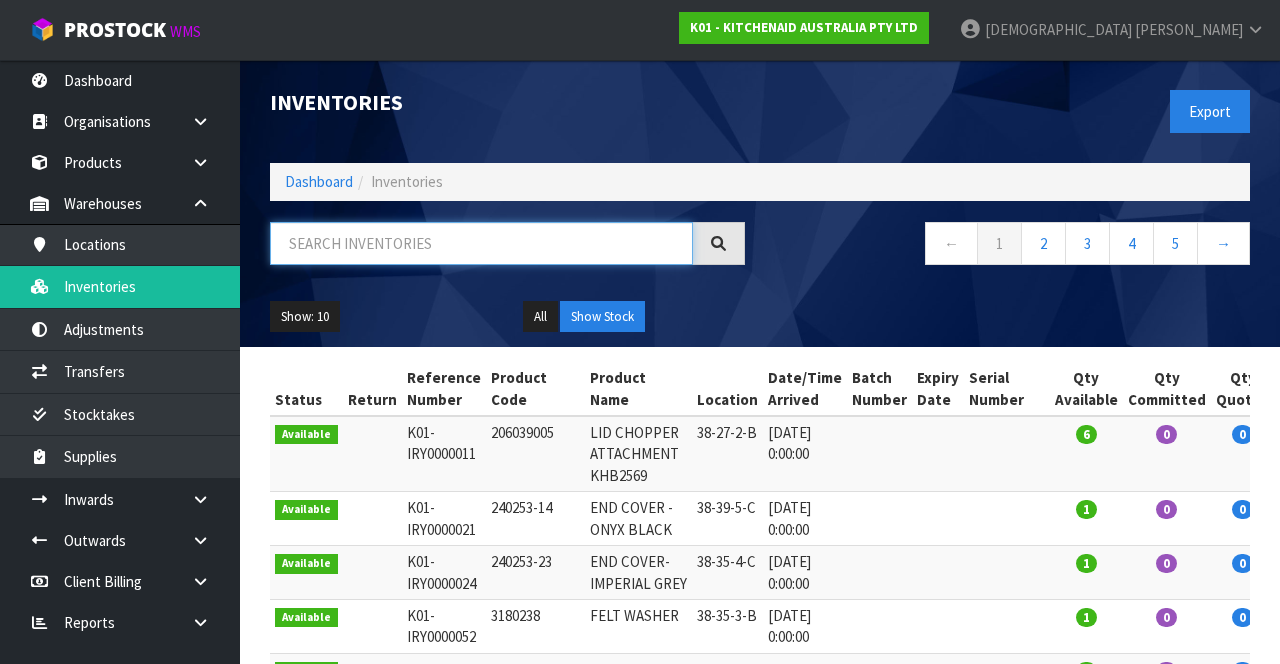 click at bounding box center [481, 243] 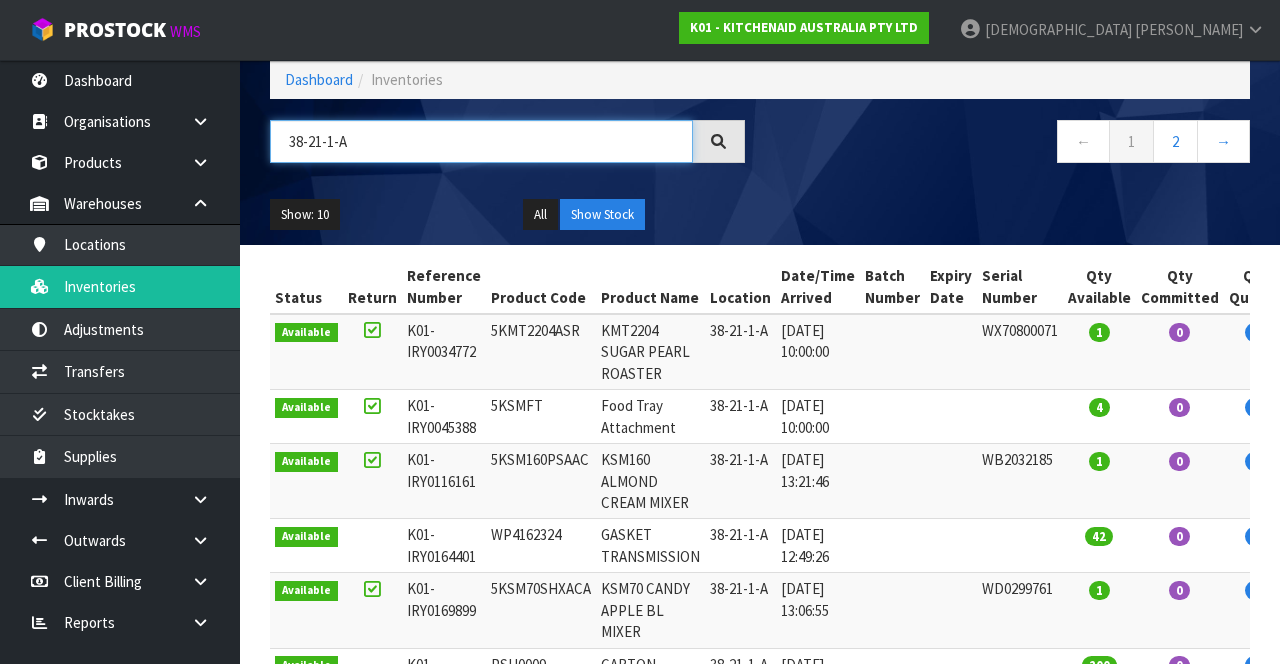 scroll, scrollTop: 0, scrollLeft: 0, axis: both 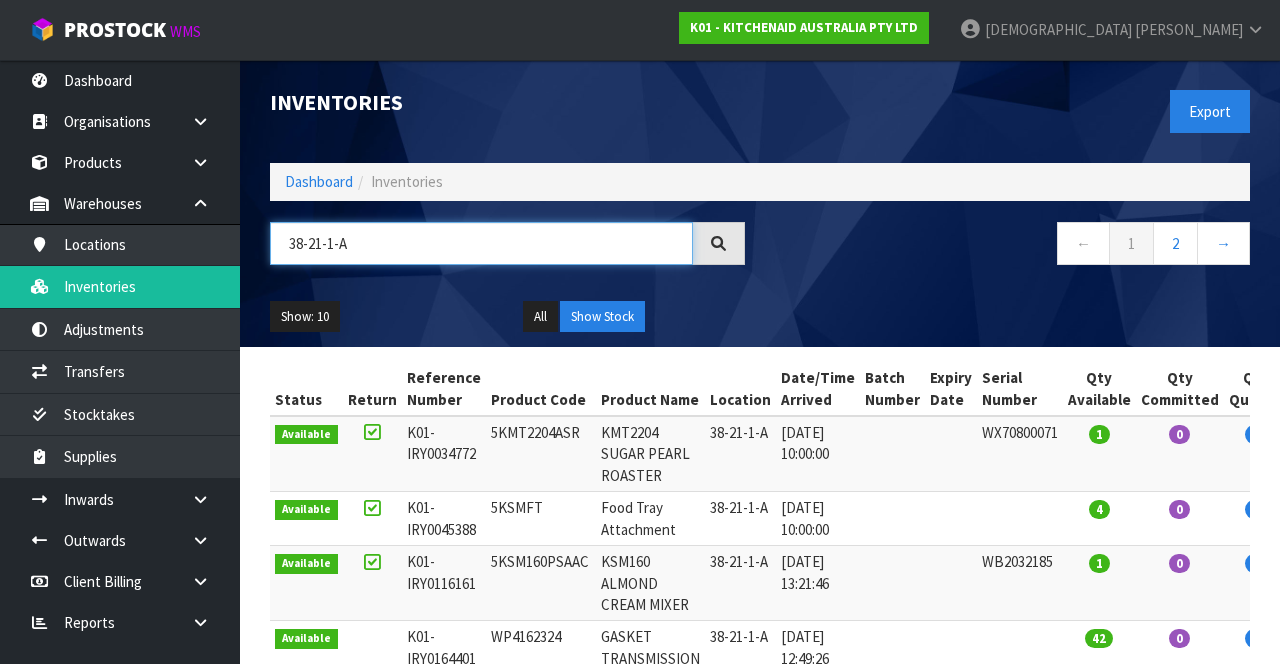 type on "38-21-1-A" 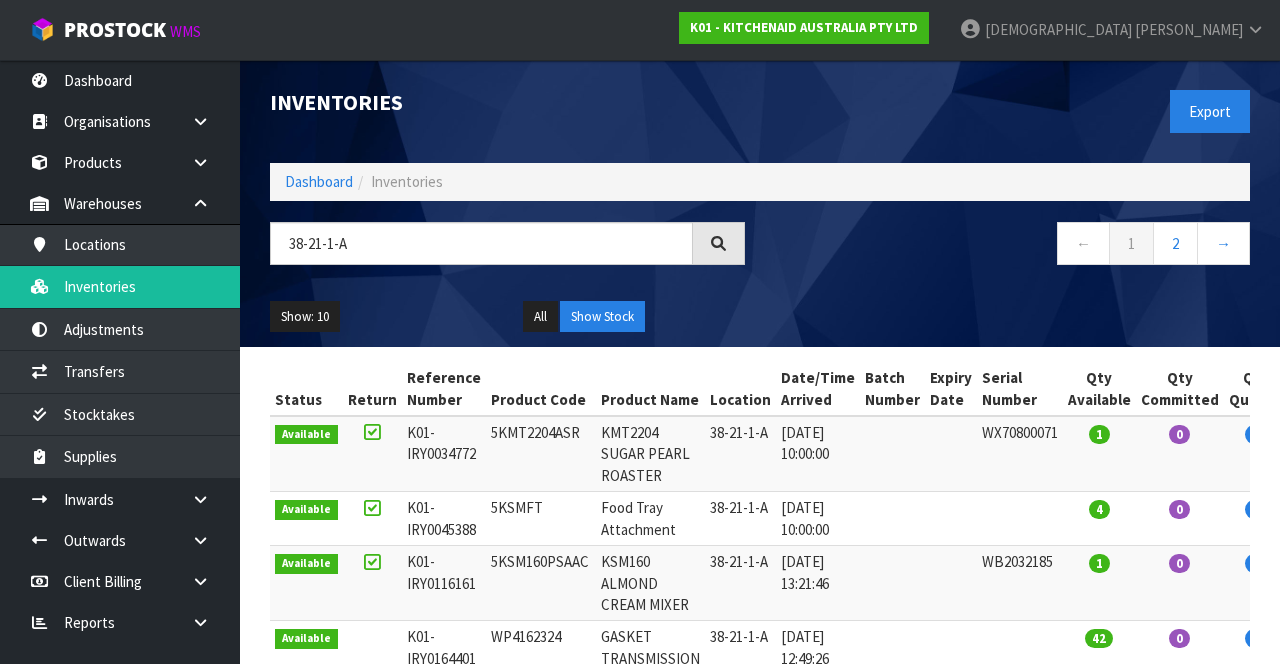 click on "[PERSON_NAME]" at bounding box center (1189, 29) 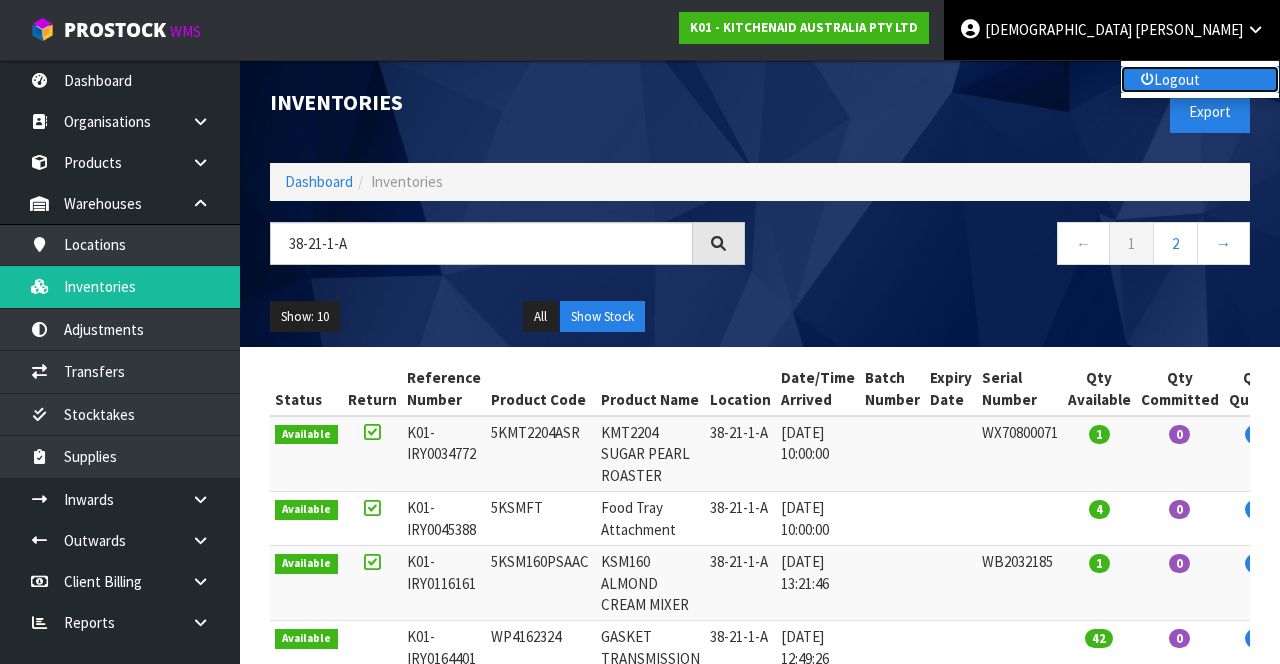 click on "Logout" at bounding box center [1200, 79] 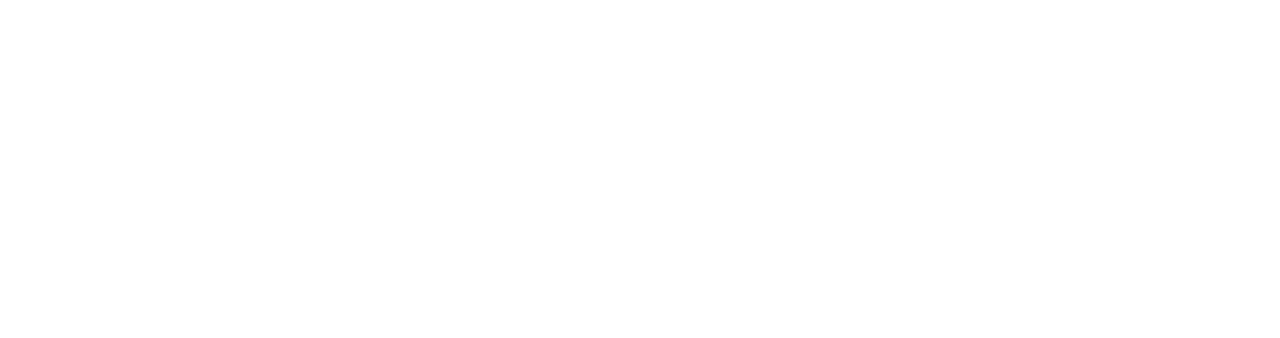scroll, scrollTop: 0, scrollLeft: 0, axis: both 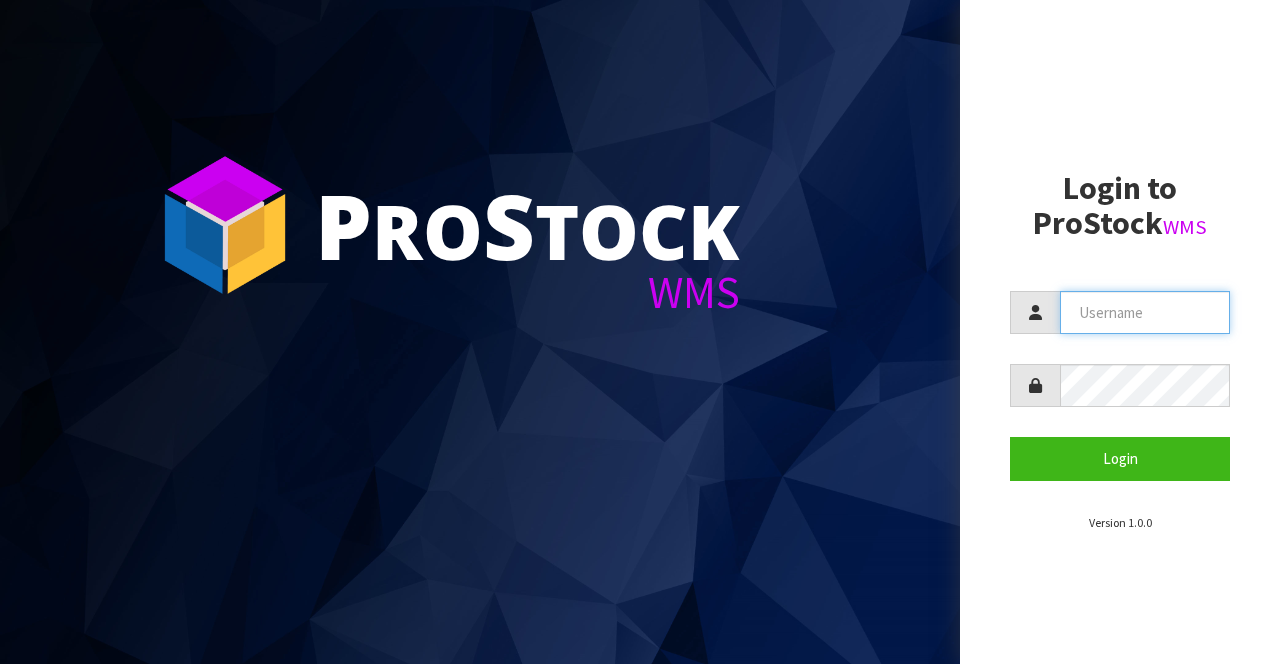 click at bounding box center [1145, 312] 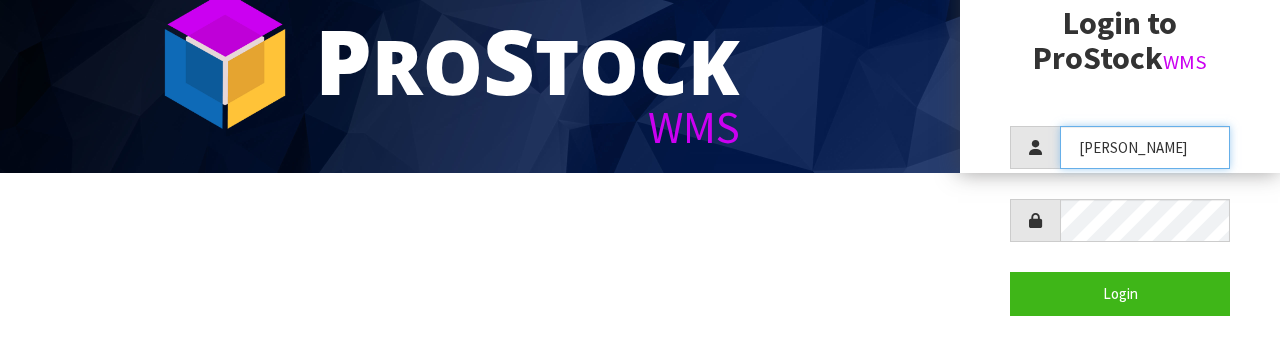 scroll, scrollTop: 173, scrollLeft: 0, axis: vertical 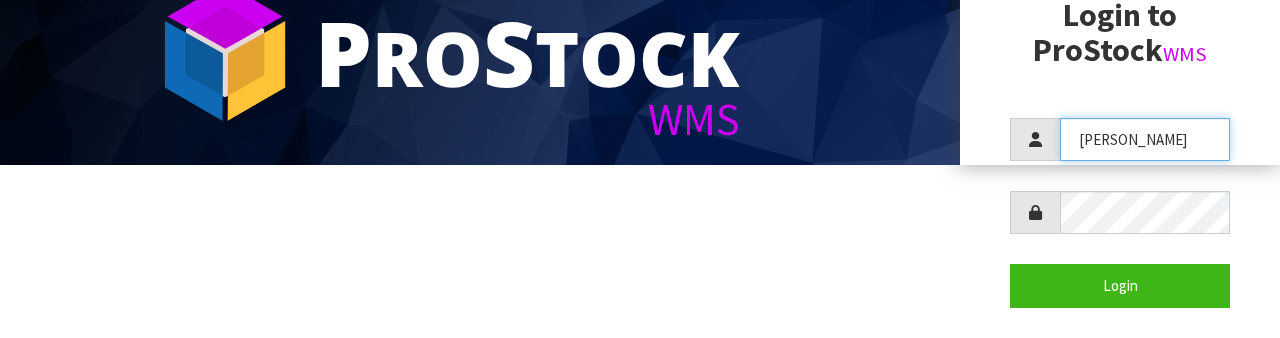 type on "[PERSON_NAME]" 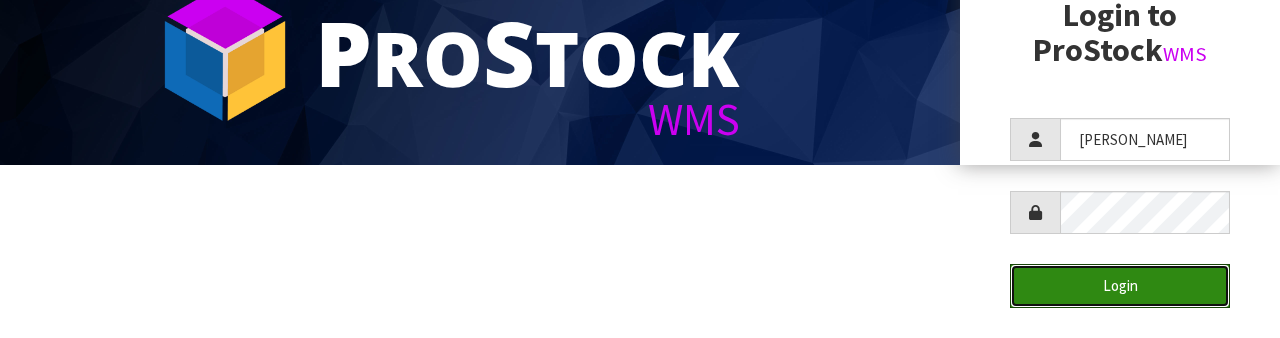 click on "Login" at bounding box center (1120, 285) 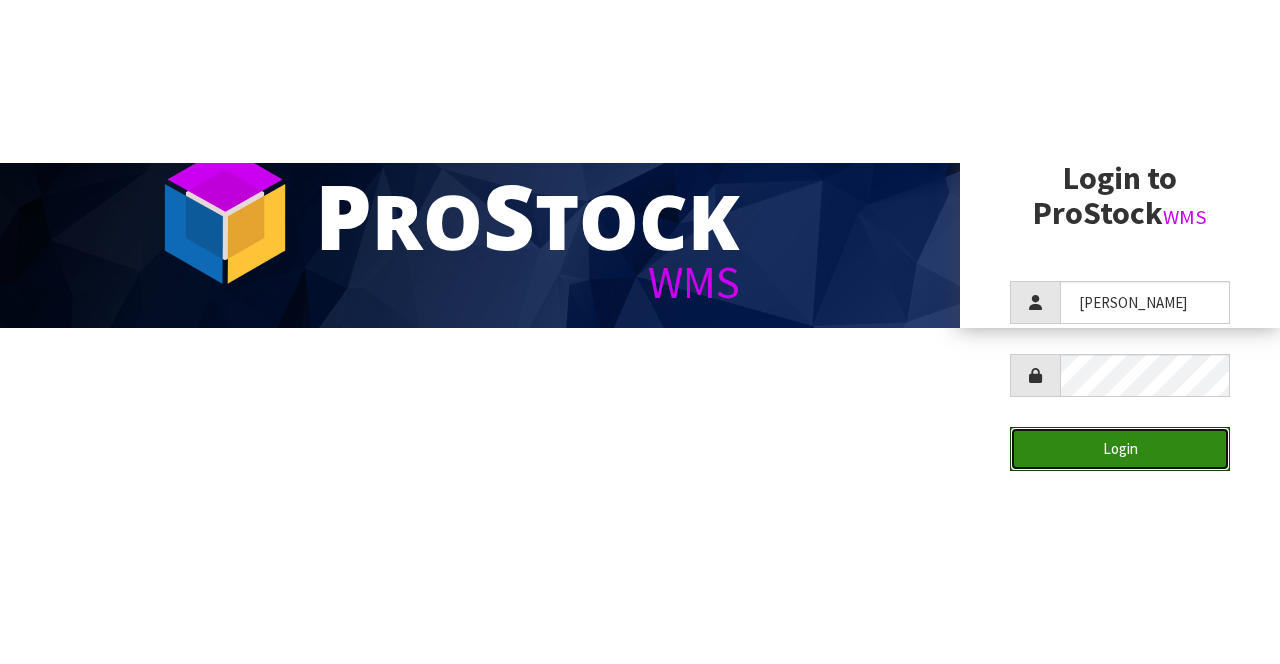 scroll, scrollTop: 0, scrollLeft: 0, axis: both 